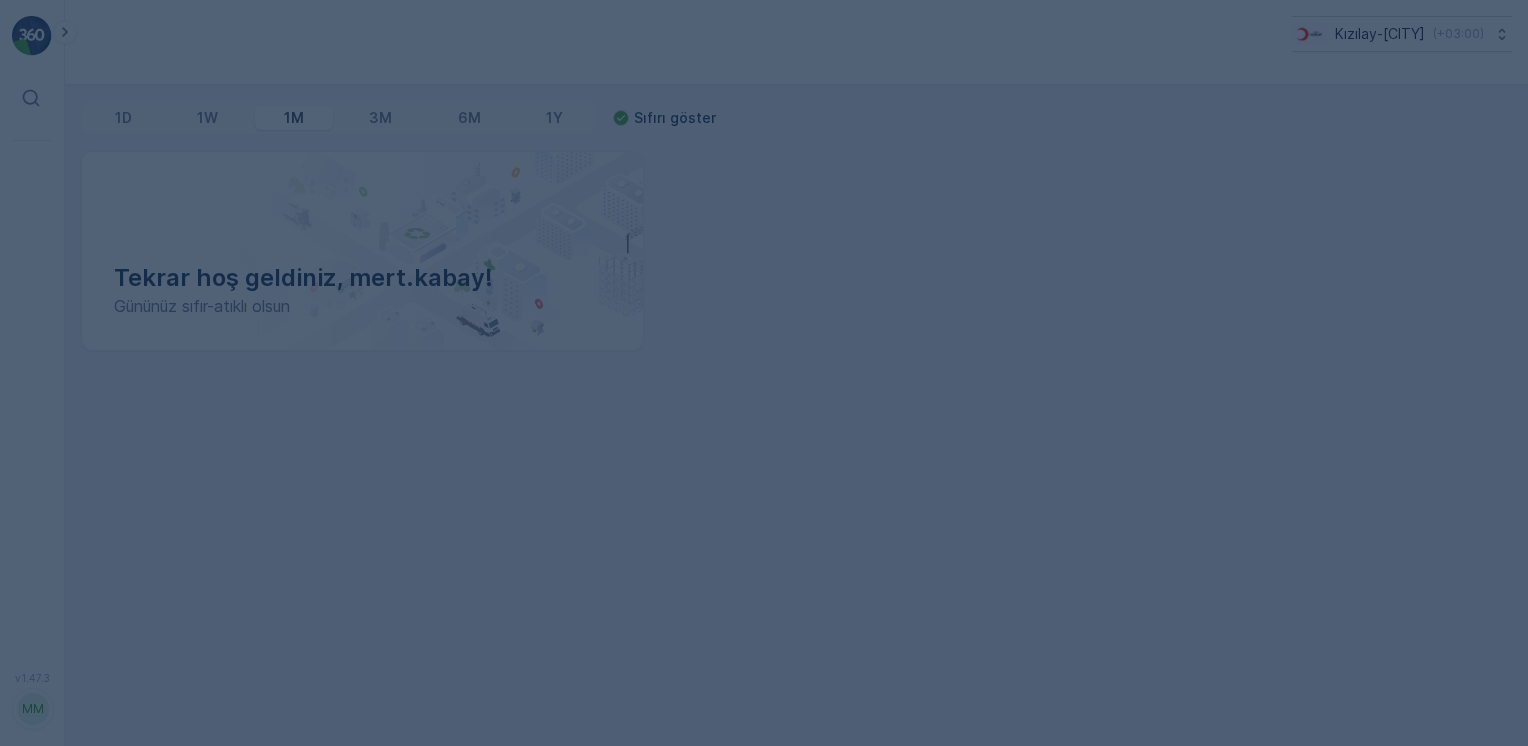 scroll, scrollTop: 0, scrollLeft: 0, axis: both 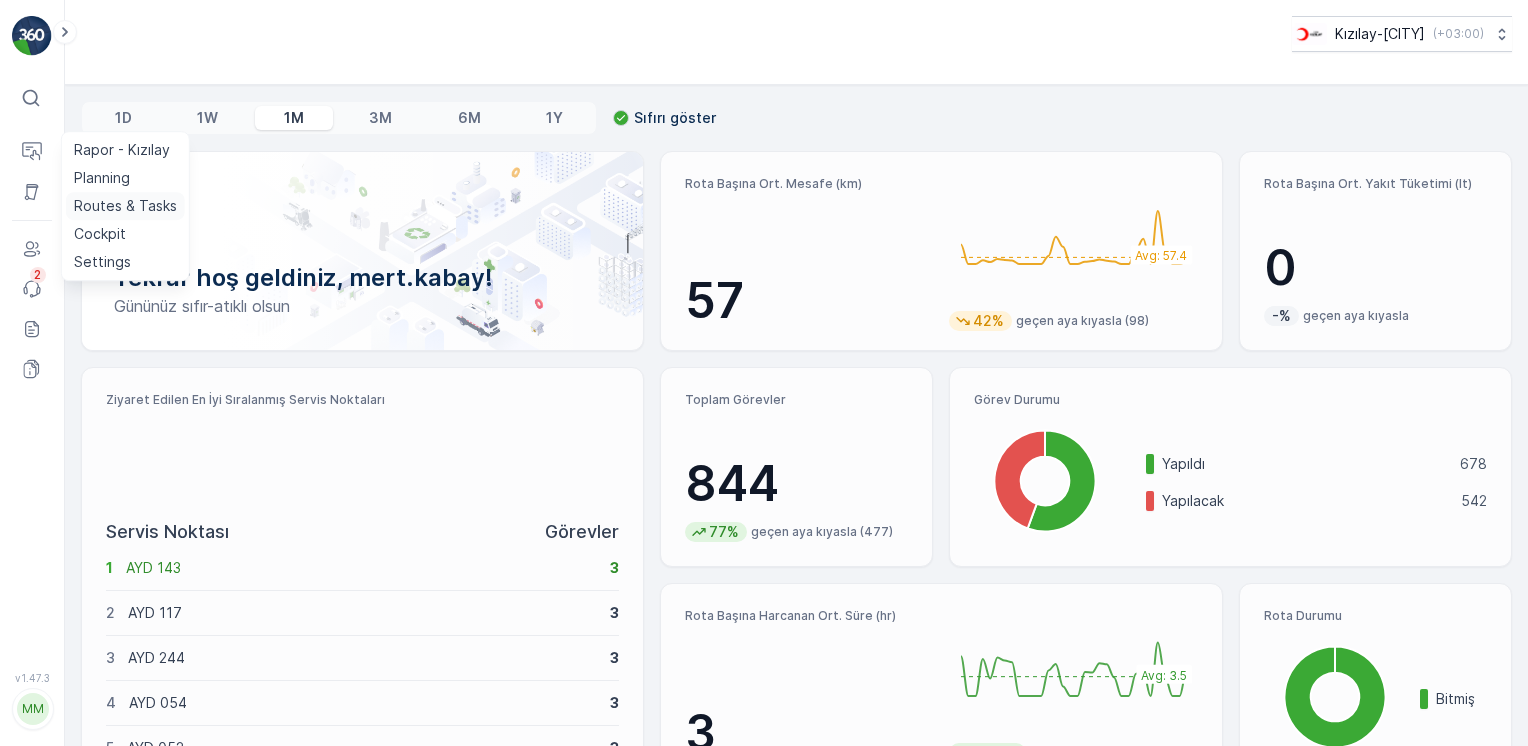 click on "Routes & Tasks" at bounding box center (125, 206) 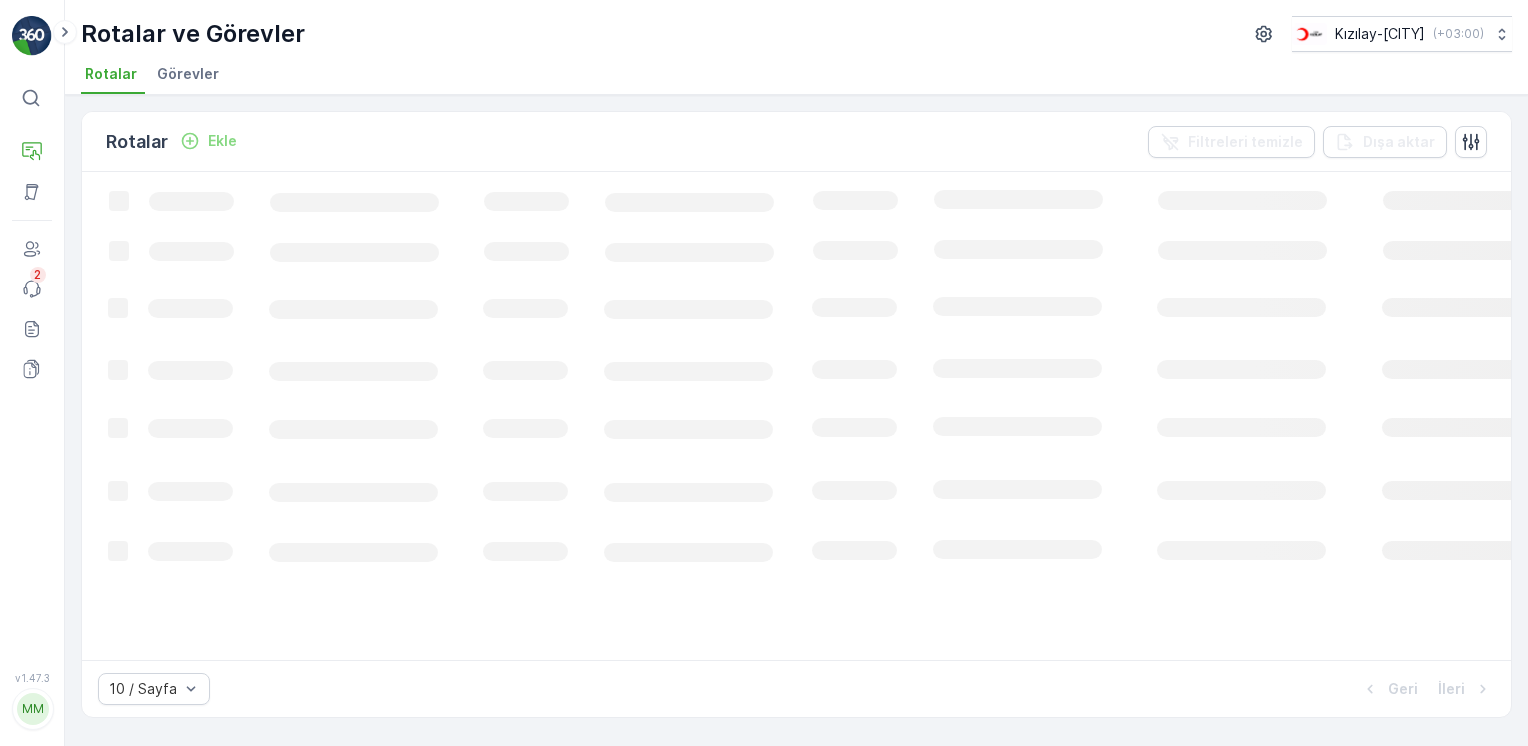 click on "Ekle" at bounding box center [222, 141] 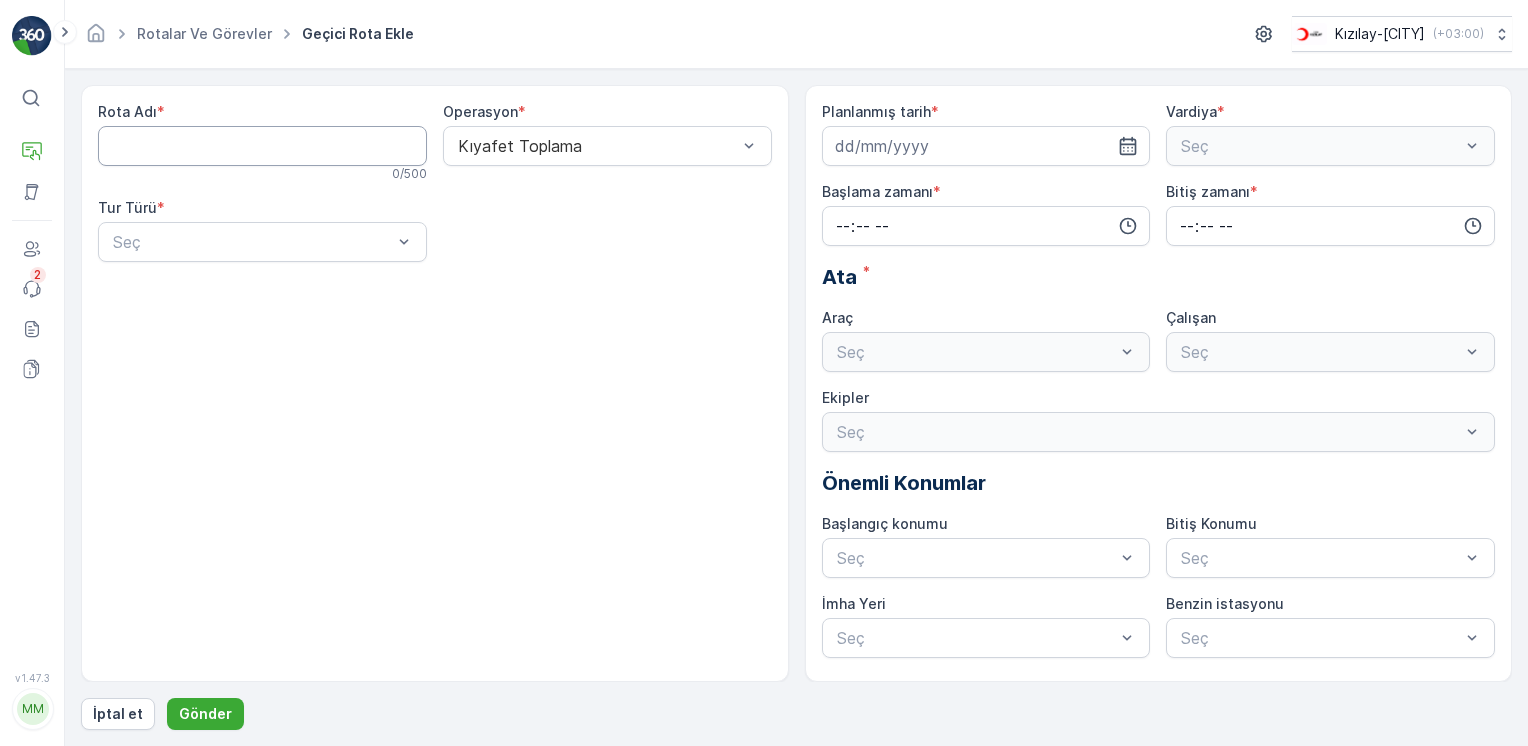 click on "Rota Adı" at bounding box center [262, 146] 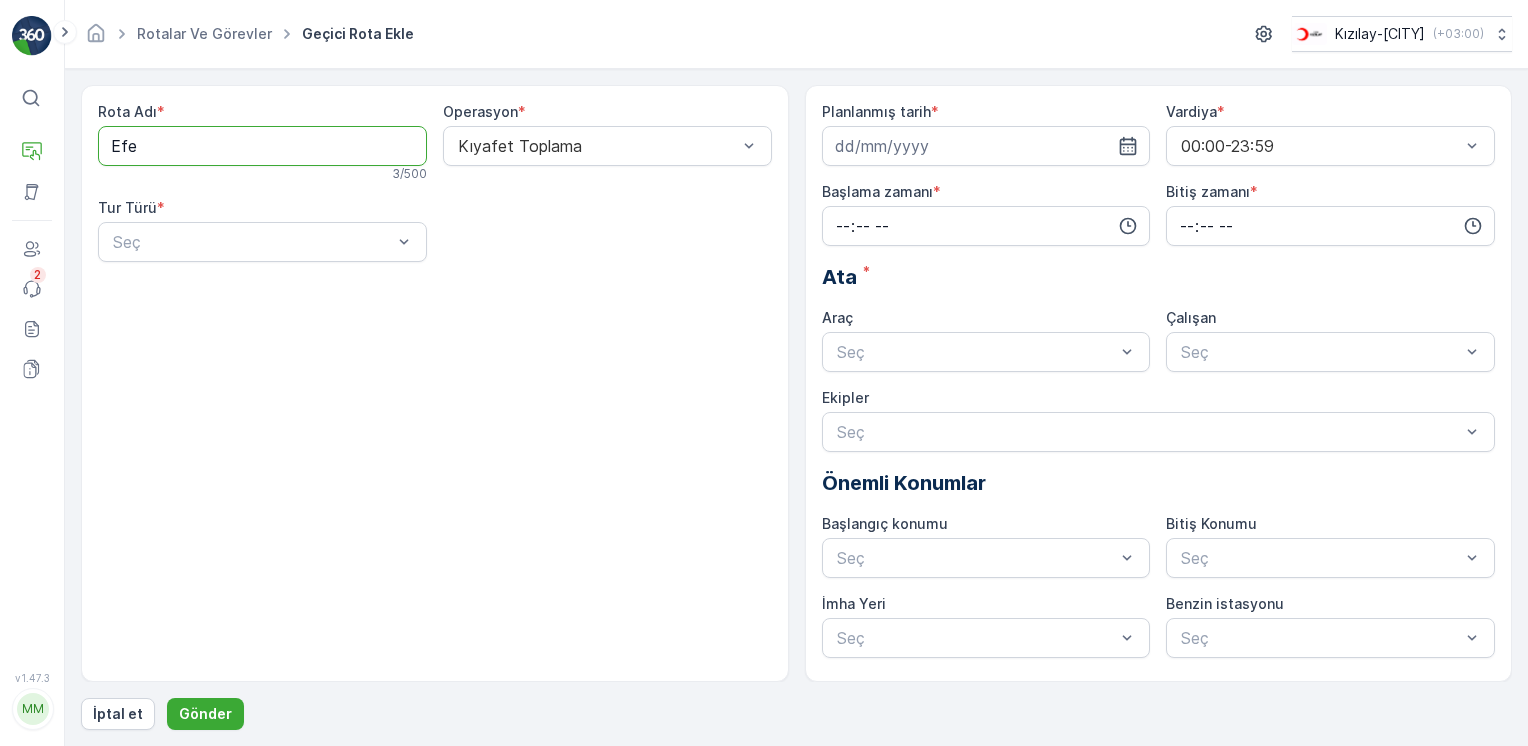 type on "Efeler" 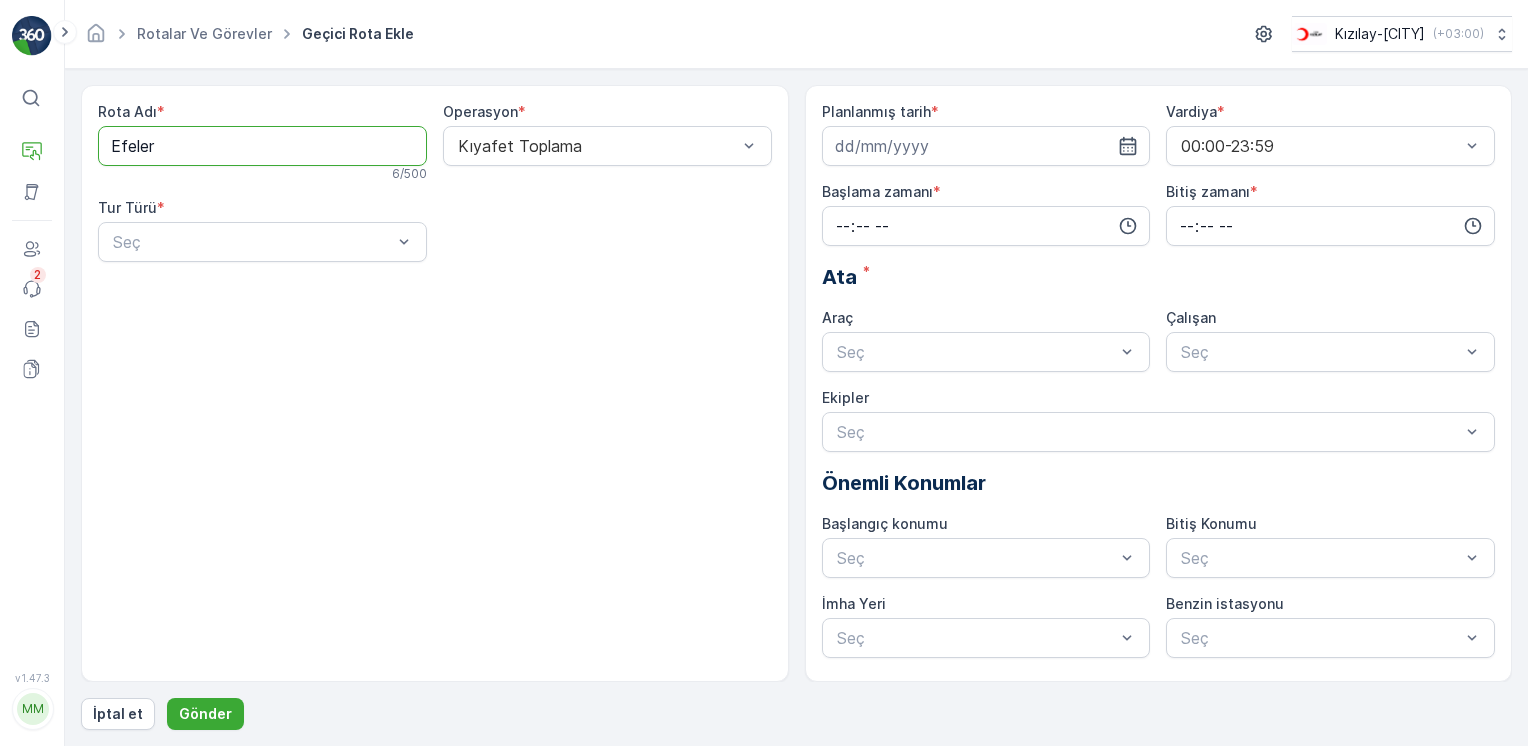 click on "Operasyon * Kıyafet Toplama" at bounding box center [607, 142] 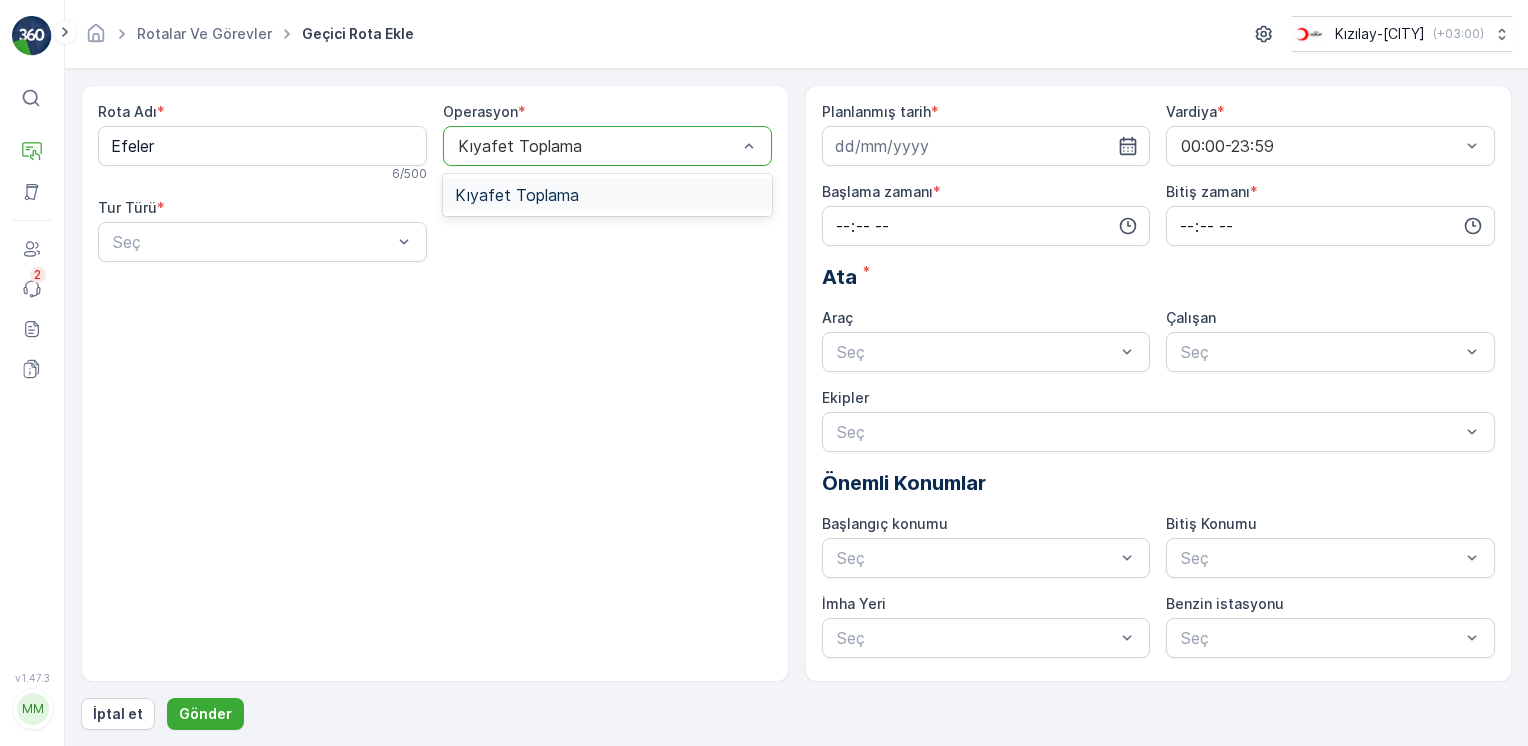 click on "Kıyafet Toplama" at bounding box center [607, 146] 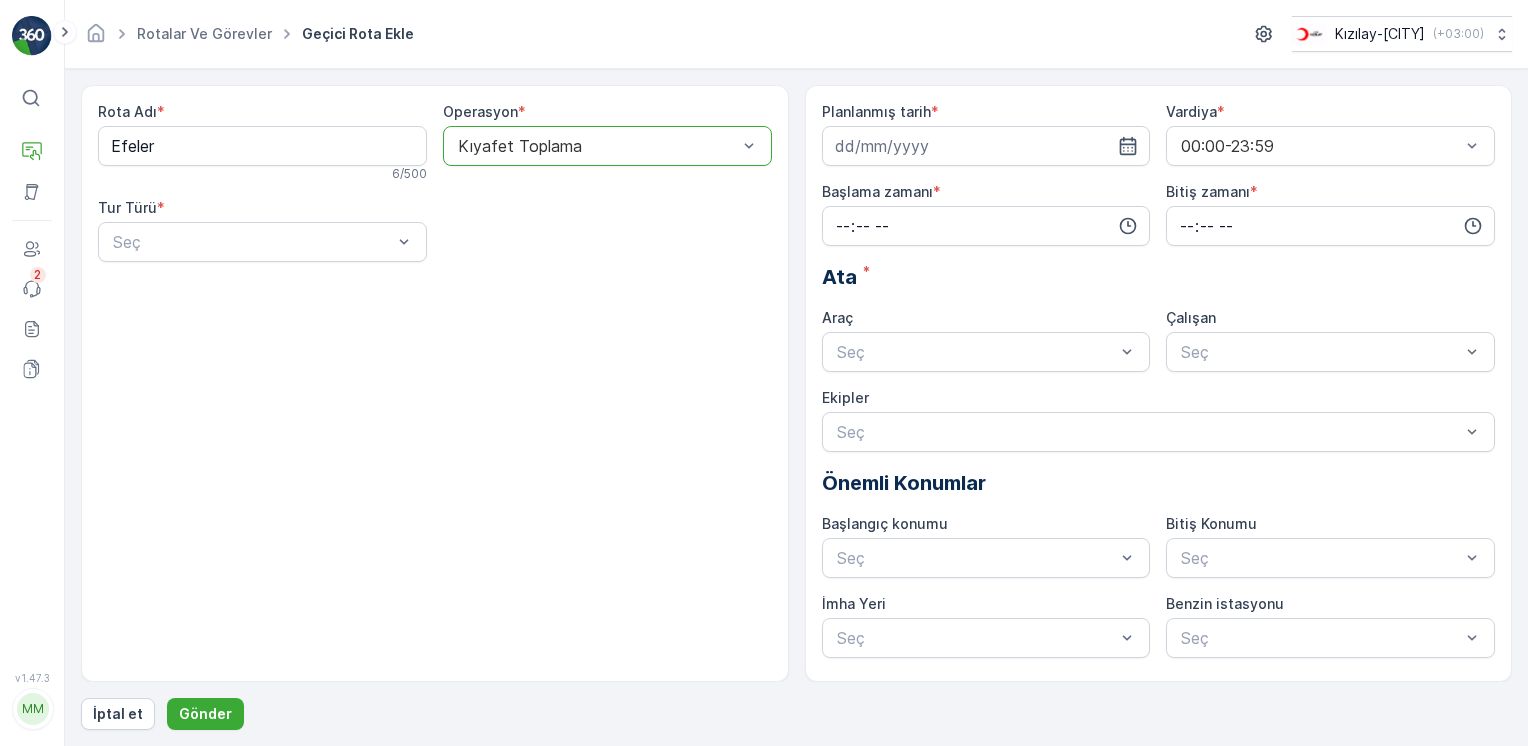 click on "Rota Adı * Efeler 6  /  500 Operasyon * option Kıyafet Toplama, selected. Kıyafet Toplama Tur Türü * Seç" at bounding box center [435, 190] 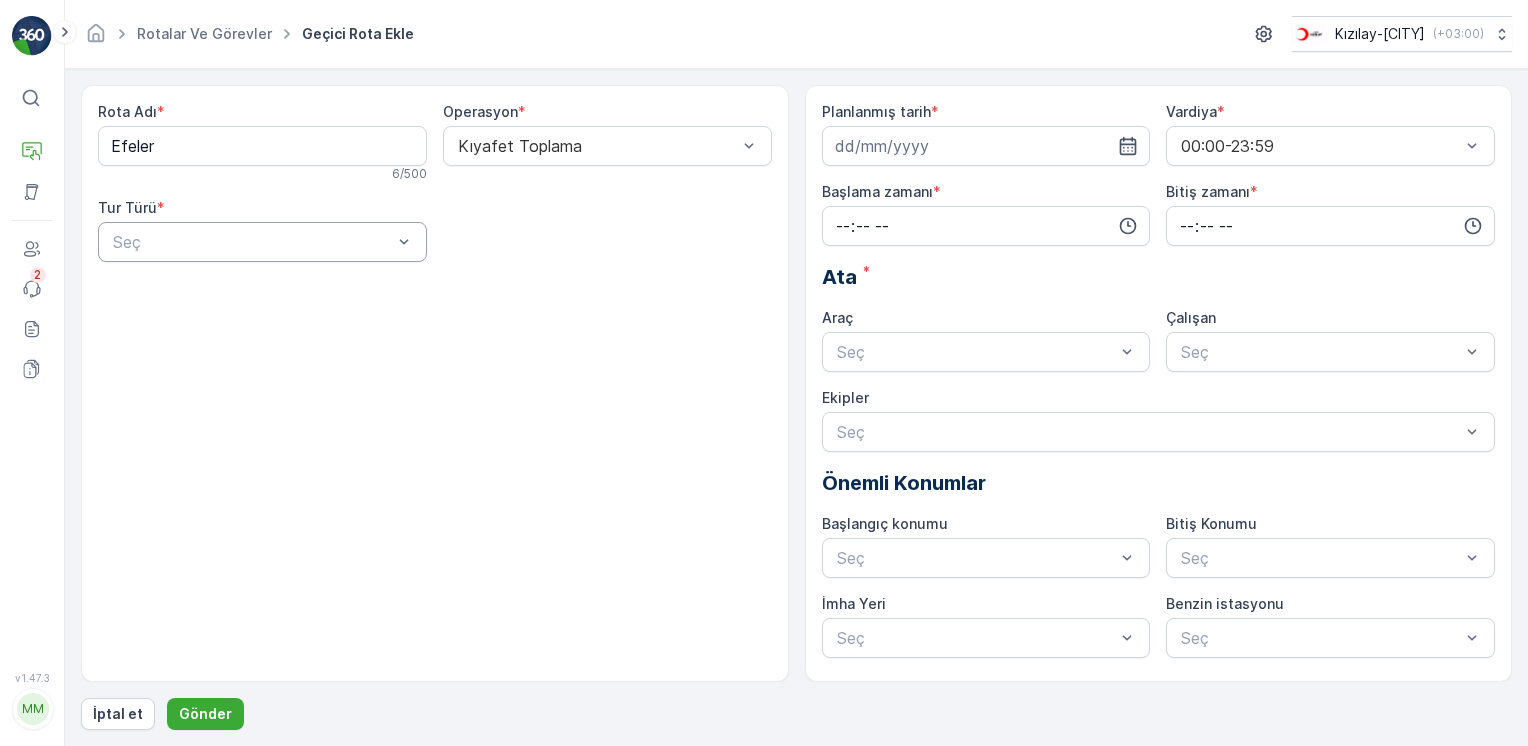 click at bounding box center [252, 242] 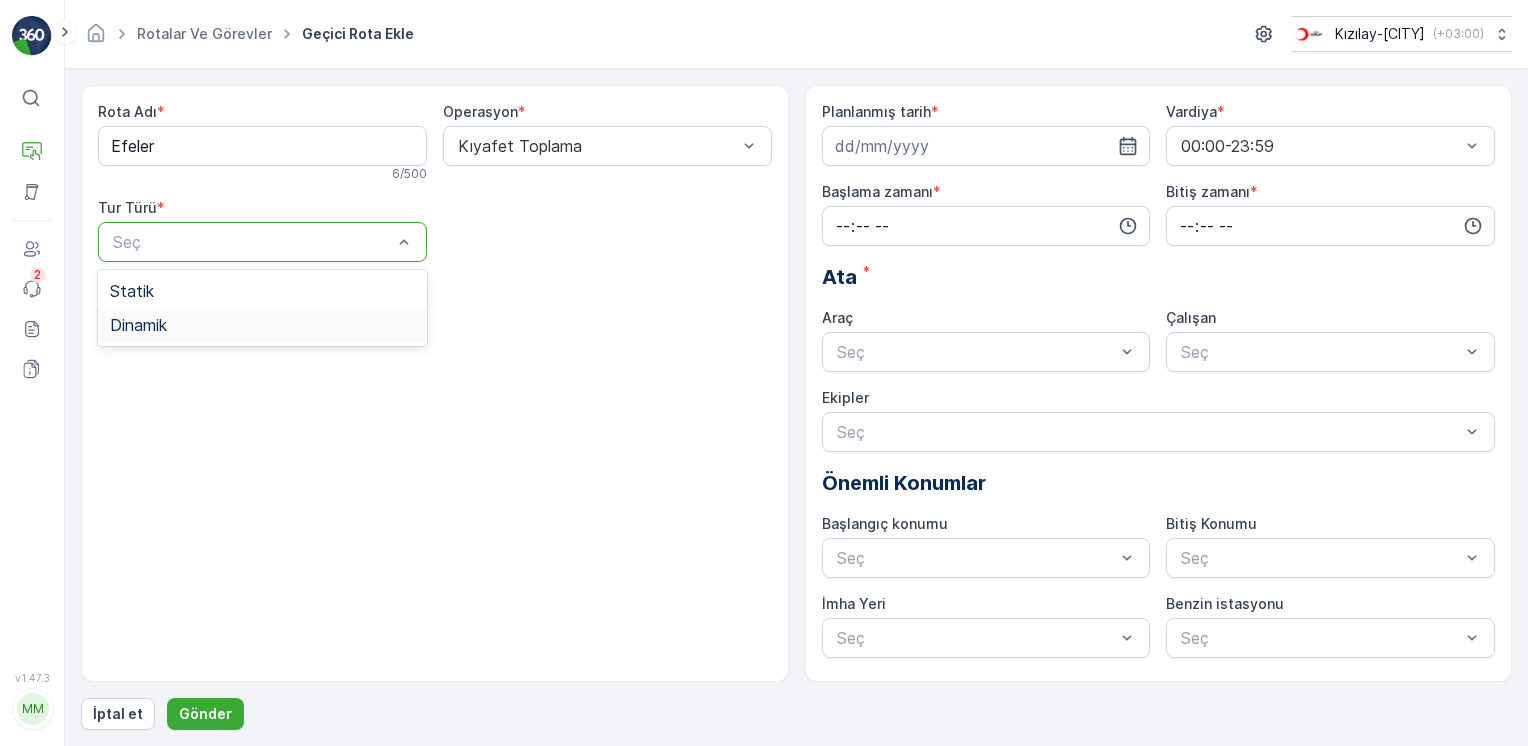 click on "Dinamik" at bounding box center (262, 325) 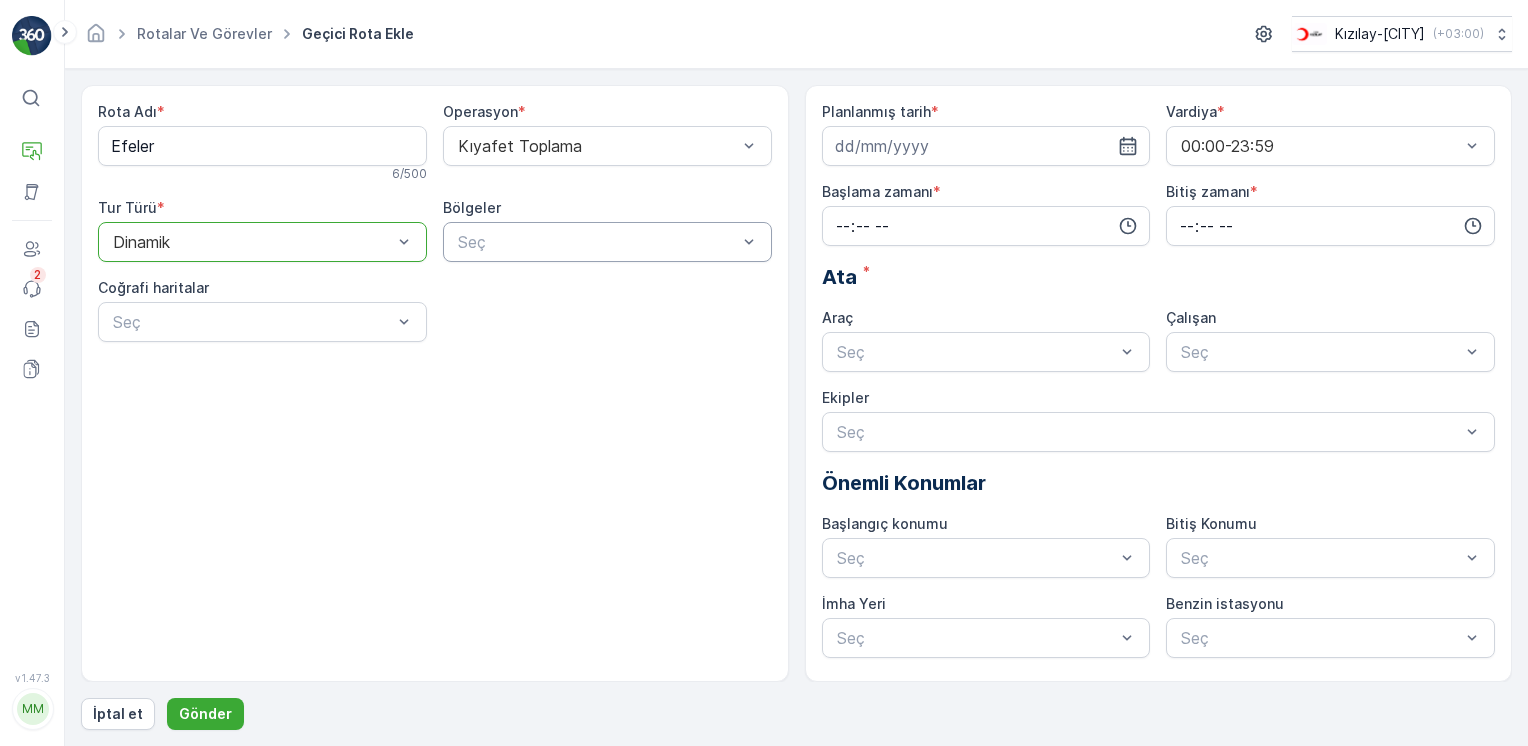 click at bounding box center [597, 242] 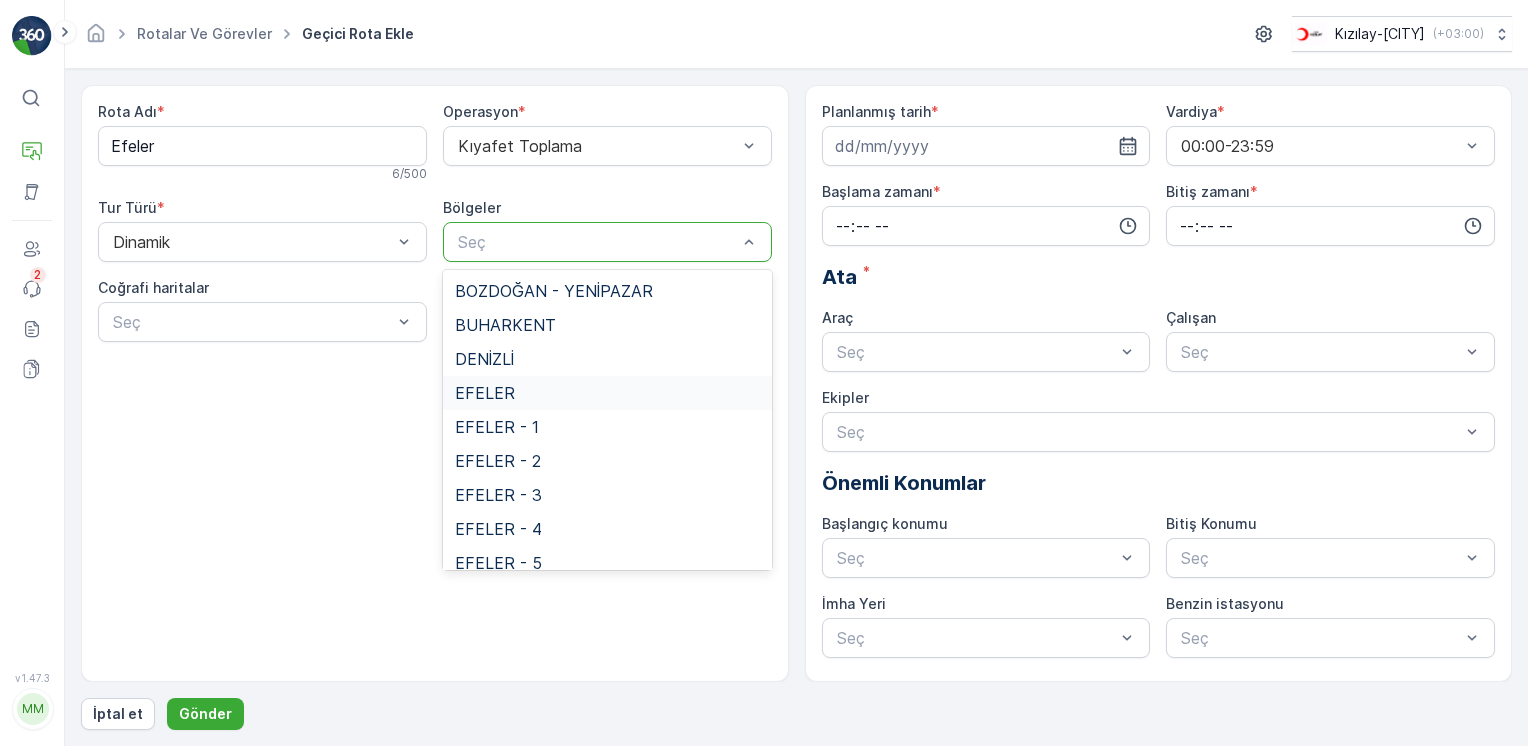 click on "EFELER" at bounding box center [485, 393] 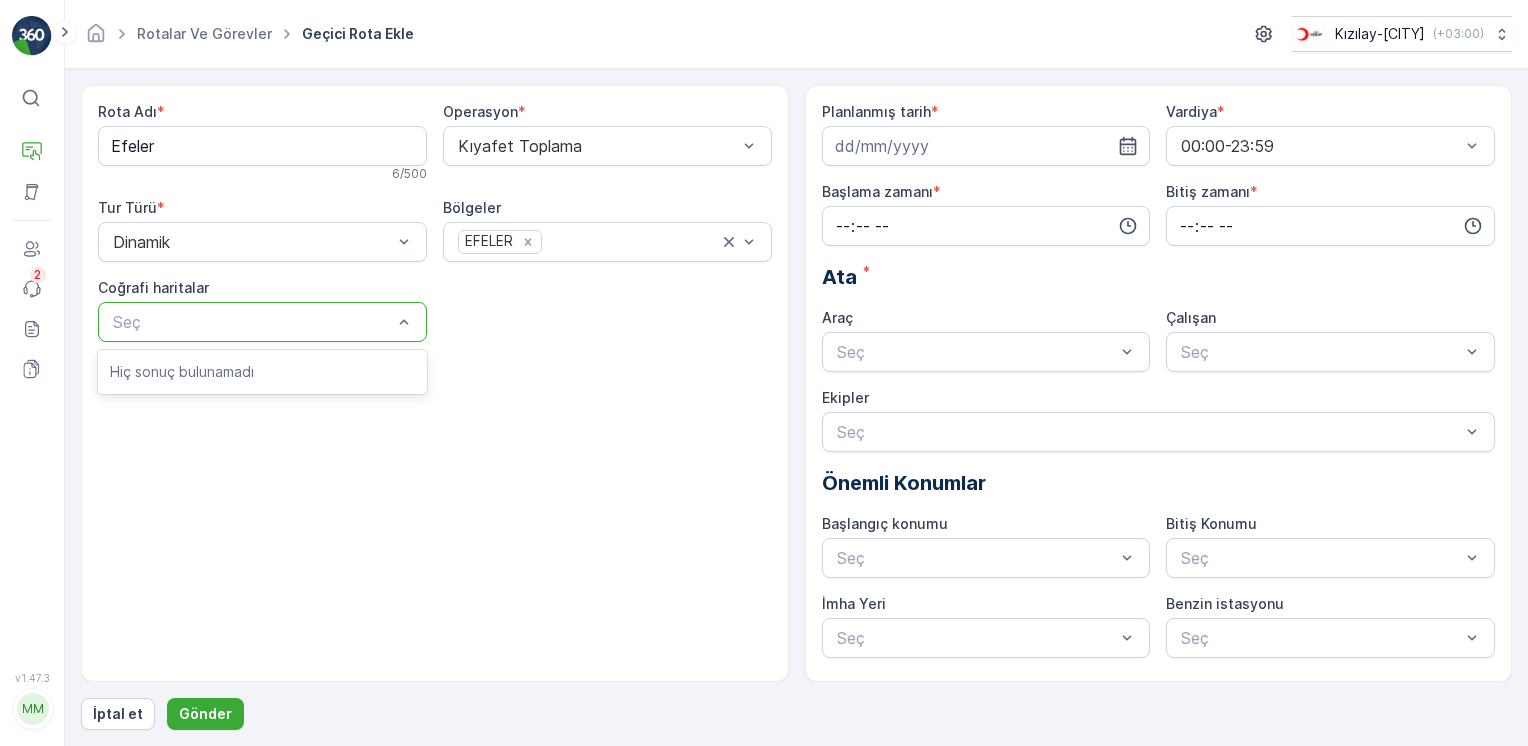 click at bounding box center (252, 322) 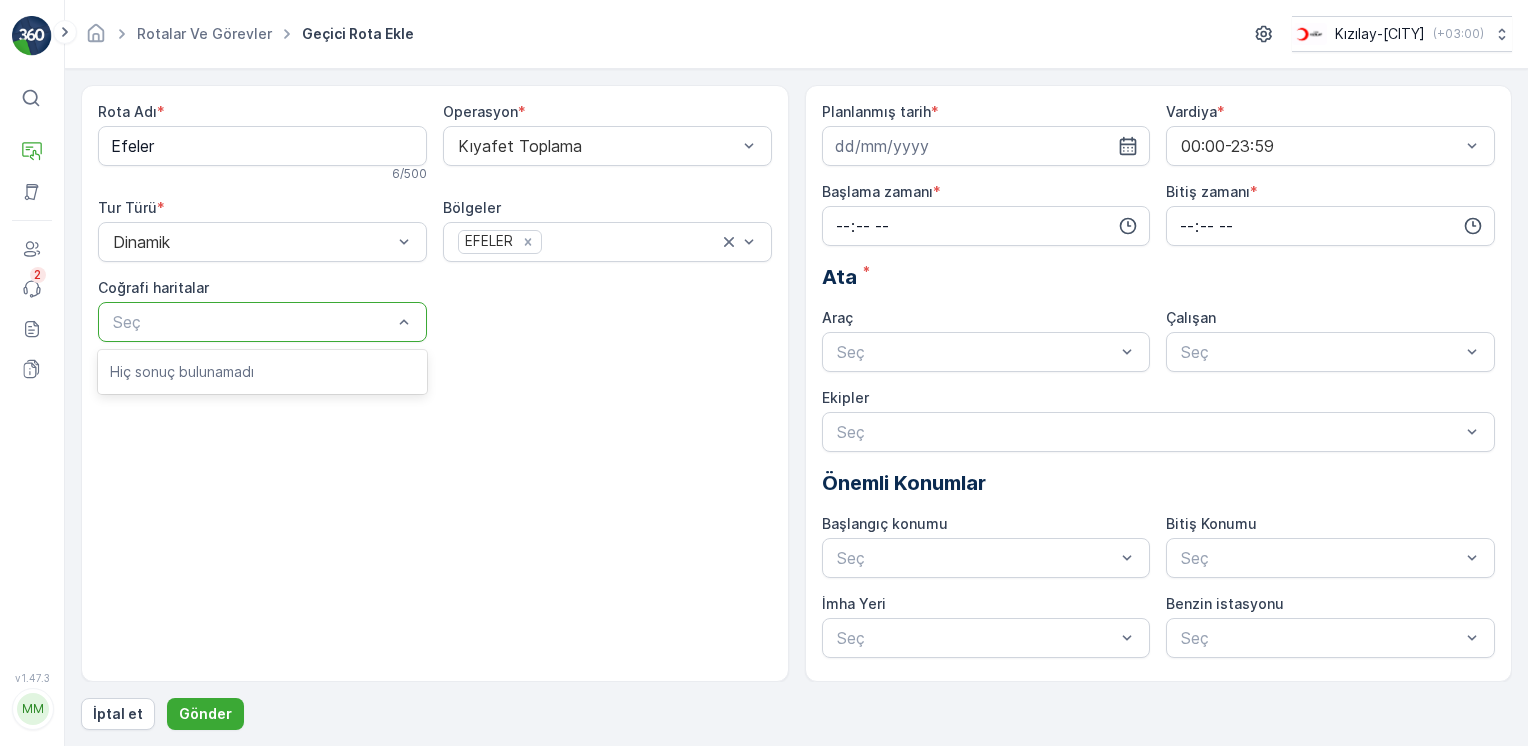 click on "Rota Adı * Efeler 6  /  500 Operasyon * Kıyafet Toplama Tur Türü * Dinamik Bölgeler EFELER Coğrafi haritalar Use Up and Down to choose options, press Enter to select the currently focused option, press Escape to exit the menu, press Tab to select the option and exit the menu. Seç Hiç sonuç bulunamadı" at bounding box center (435, 383) 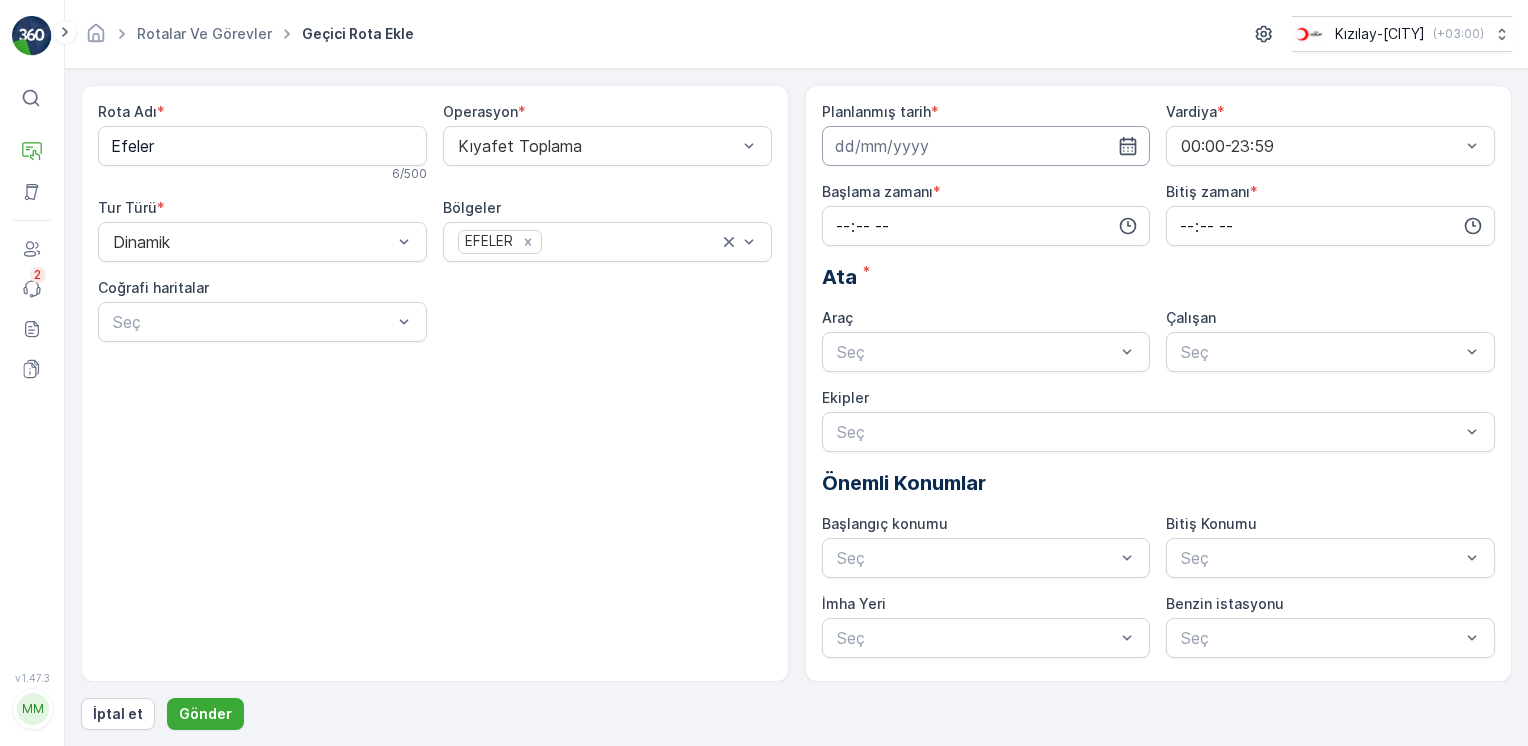 click at bounding box center (986, 146) 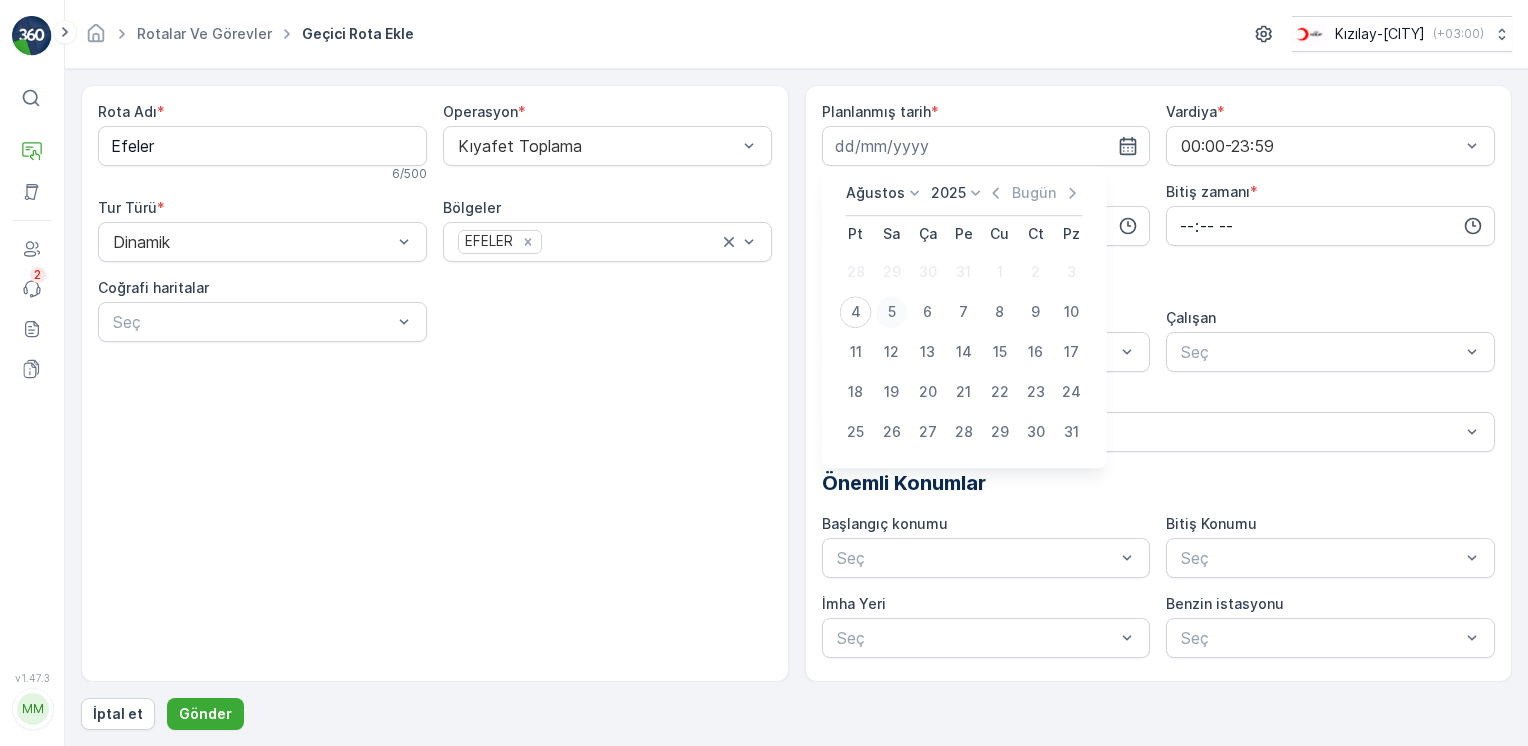 click on "5" at bounding box center [892, 312] 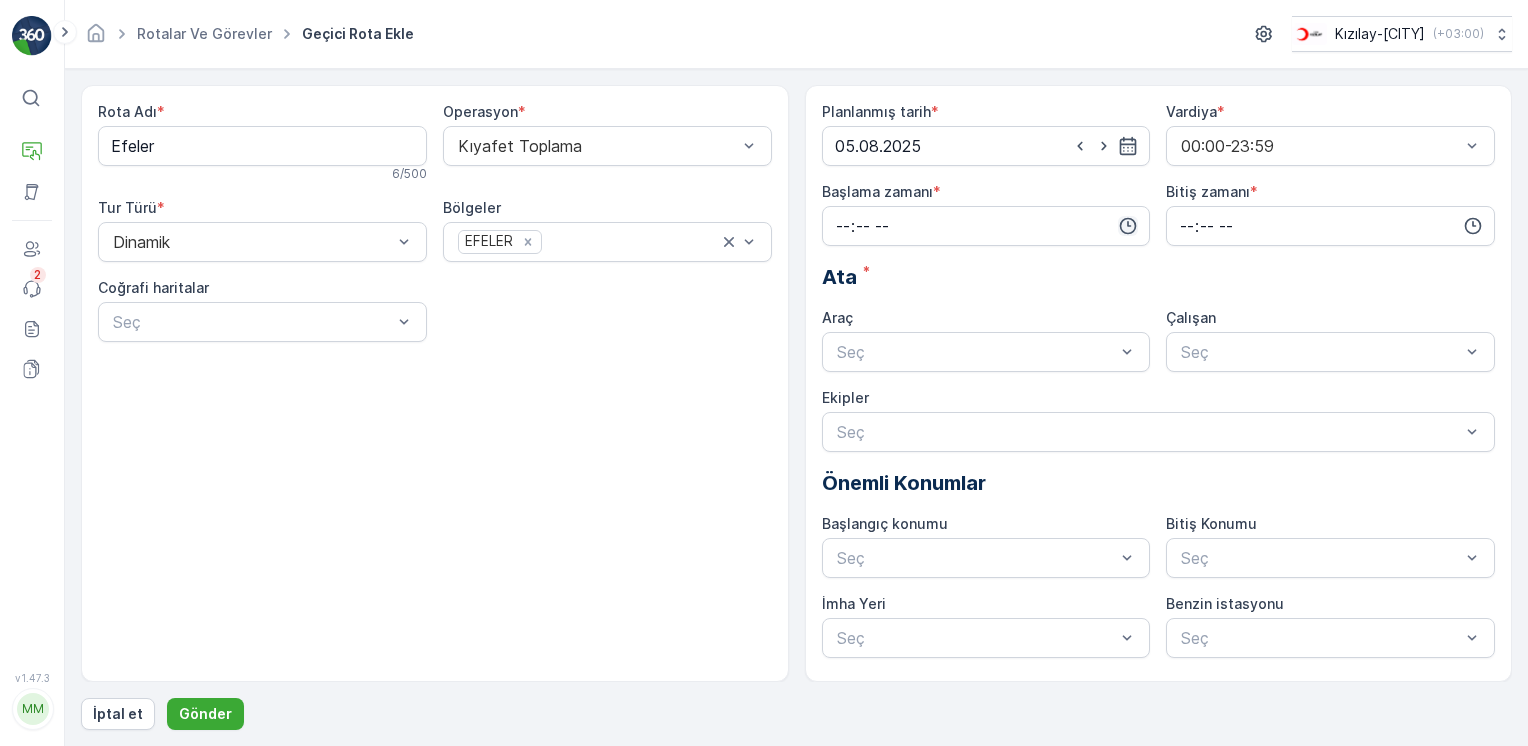 click 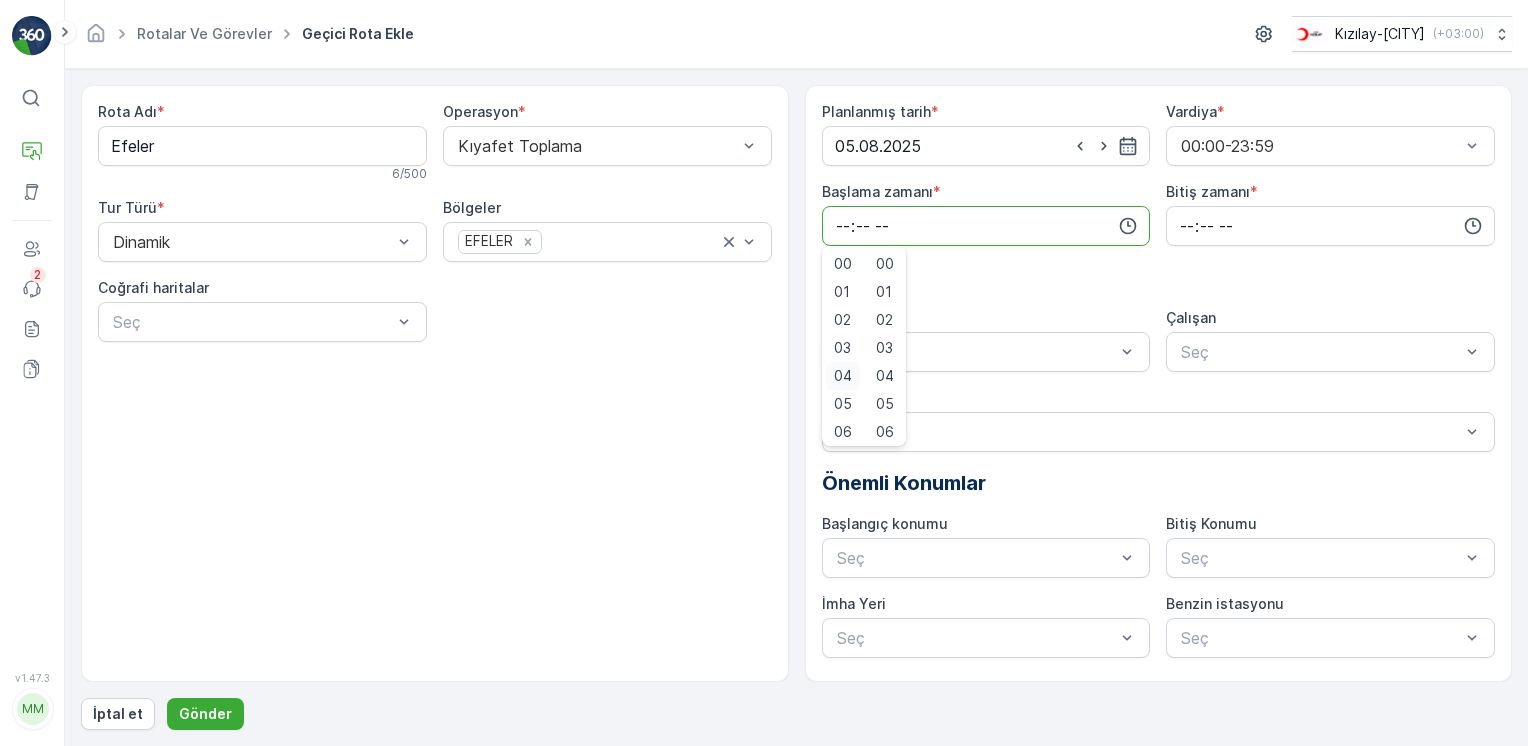 type 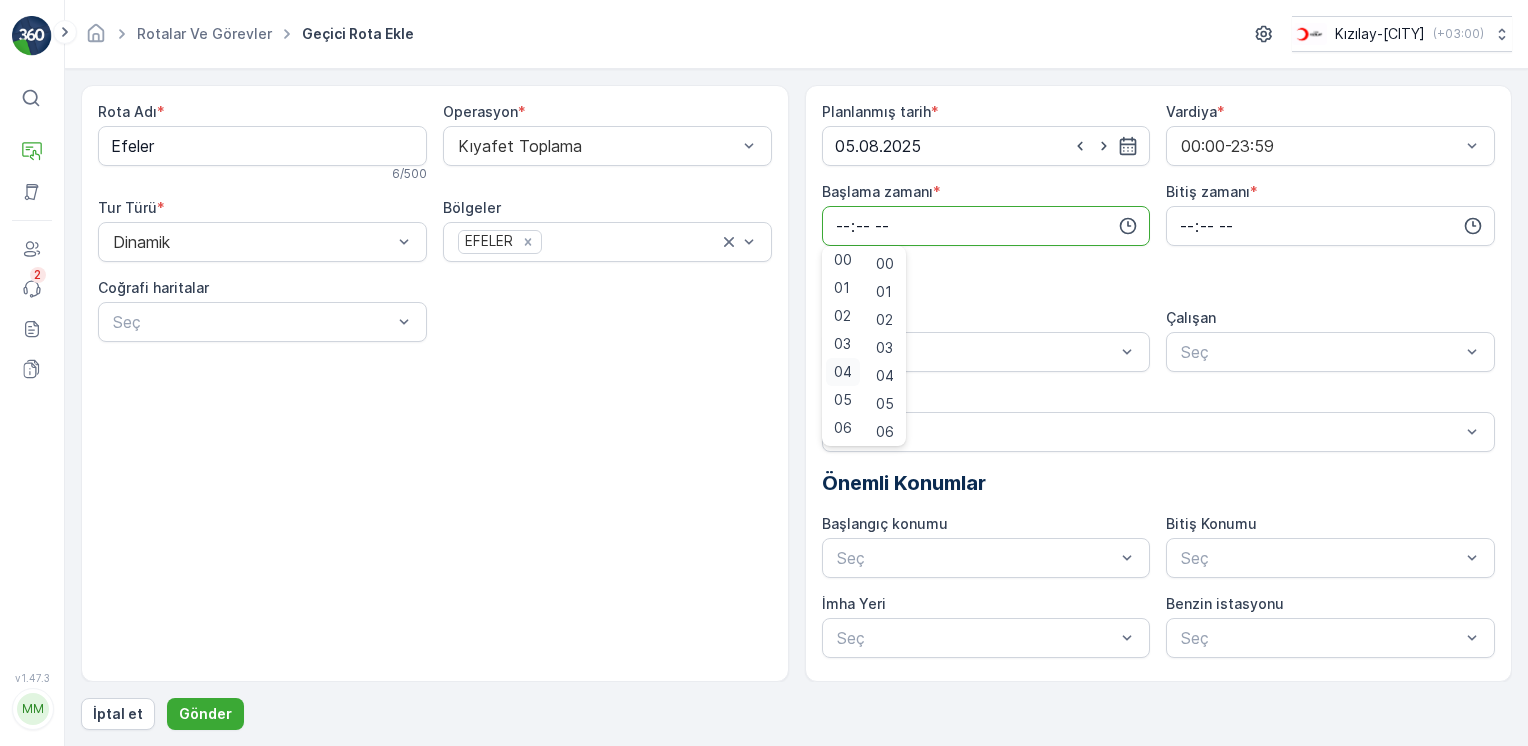 type 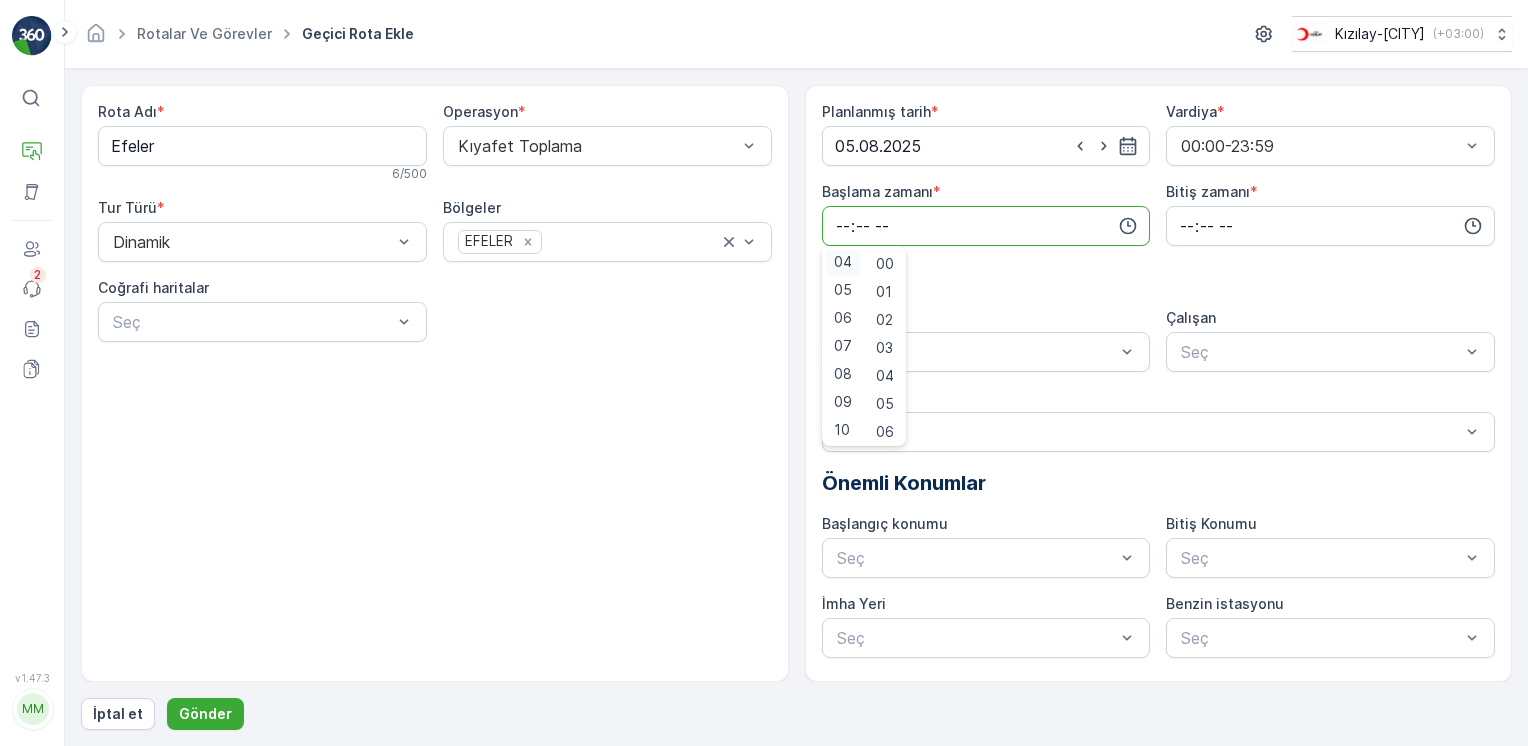 type 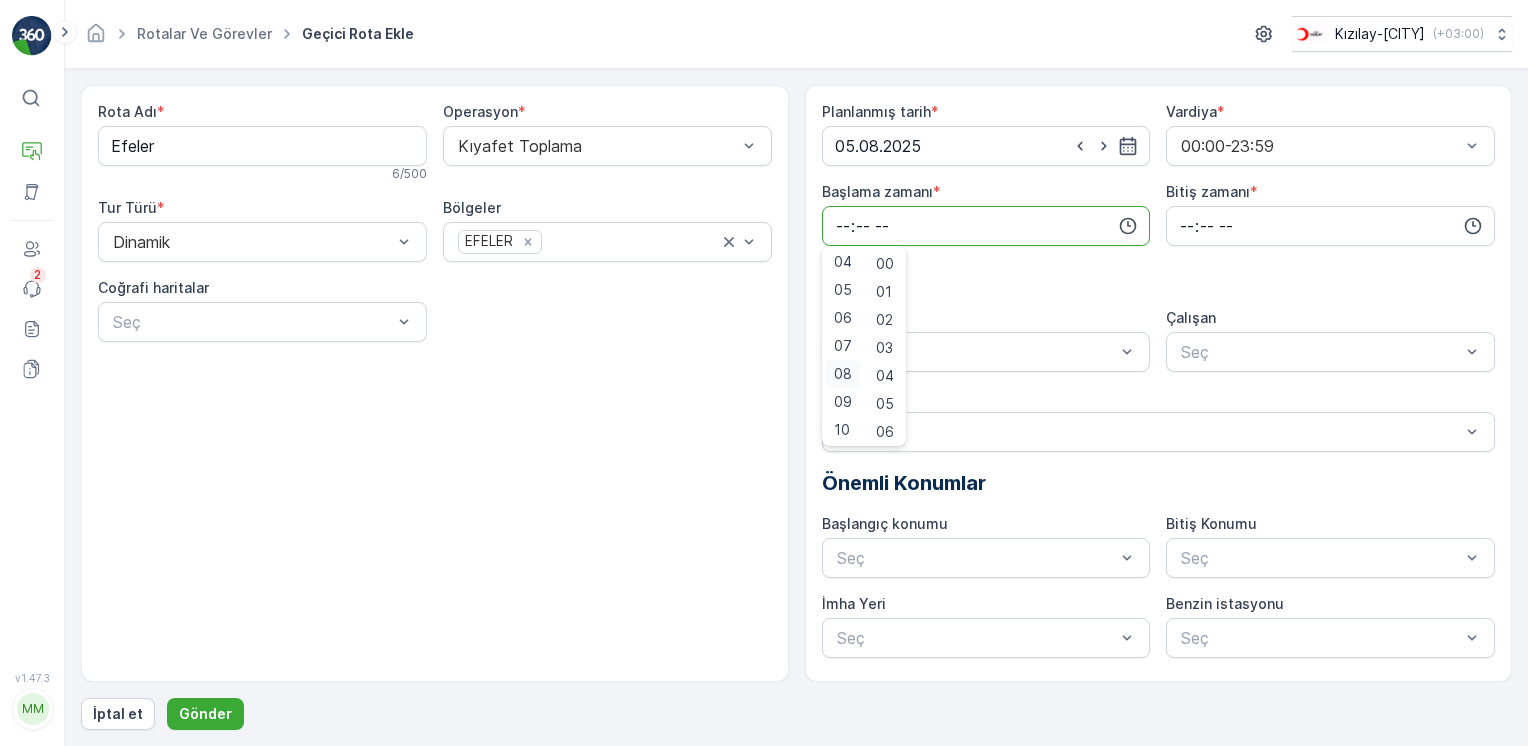 click on "08" at bounding box center (843, 374) 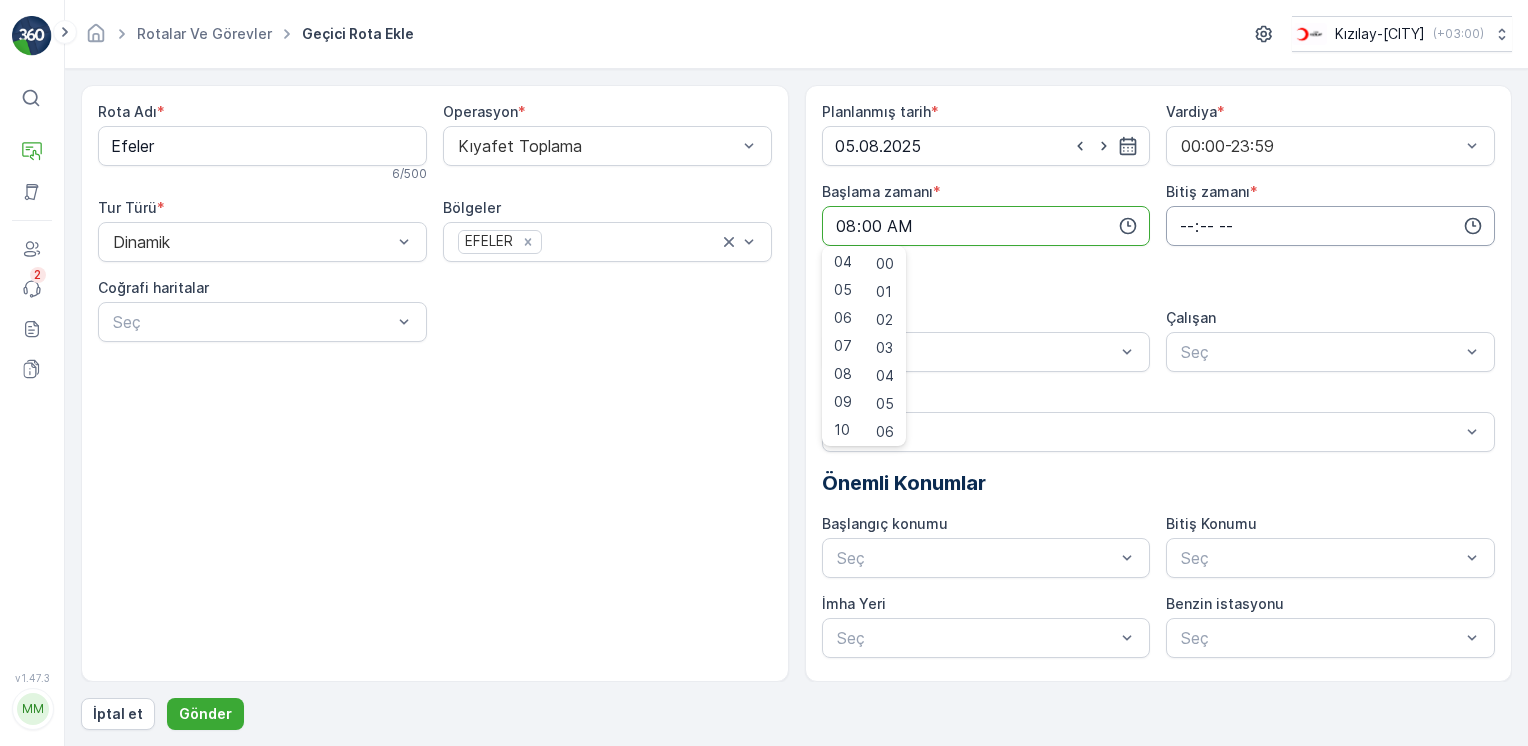 click at bounding box center [1330, 226] 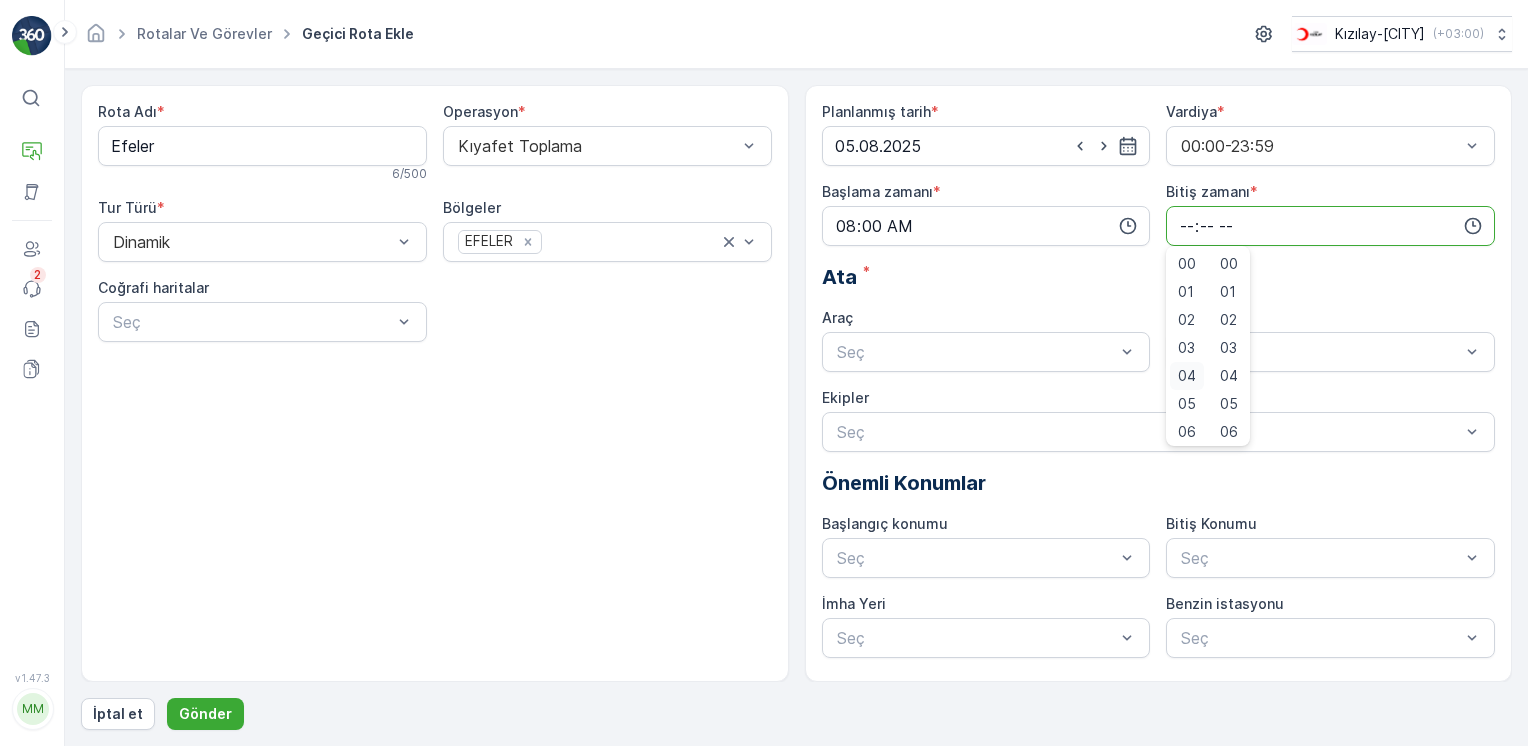 type 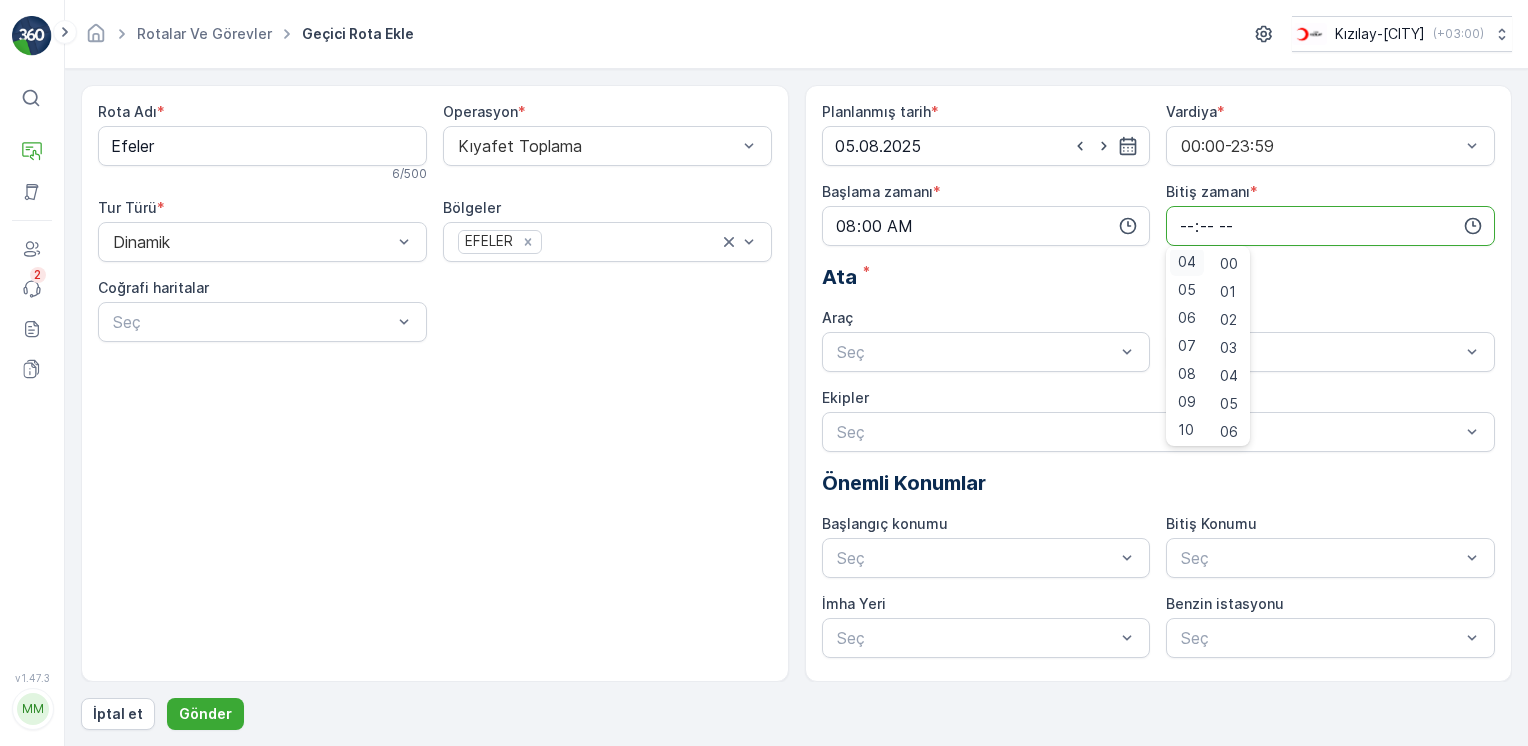 type 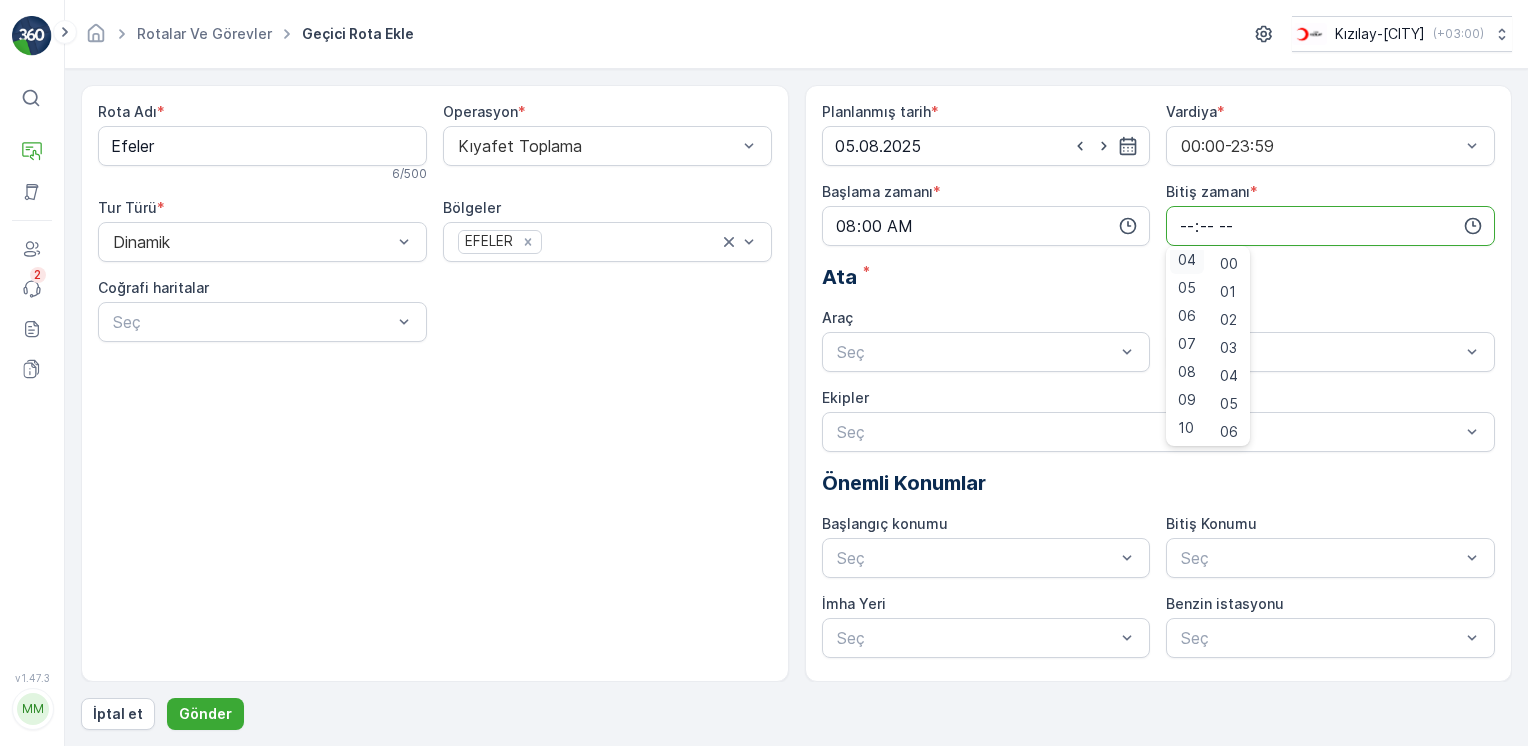 type 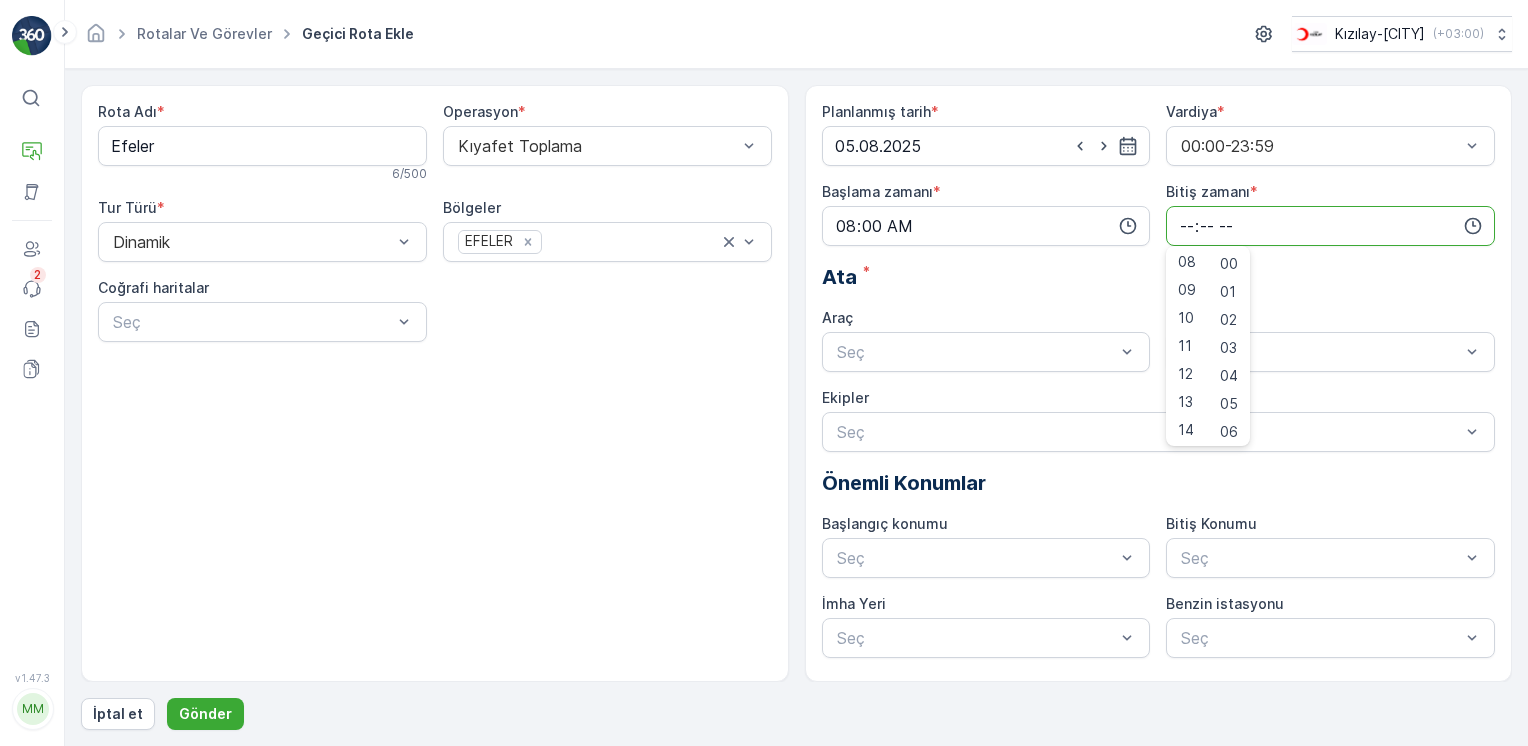 type 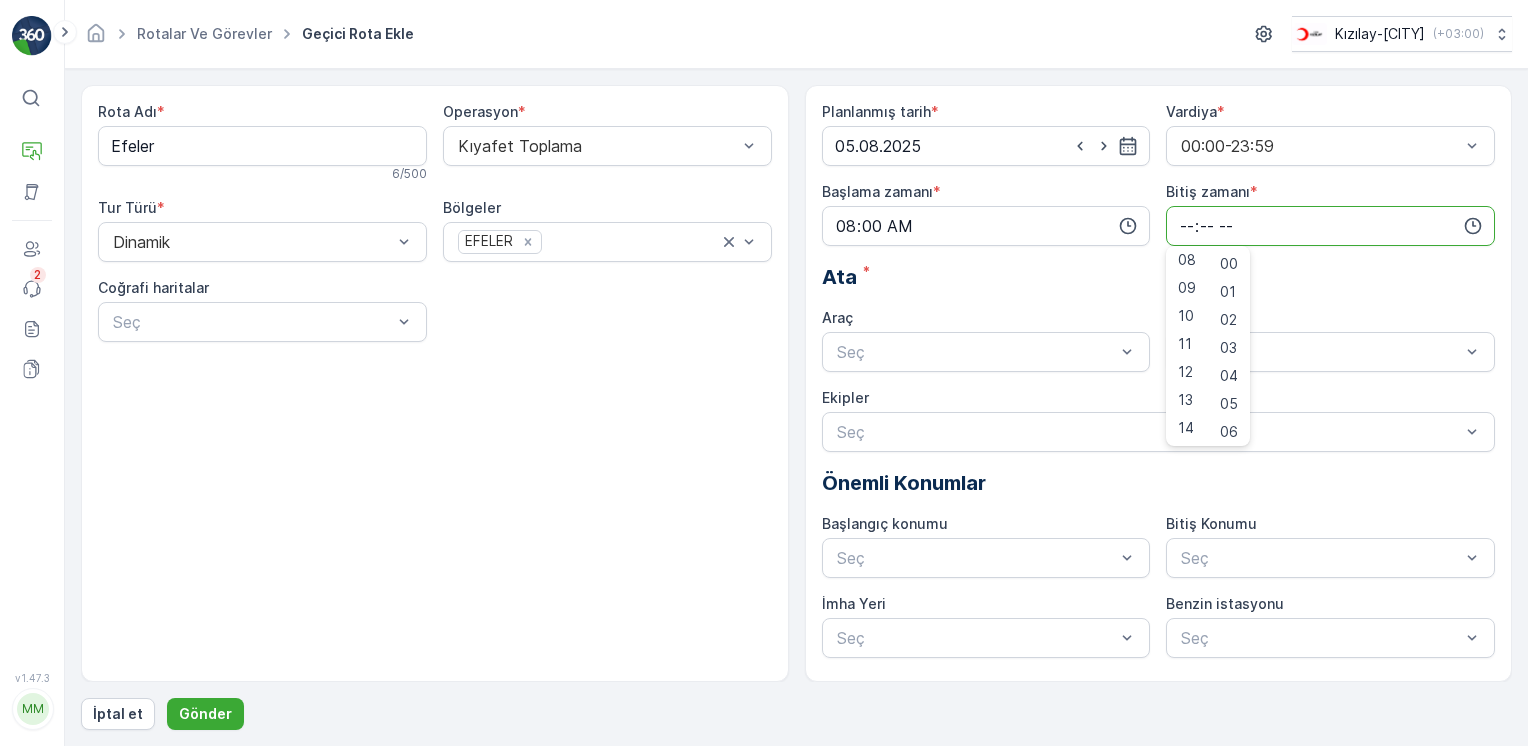 type 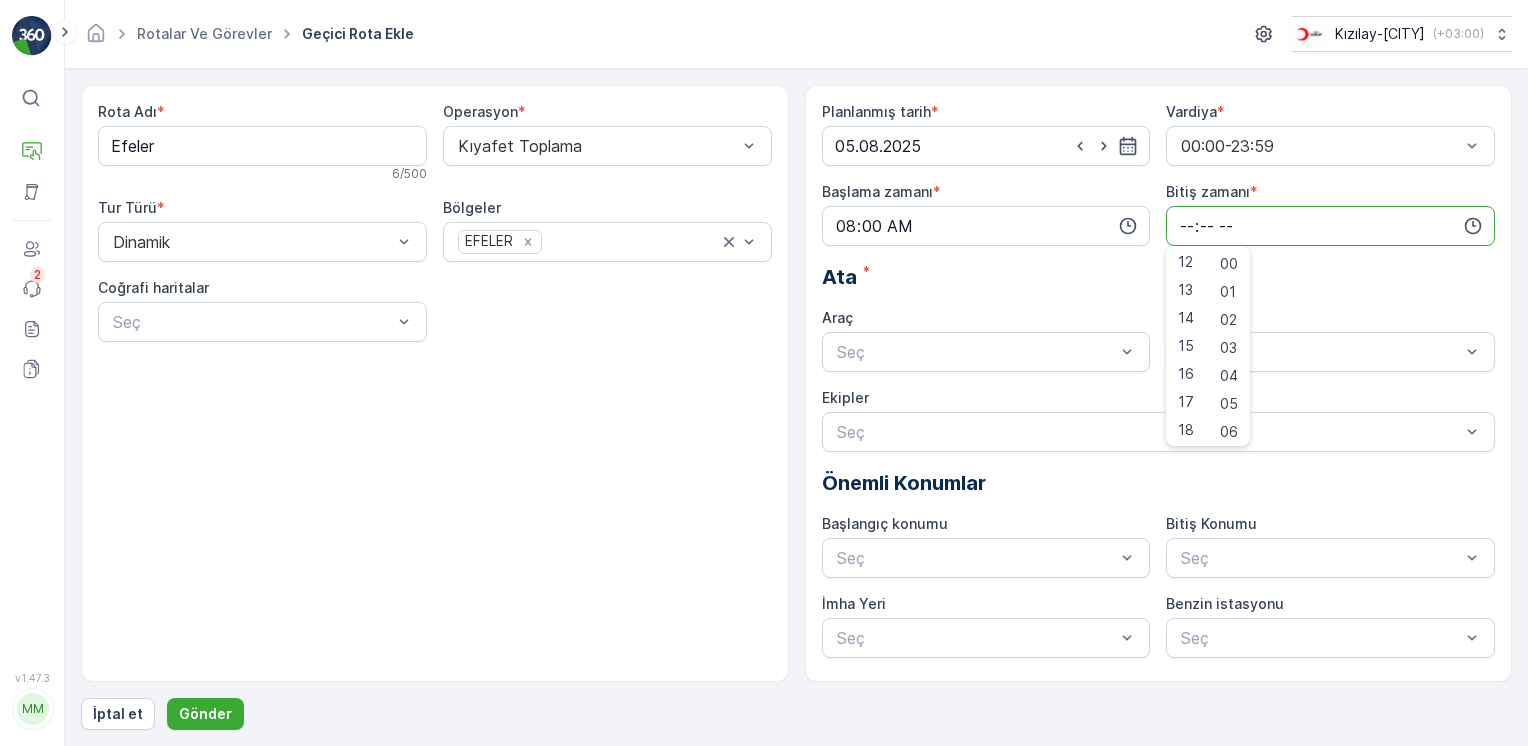 type 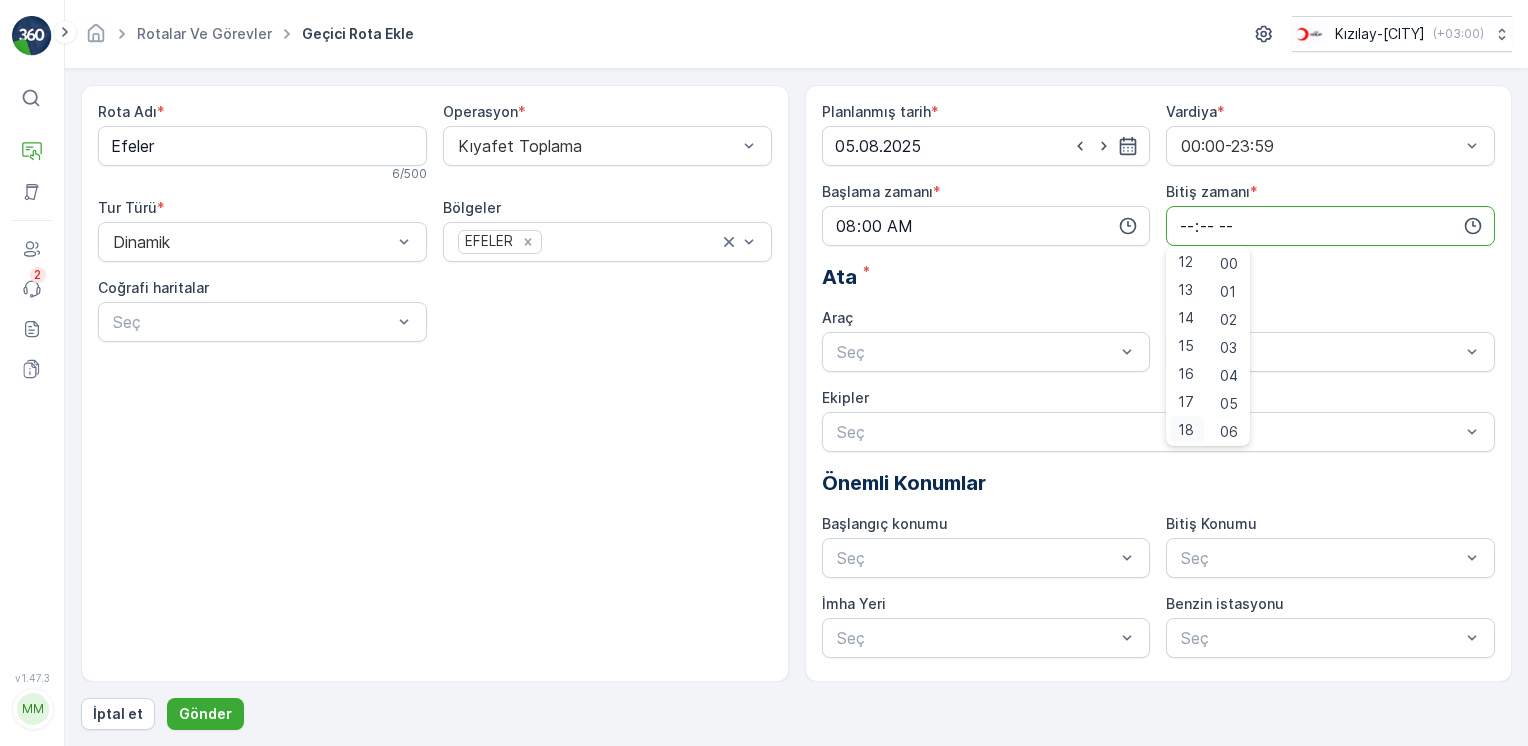 scroll, scrollTop: 340, scrollLeft: 0, axis: vertical 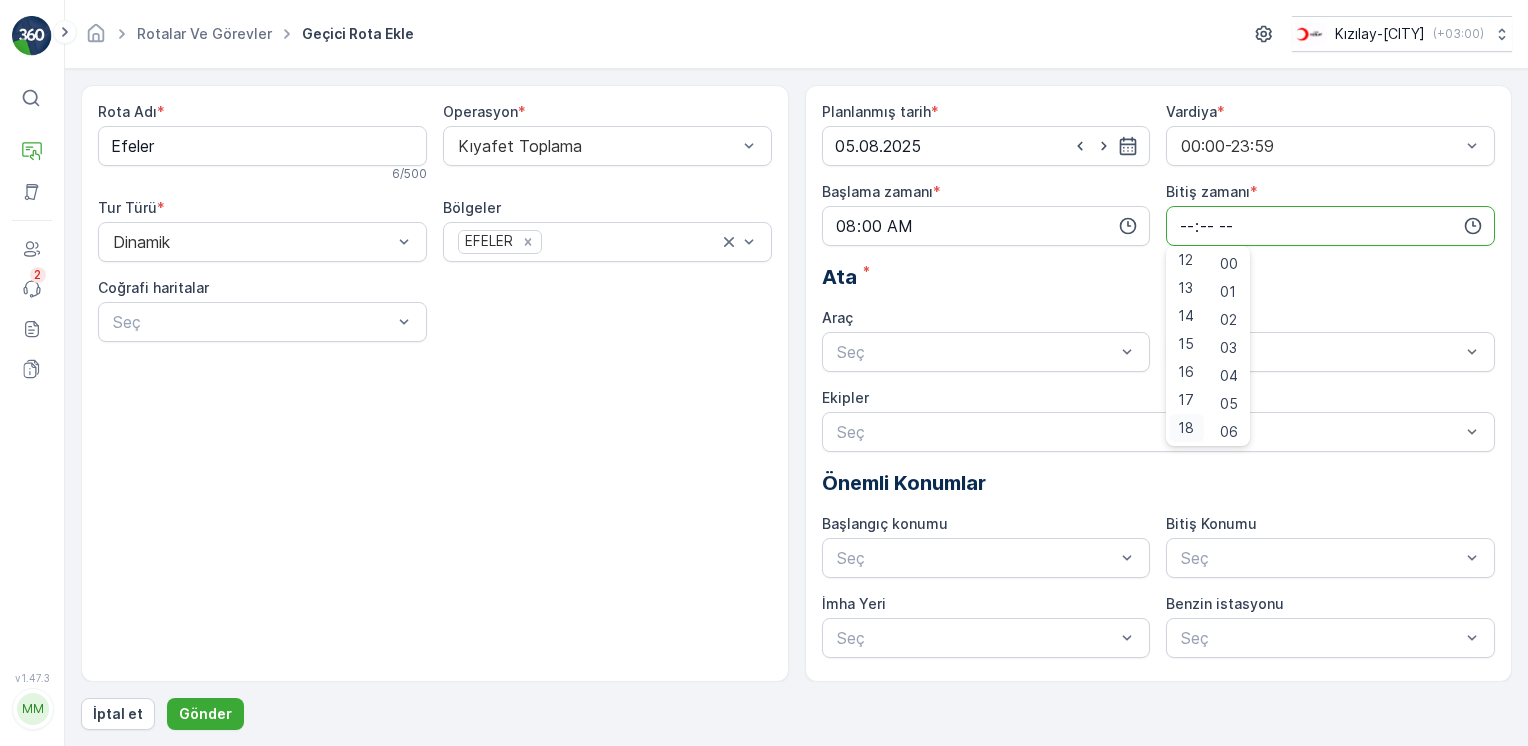 click on "18" at bounding box center [1186, 428] 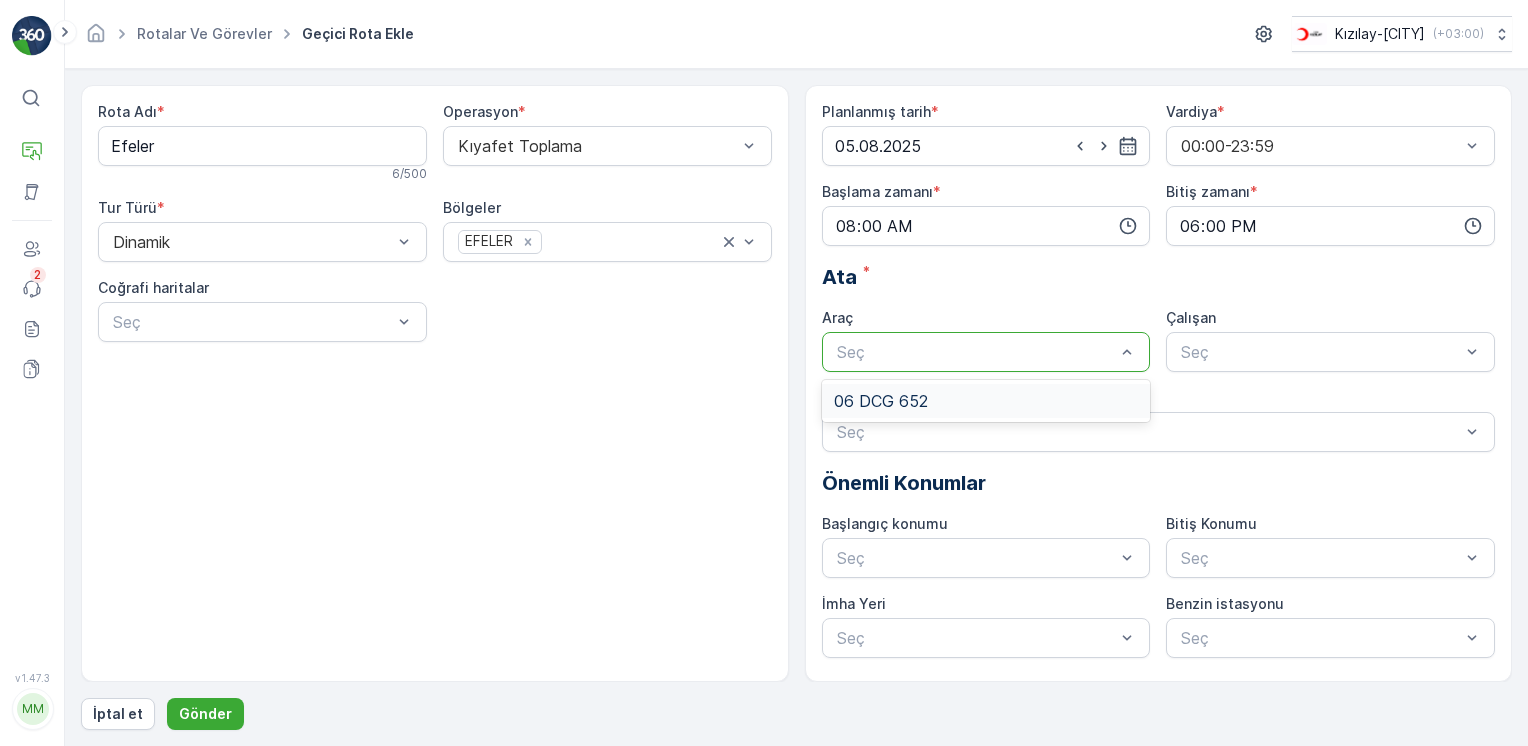 click on "06 DCG 652" at bounding box center [986, 401] 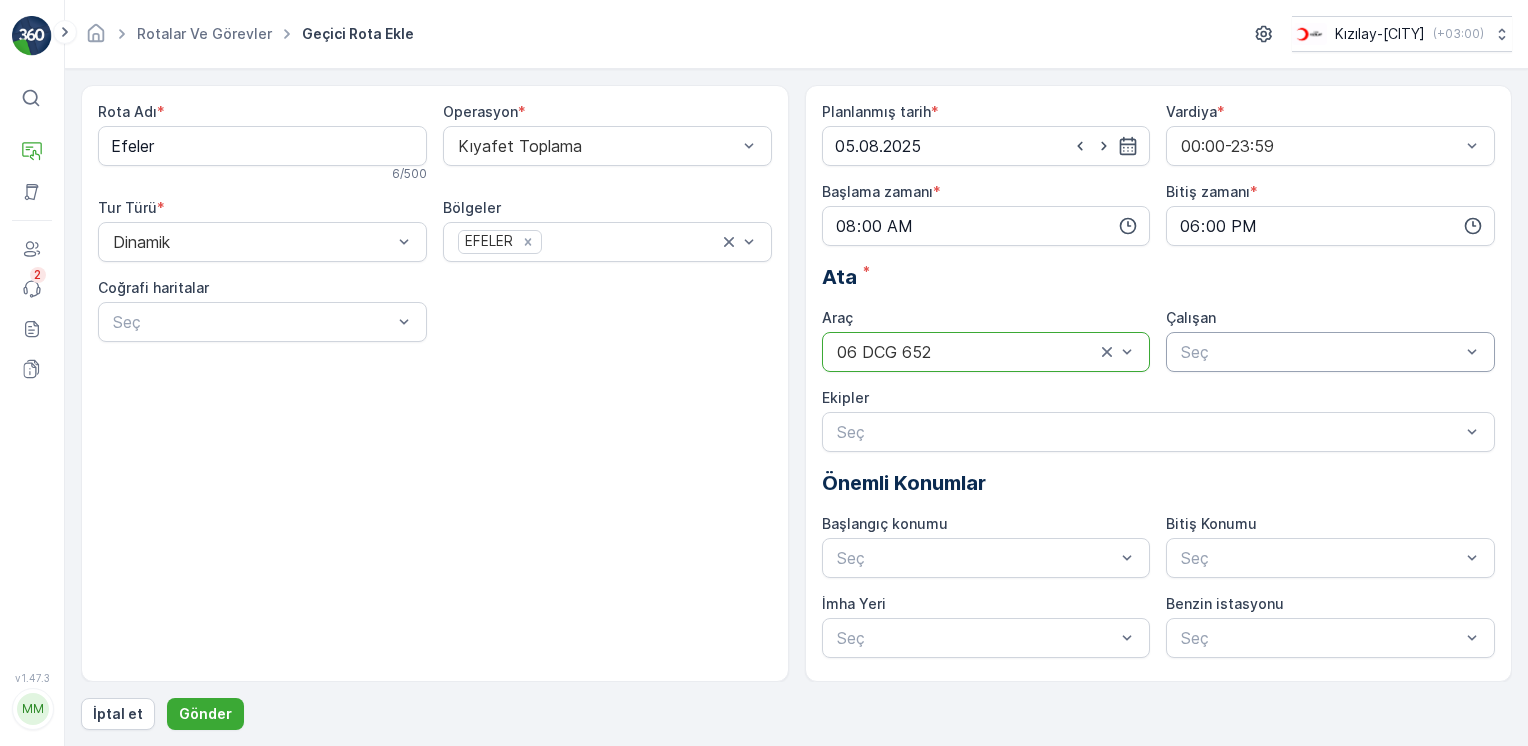 click on "Seç" at bounding box center (1330, 352) 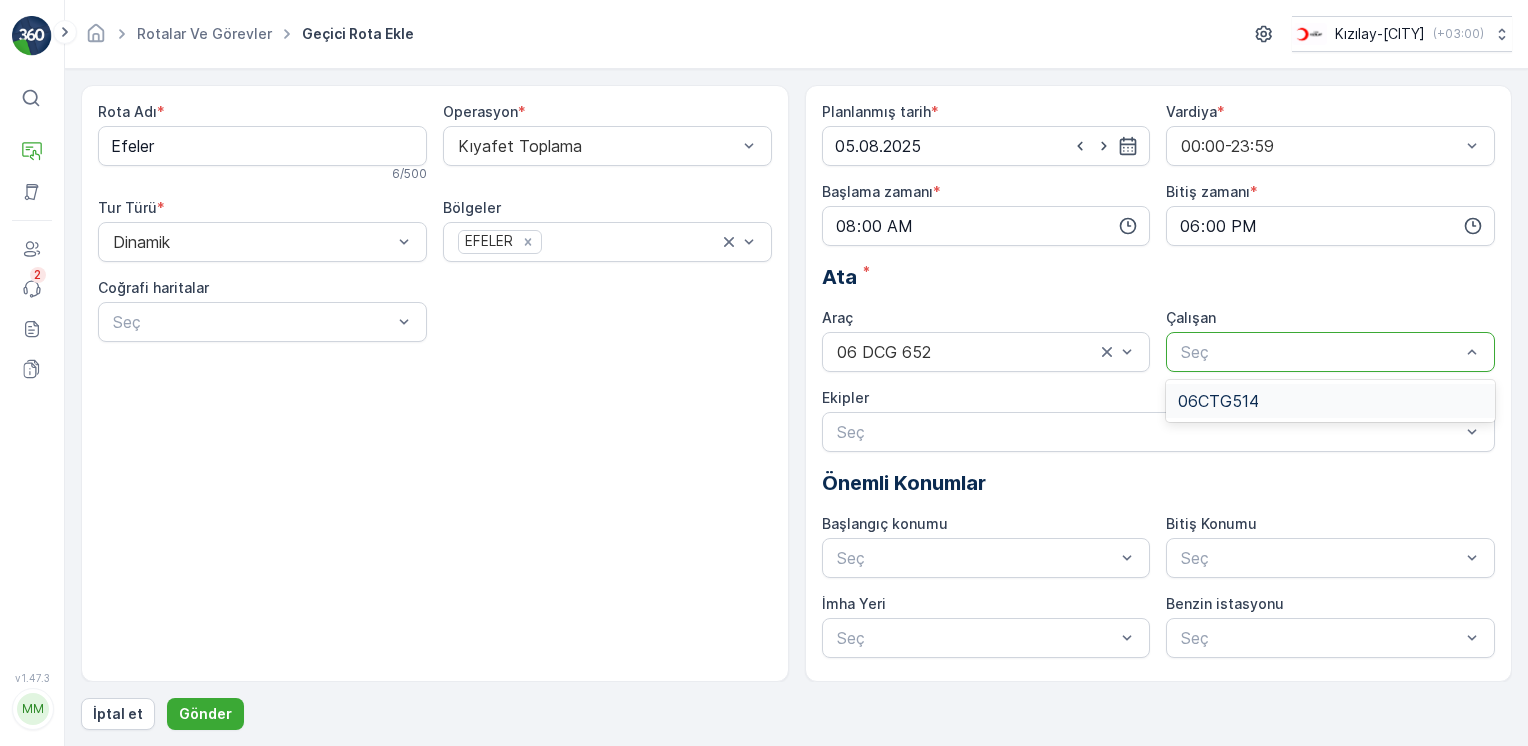 click on "06CTG514" at bounding box center (1218, 401) 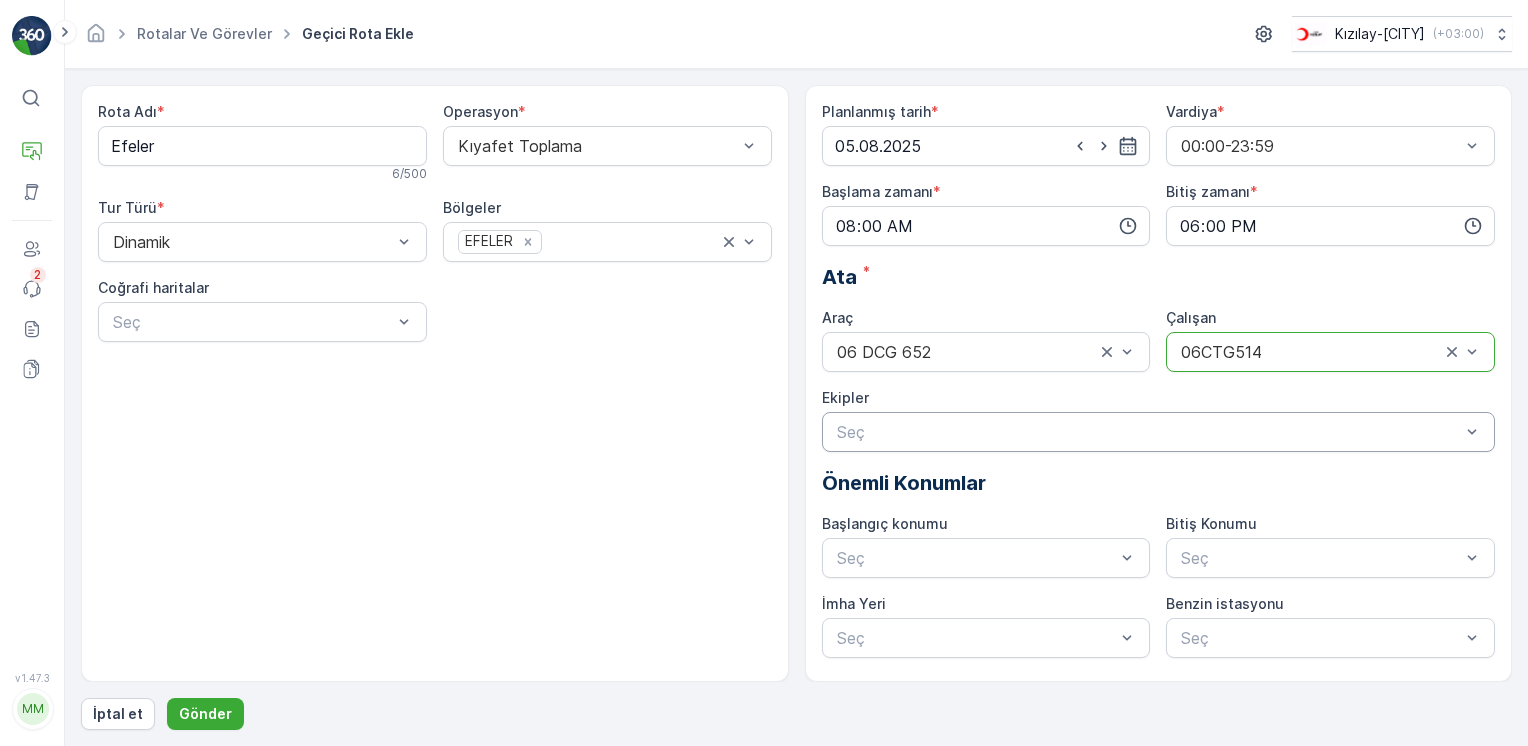 click at bounding box center (1149, 432) 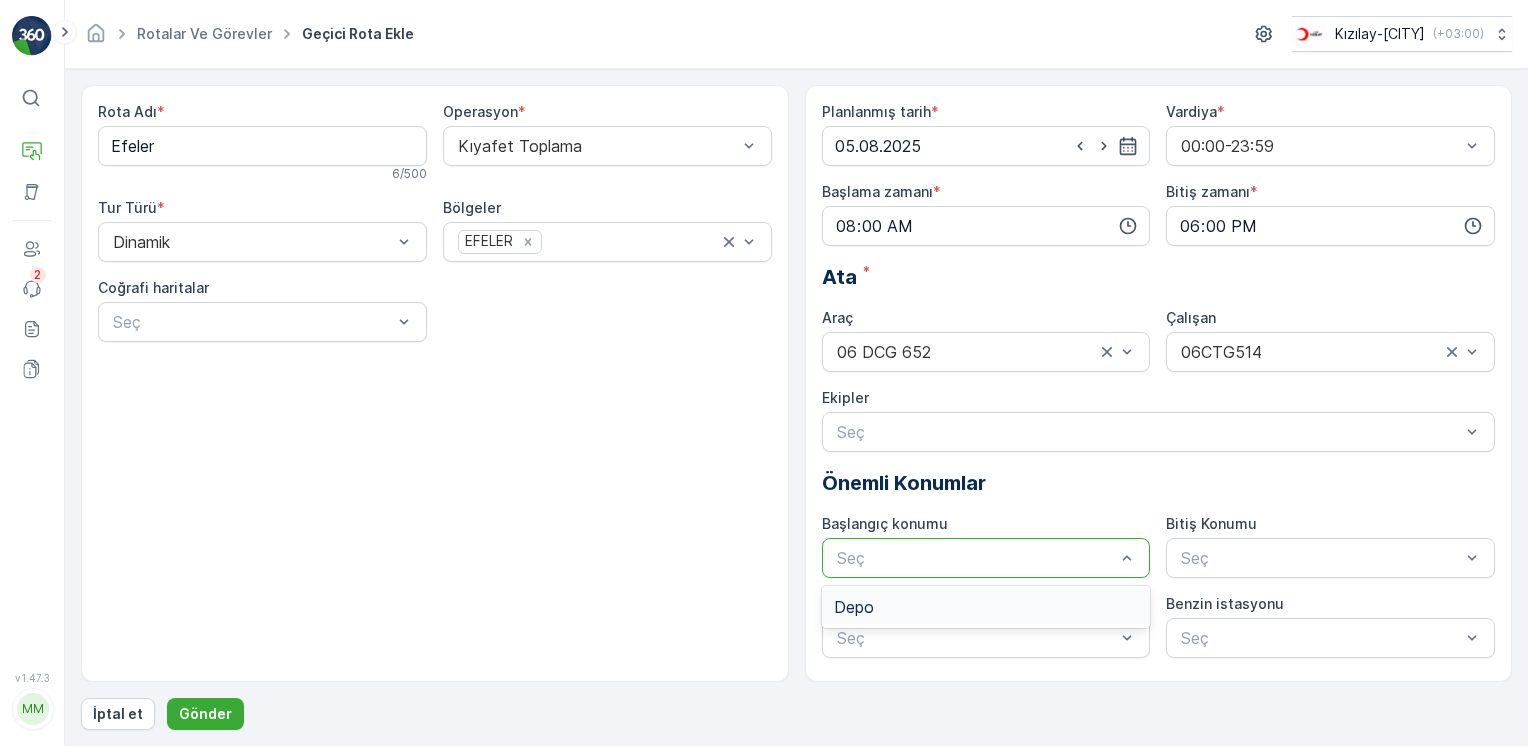 click at bounding box center [976, 558] 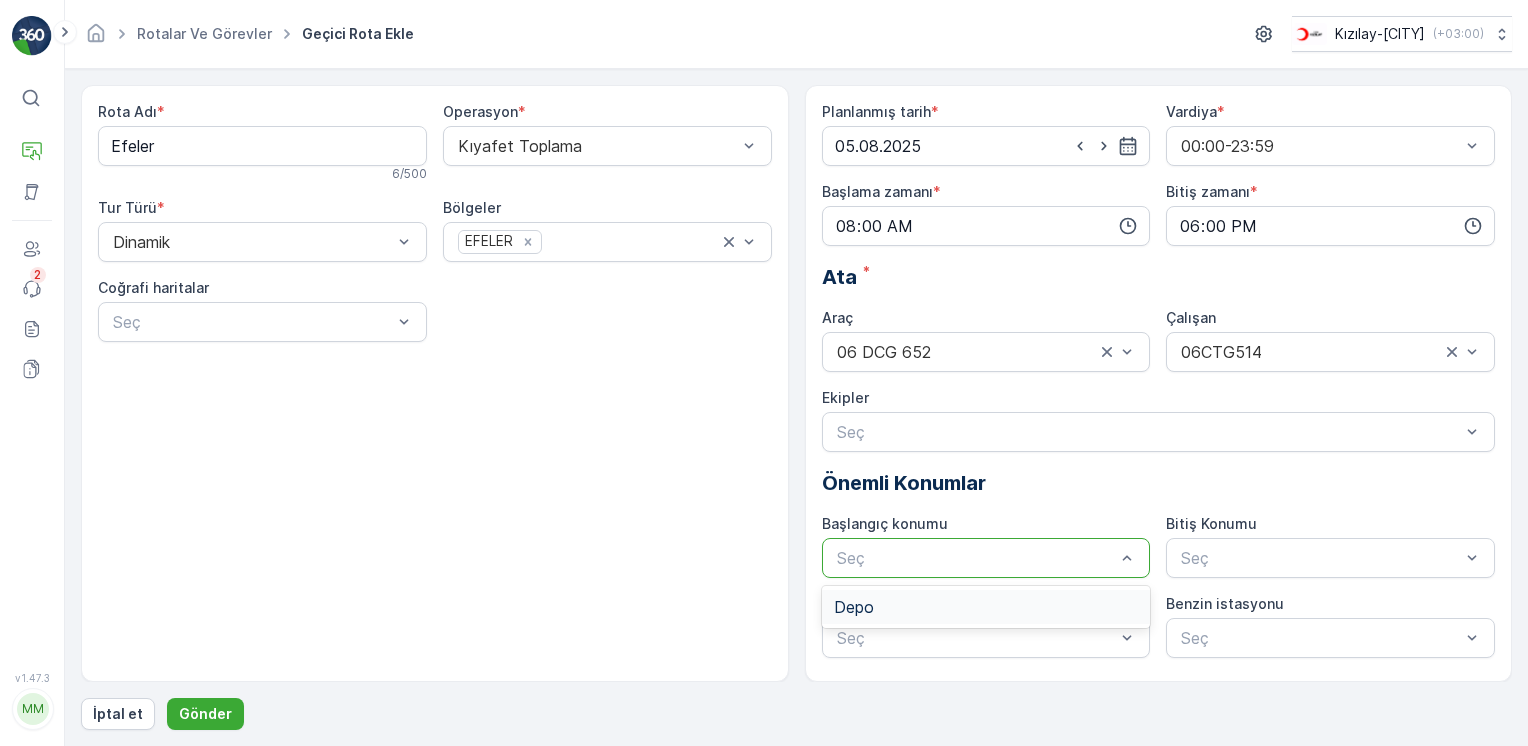 click on "Depo" at bounding box center [986, 607] 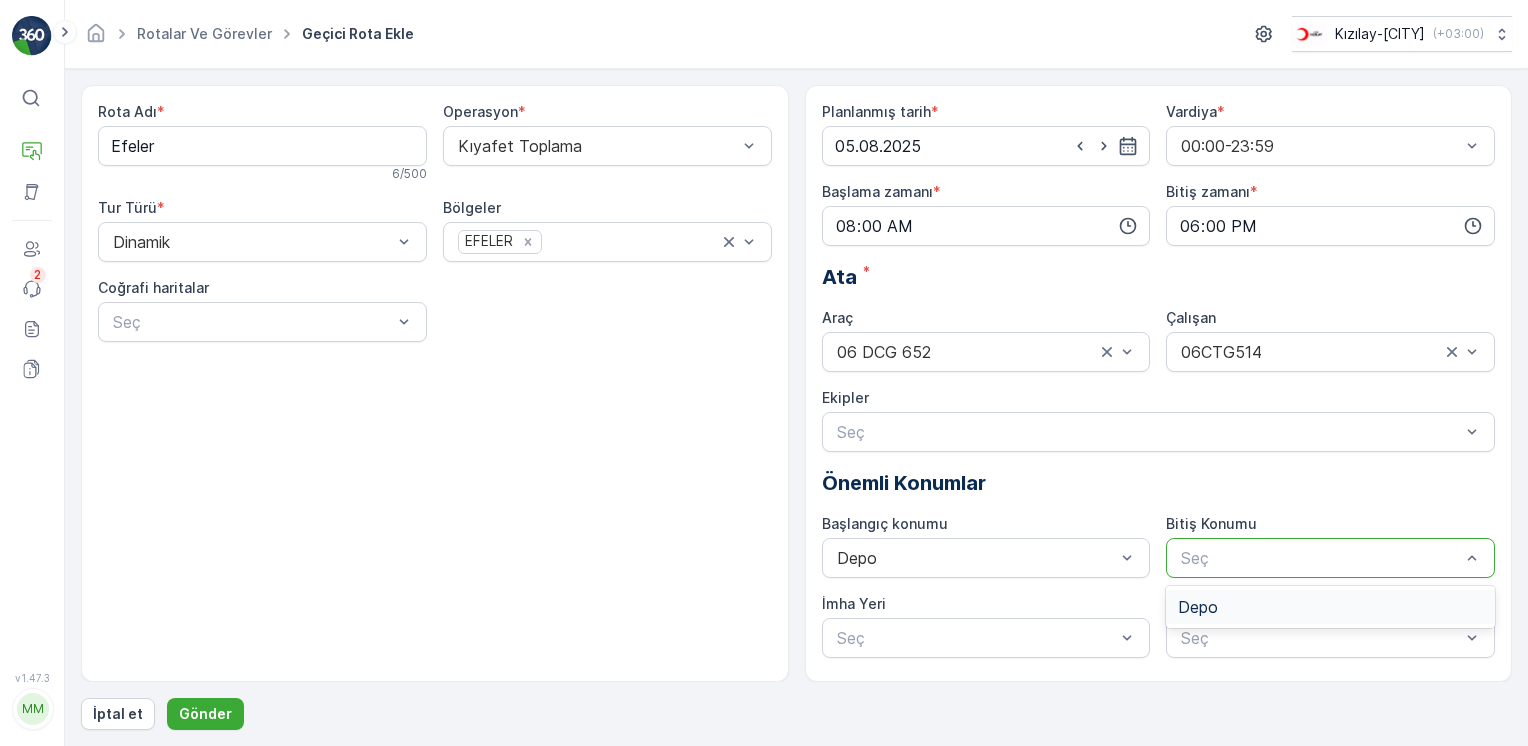 click on "Depo" at bounding box center [1198, 607] 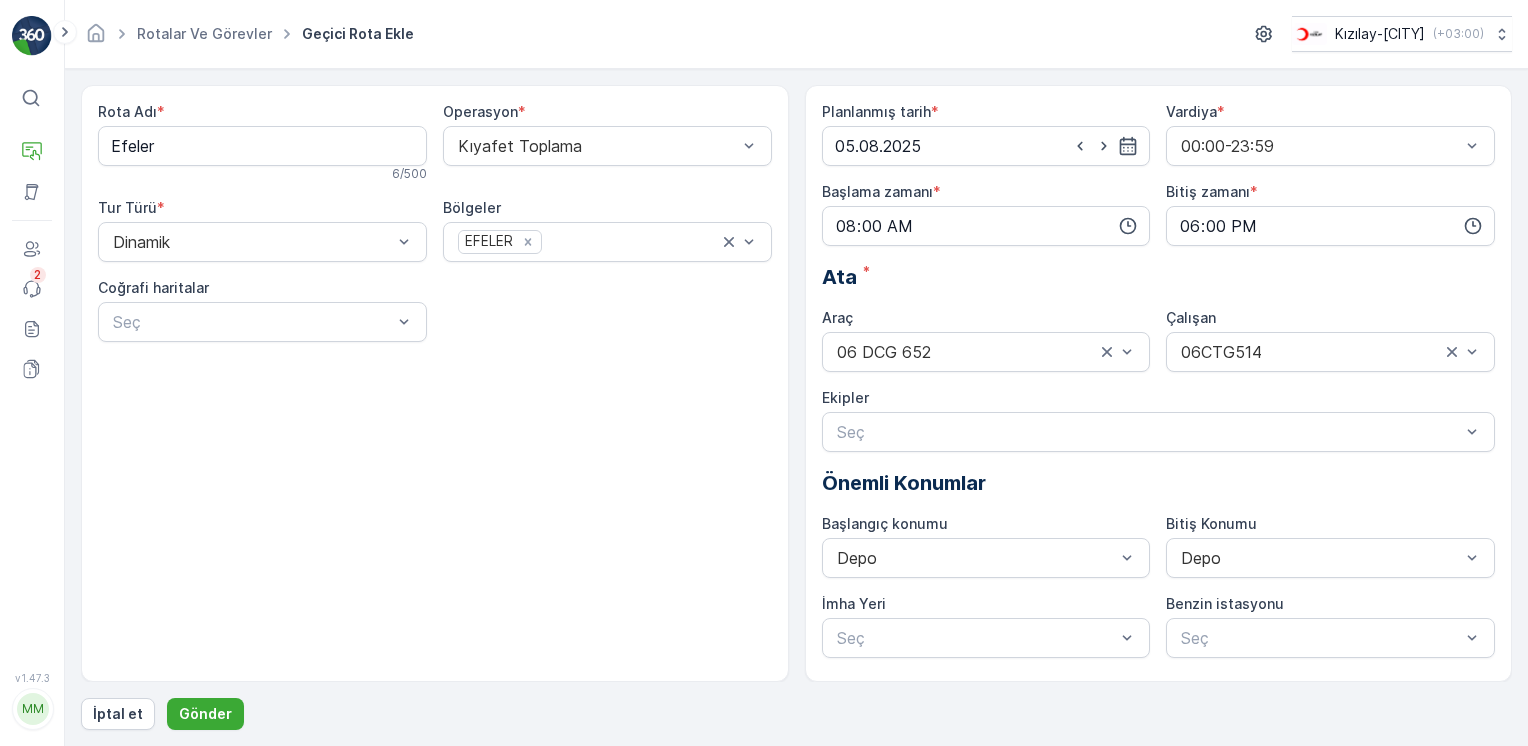click on "Rota Adı * Efeler 6  /  500 Operasyon * Kıyafet Toplama Tur Türü * Dinamik Bölgeler EFELER Coğrafi haritalar Seç" at bounding box center (435, 383) 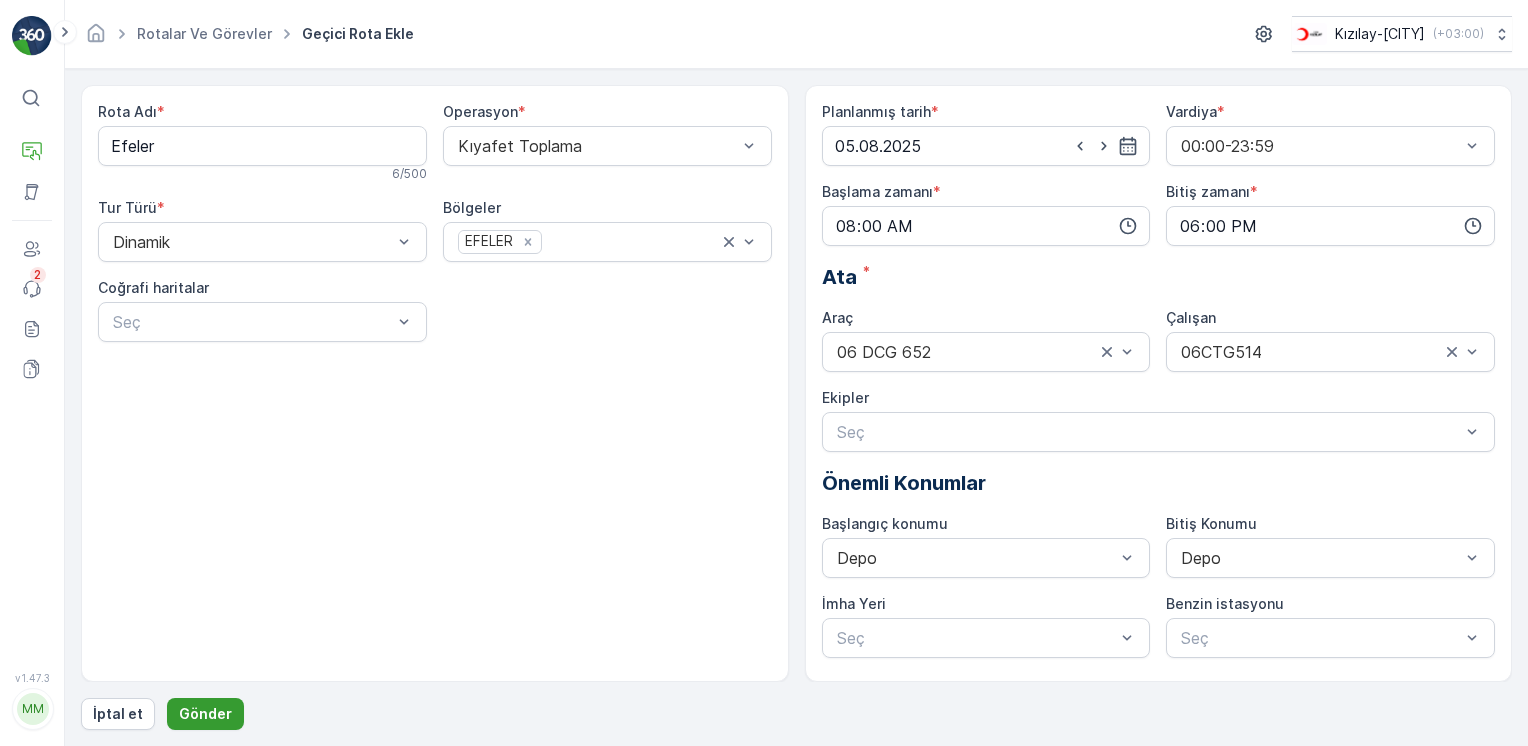 click on "Gönder" at bounding box center (205, 714) 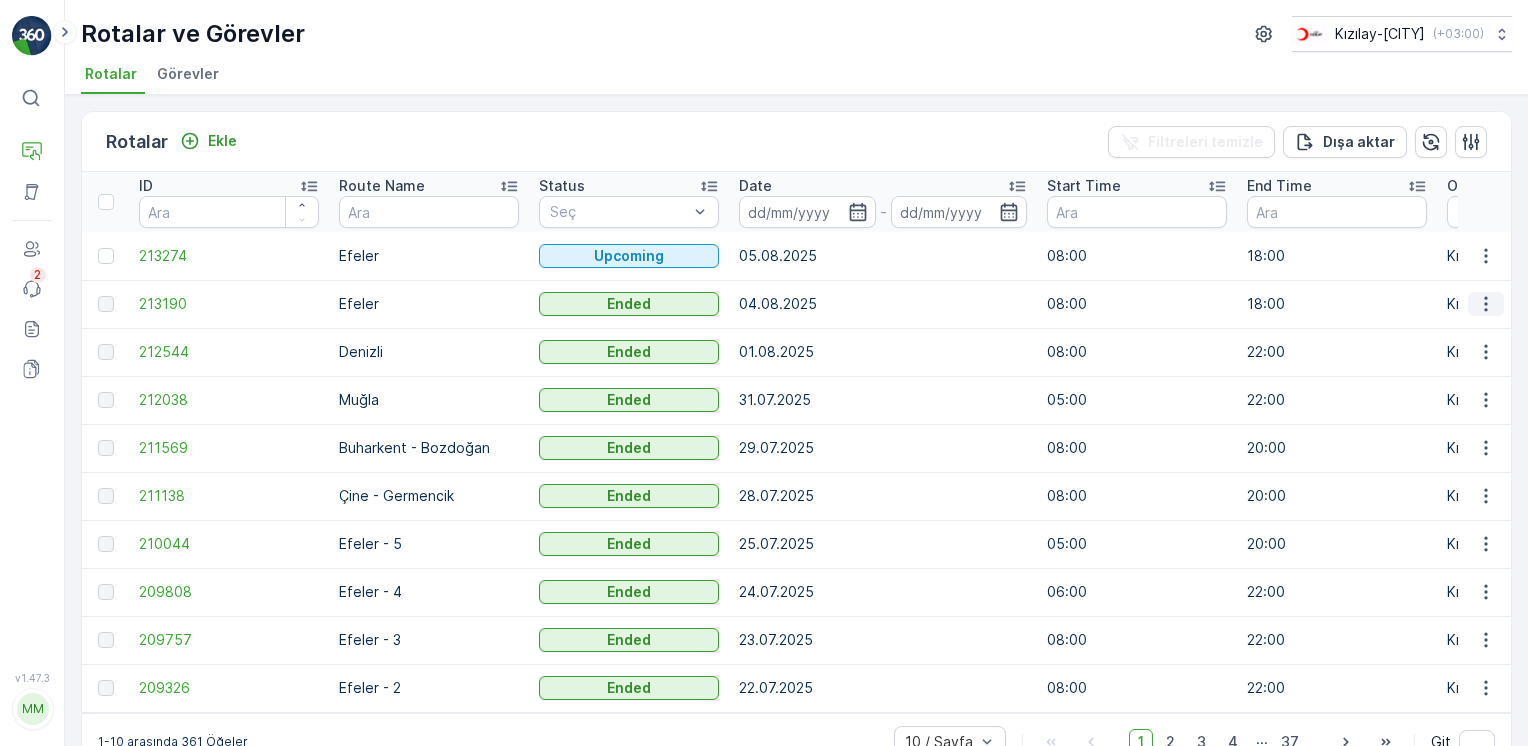 click 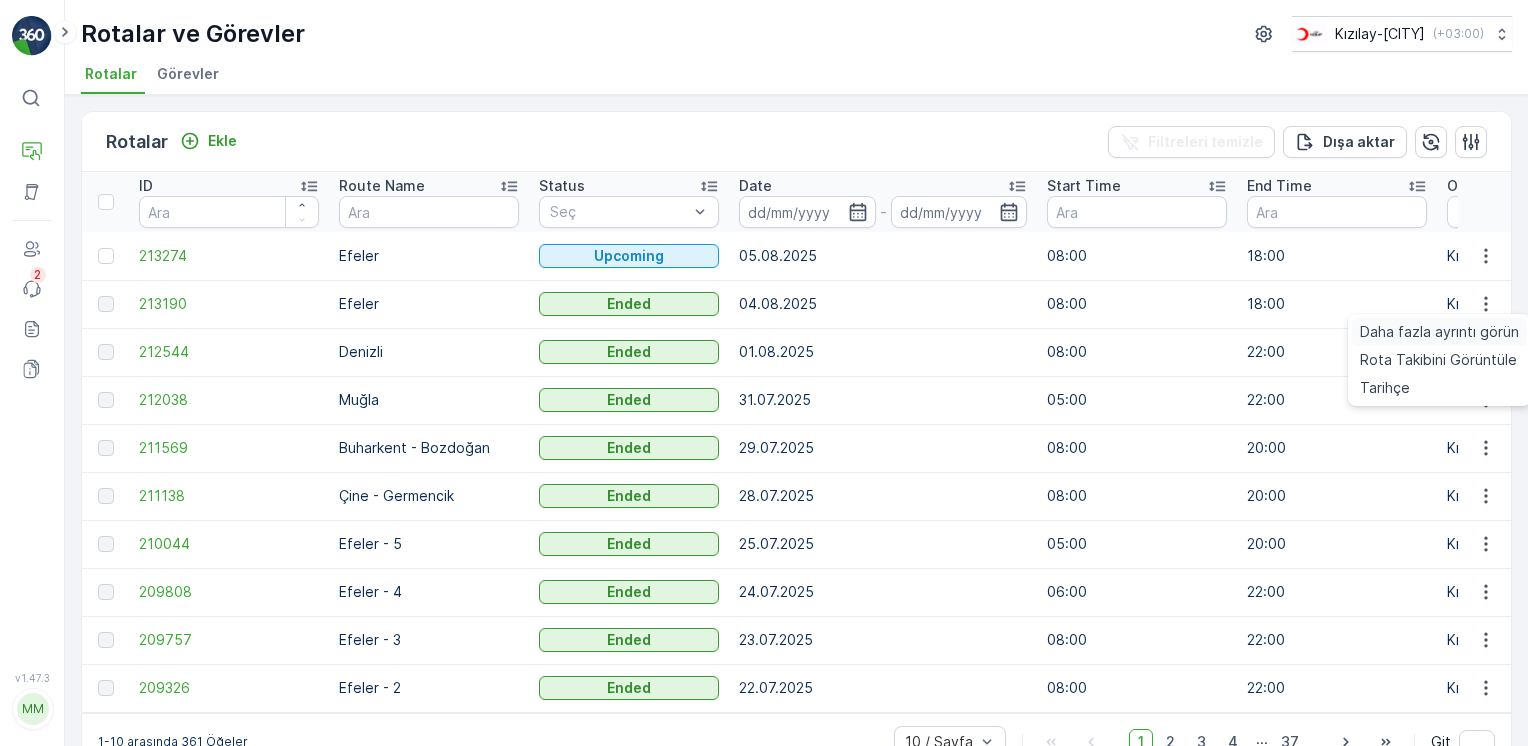 click on "Daha fazla ayrıntı görün" at bounding box center [1439, 332] 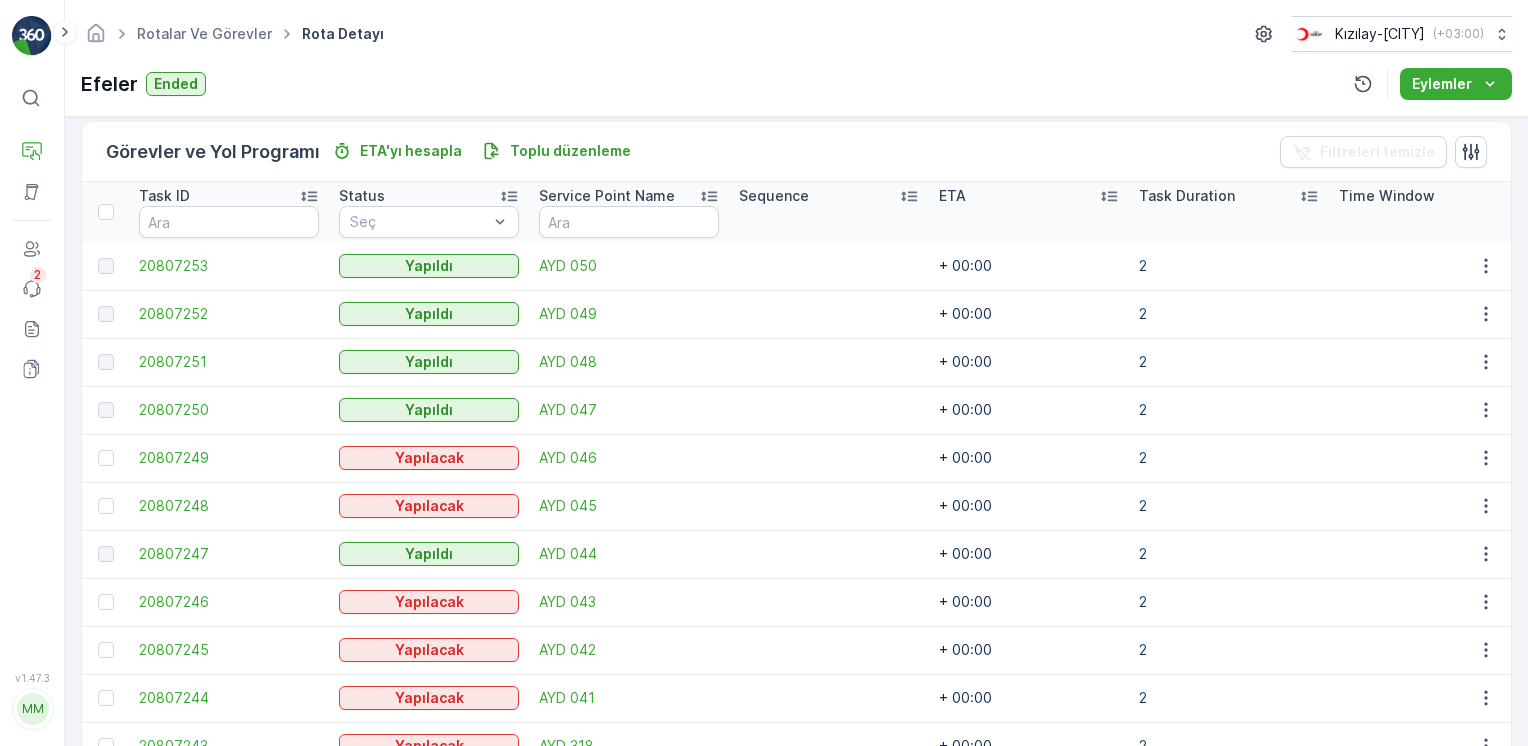 scroll, scrollTop: 456, scrollLeft: 0, axis: vertical 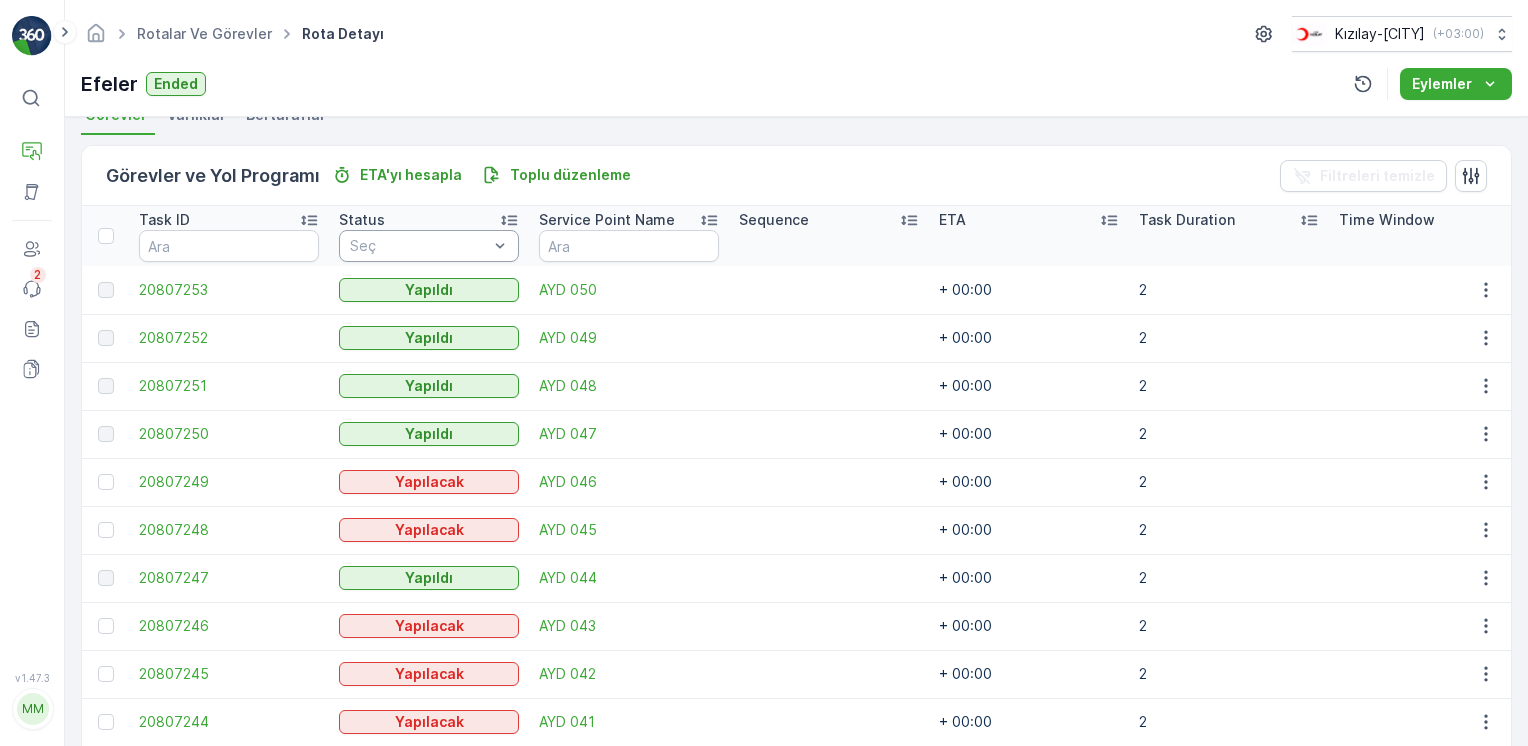 click on "Seç" at bounding box center [429, 246] 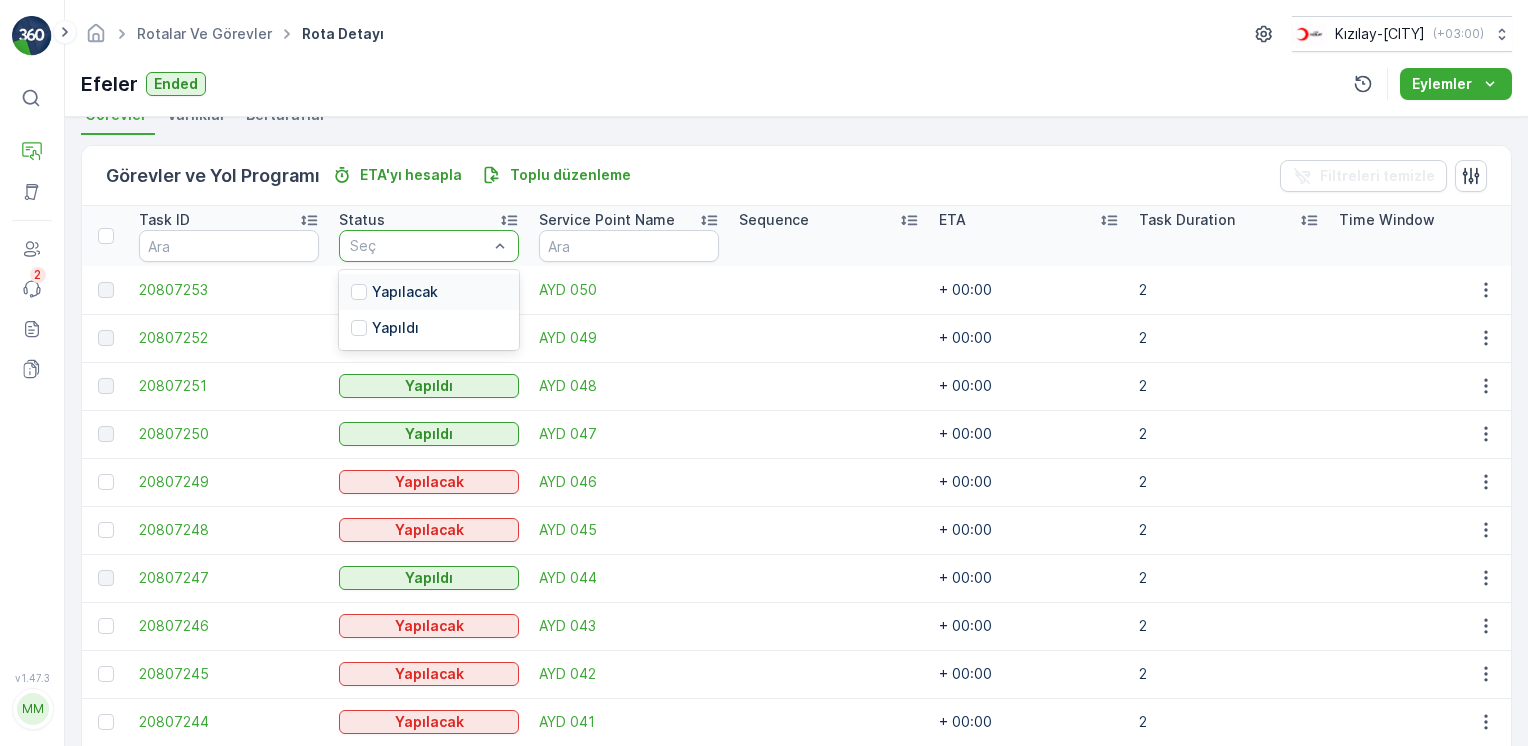 click on "Yapılacak" at bounding box center (405, 292) 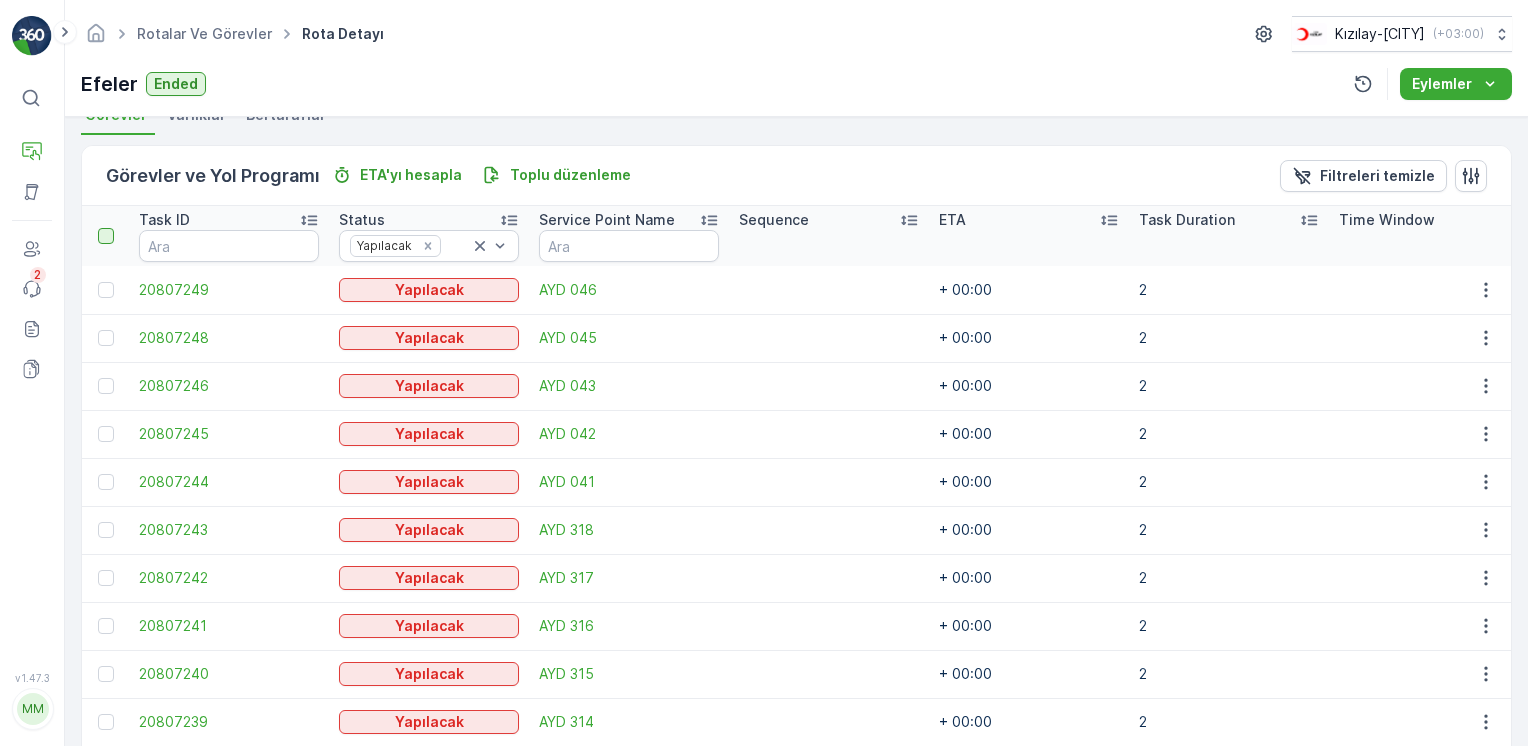 click at bounding box center [106, 236] 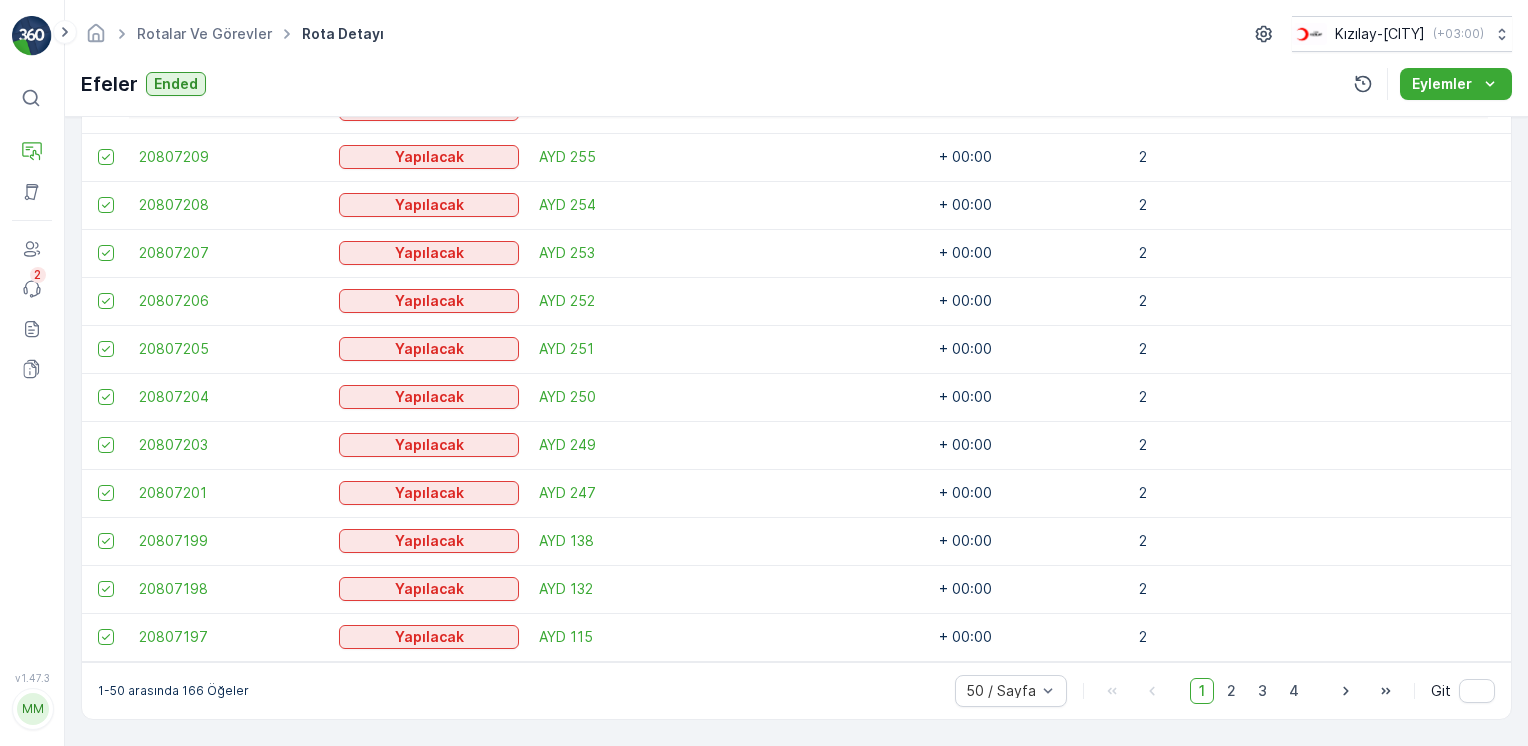 scroll, scrollTop: 2468, scrollLeft: 0, axis: vertical 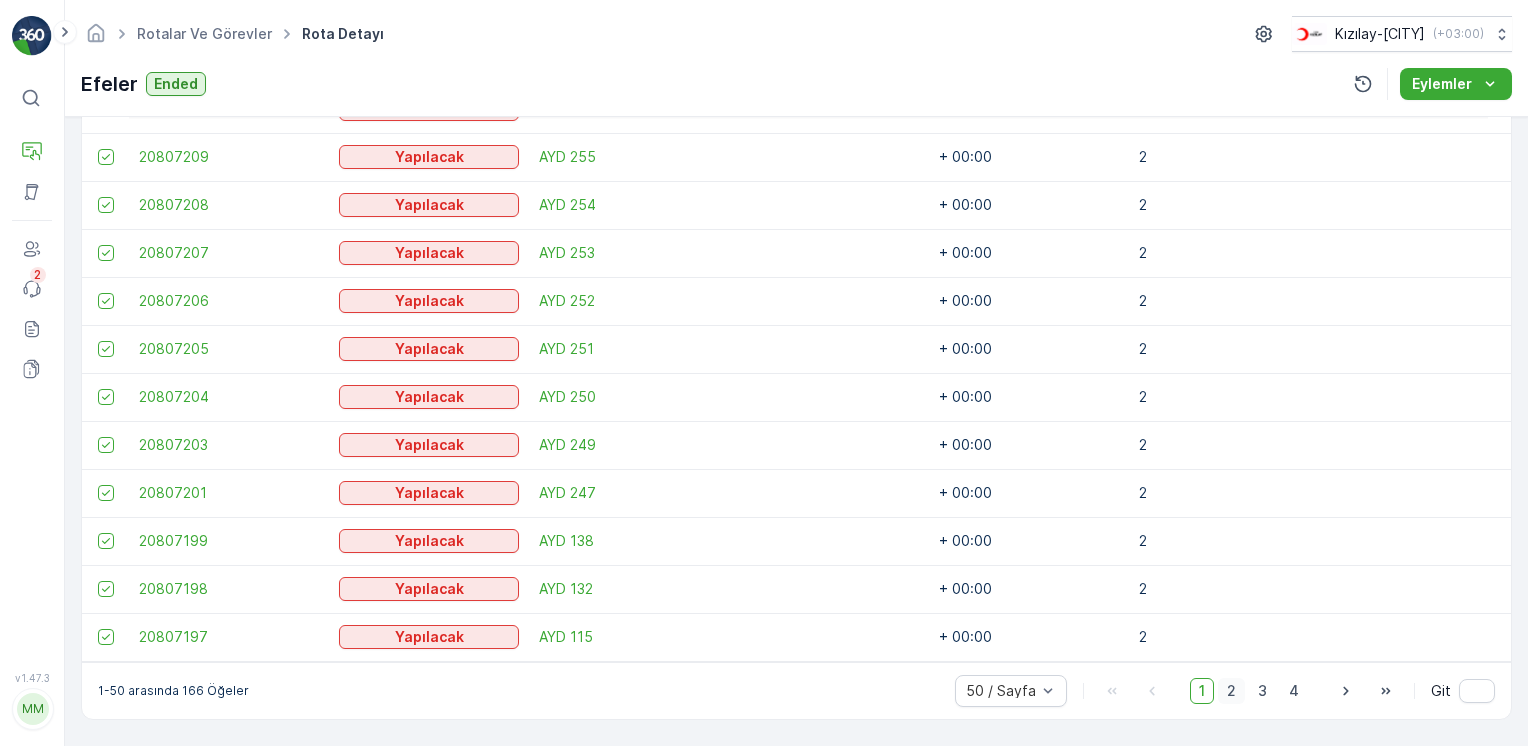 click on "2" at bounding box center (1231, 691) 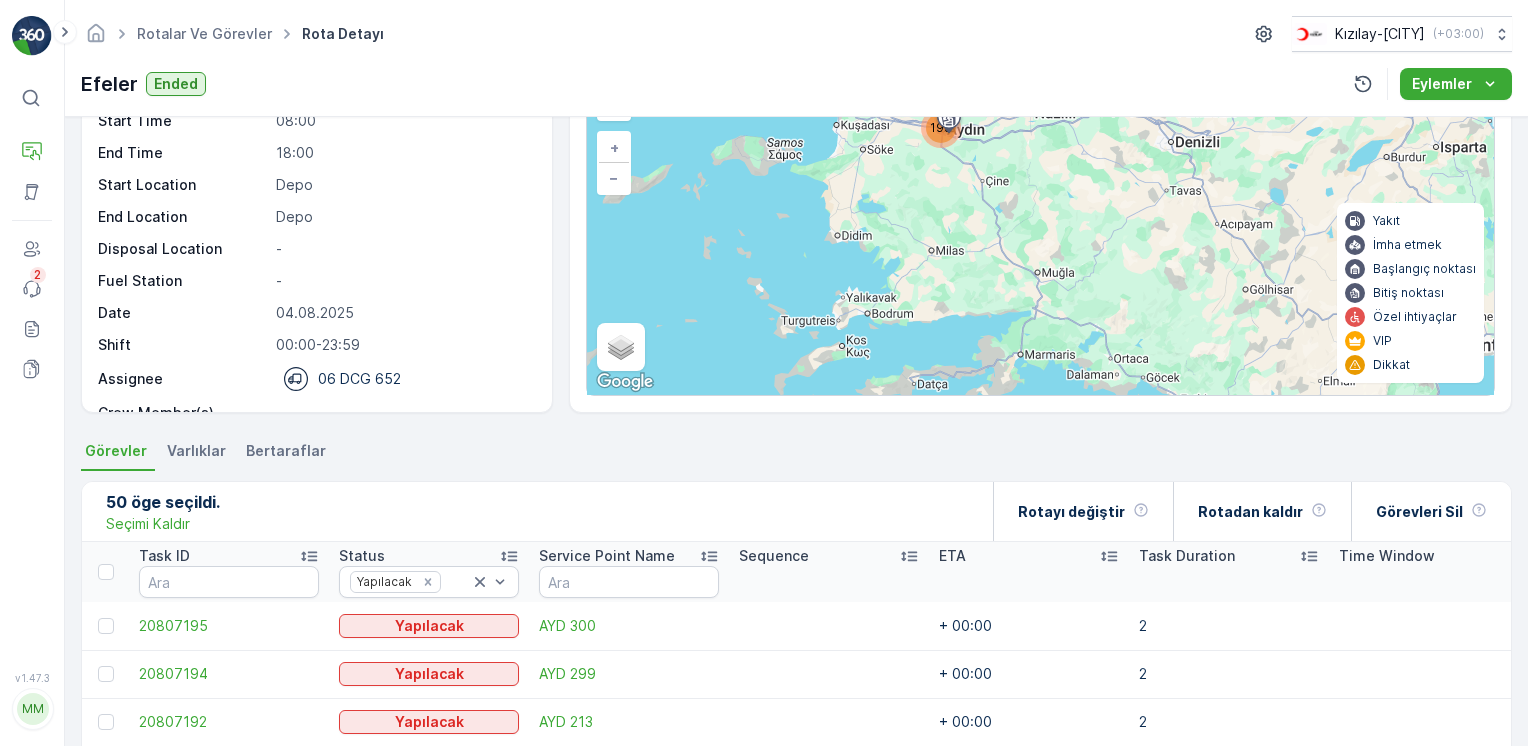 scroll, scrollTop: 46, scrollLeft: 0, axis: vertical 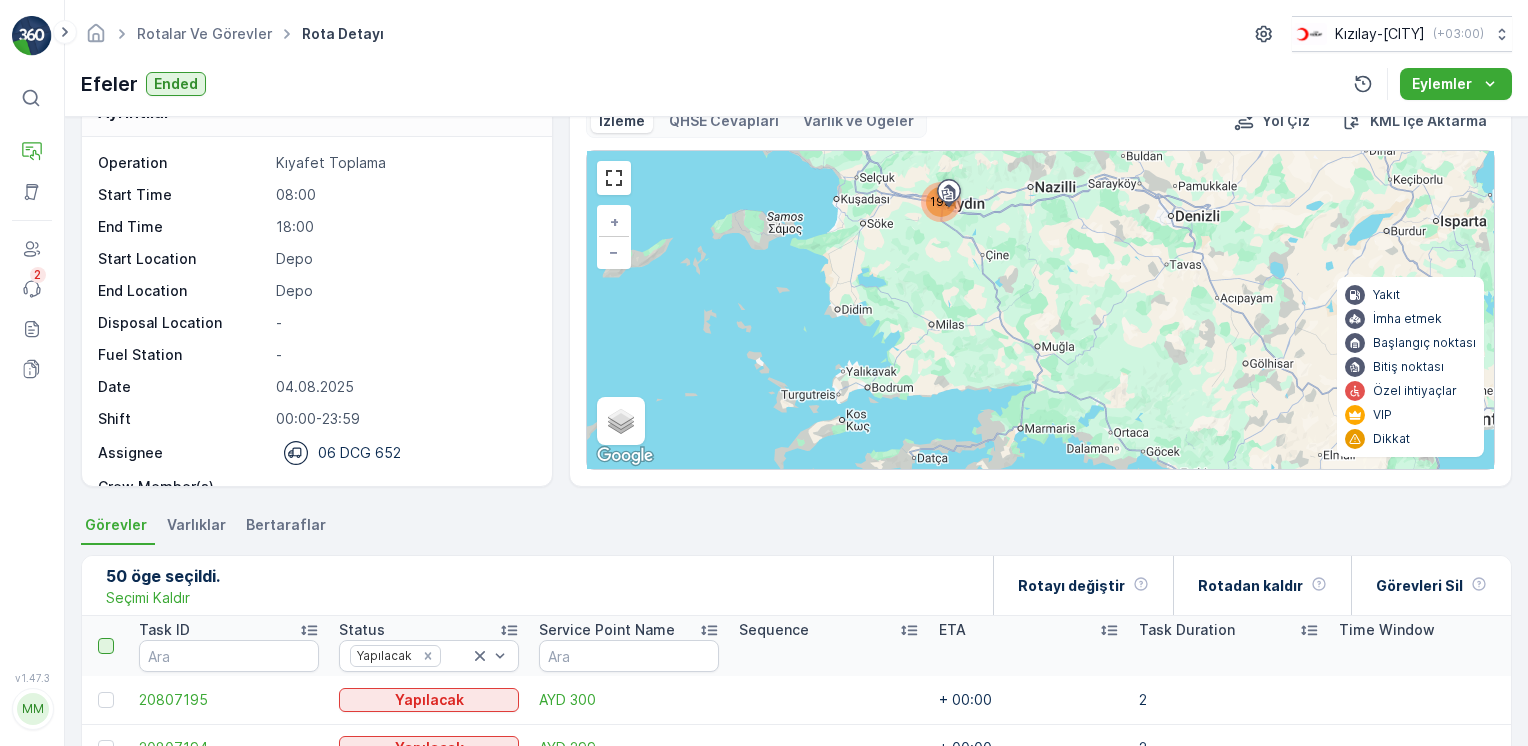 click at bounding box center (106, 646) 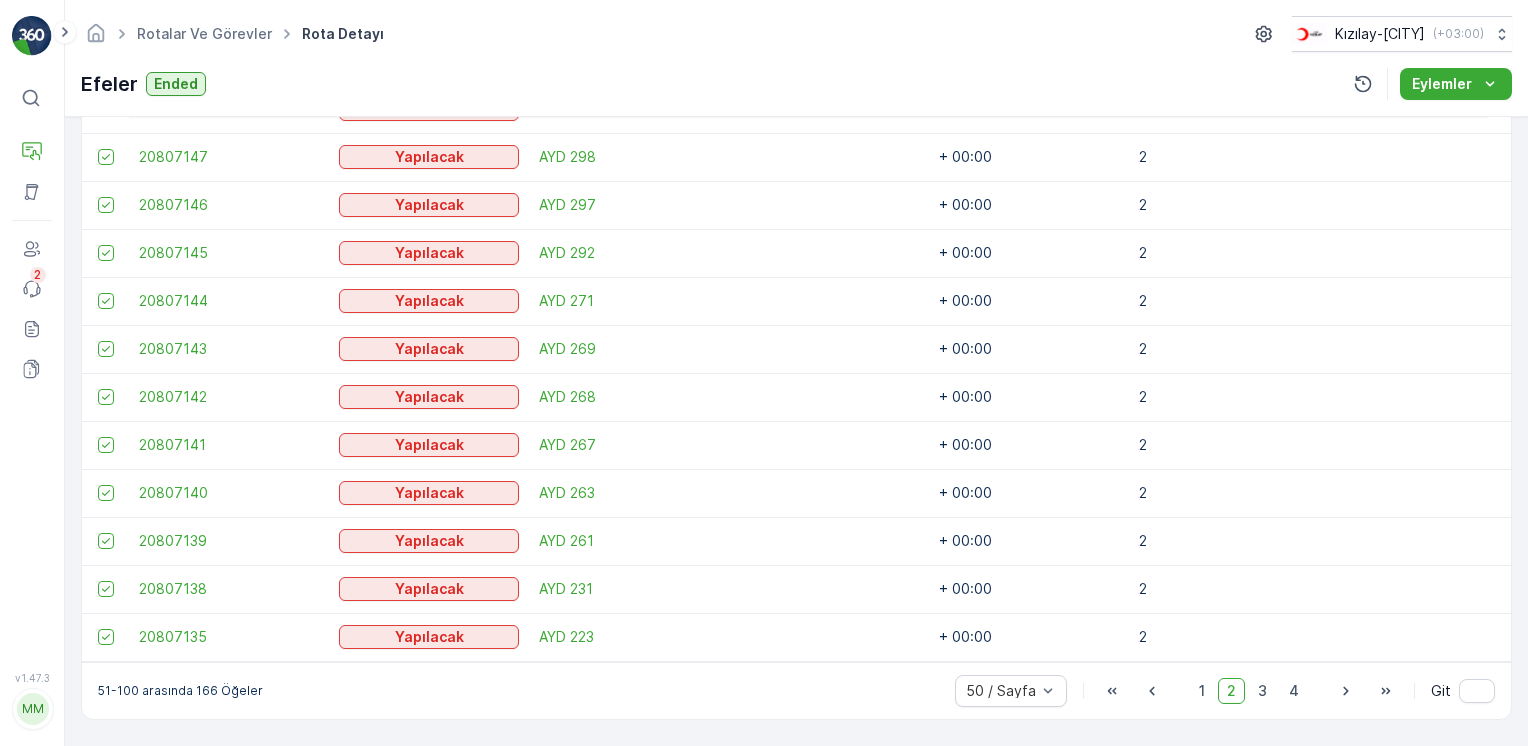 scroll, scrollTop: 2468, scrollLeft: 0, axis: vertical 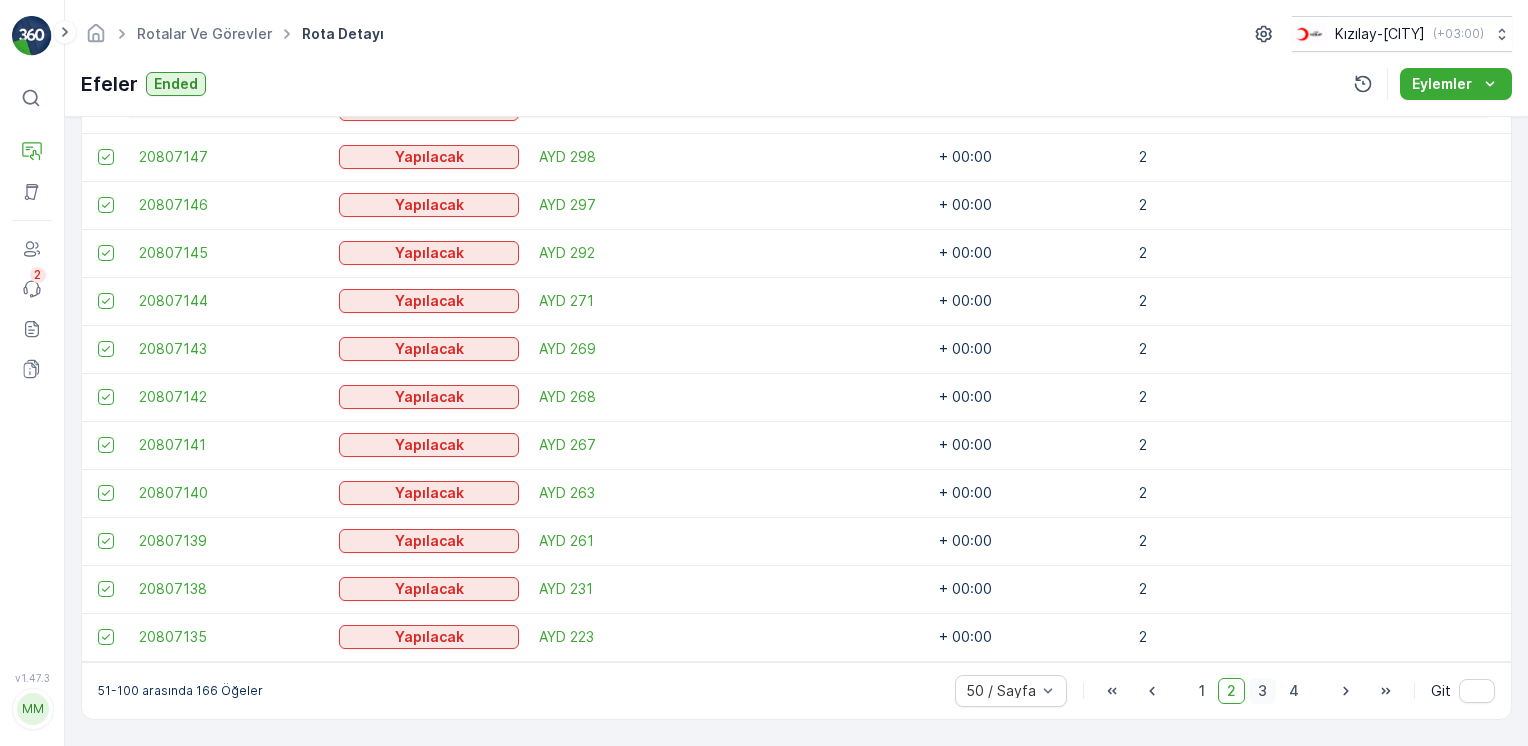click on "3" at bounding box center [1262, 691] 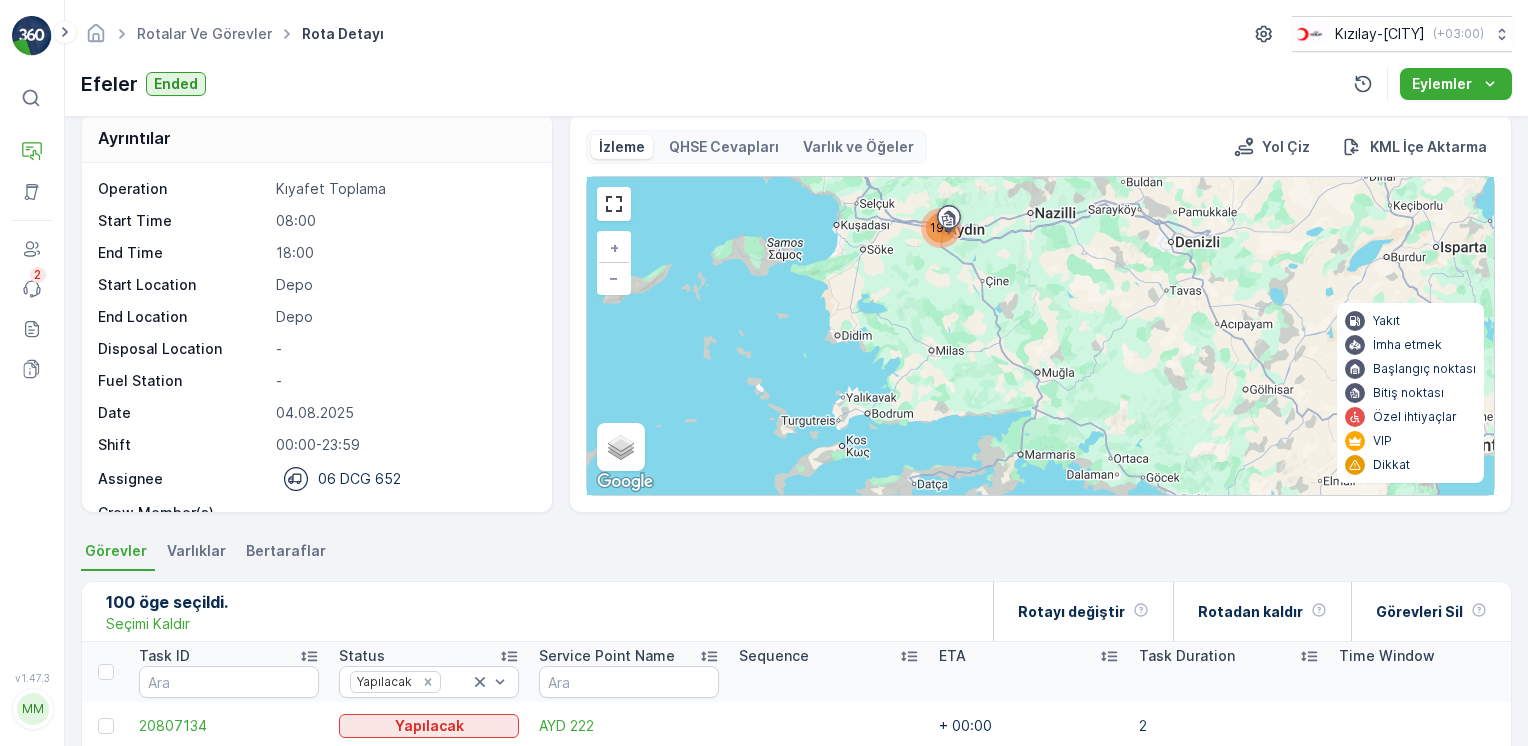 scroll, scrollTop: 0, scrollLeft: 0, axis: both 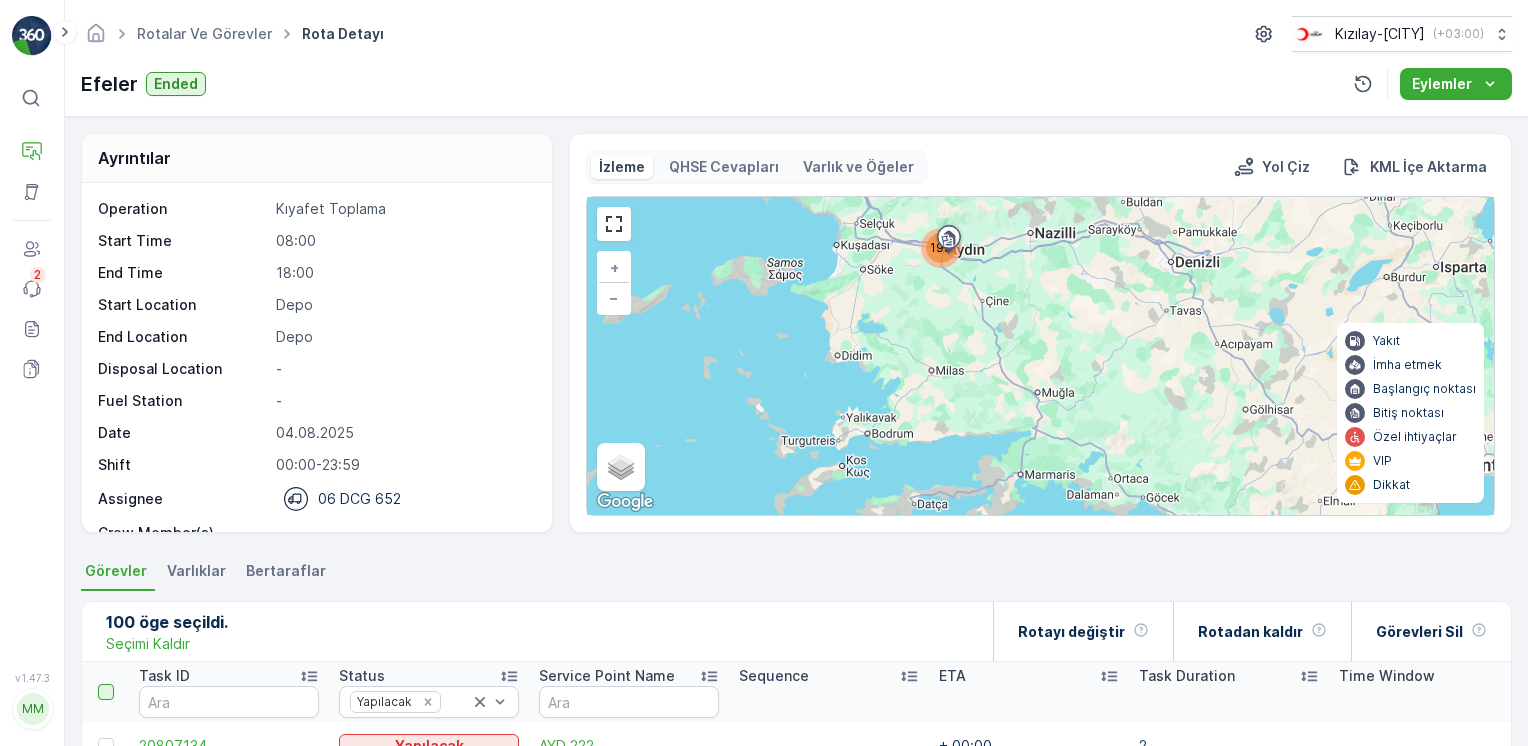 click at bounding box center (106, 692) 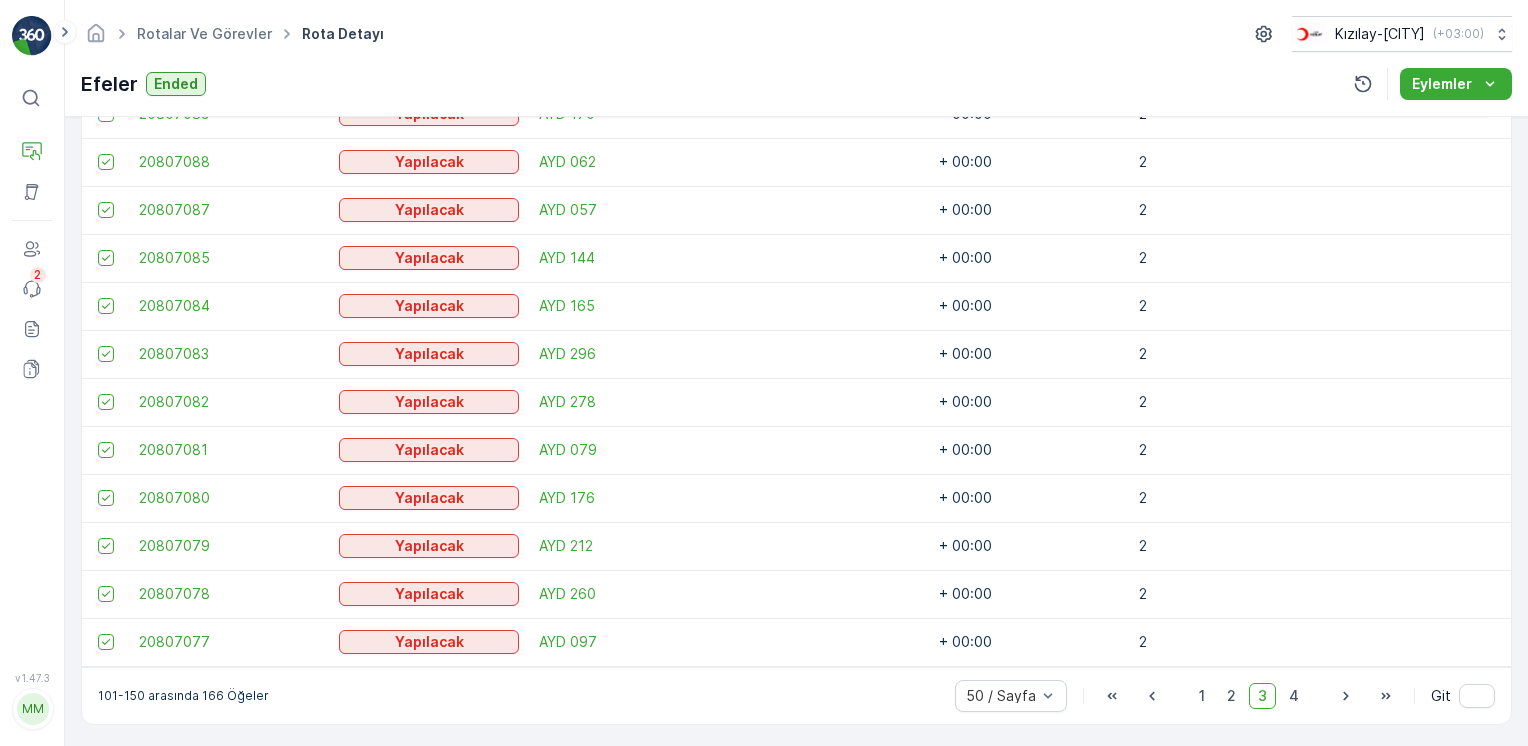 scroll, scrollTop: 2468, scrollLeft: 0, axis: vertical 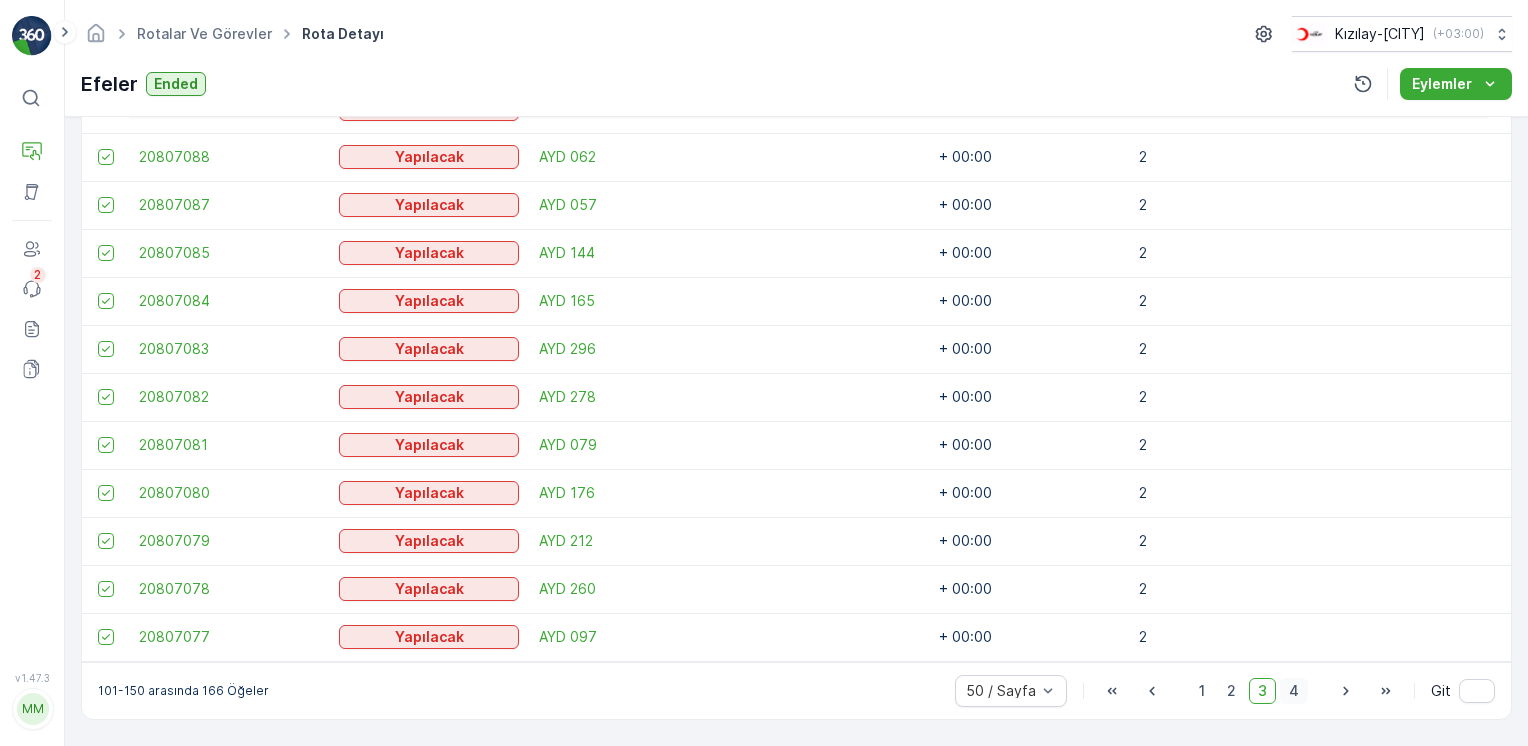 click on "4" at bounding box center (1294, 691) 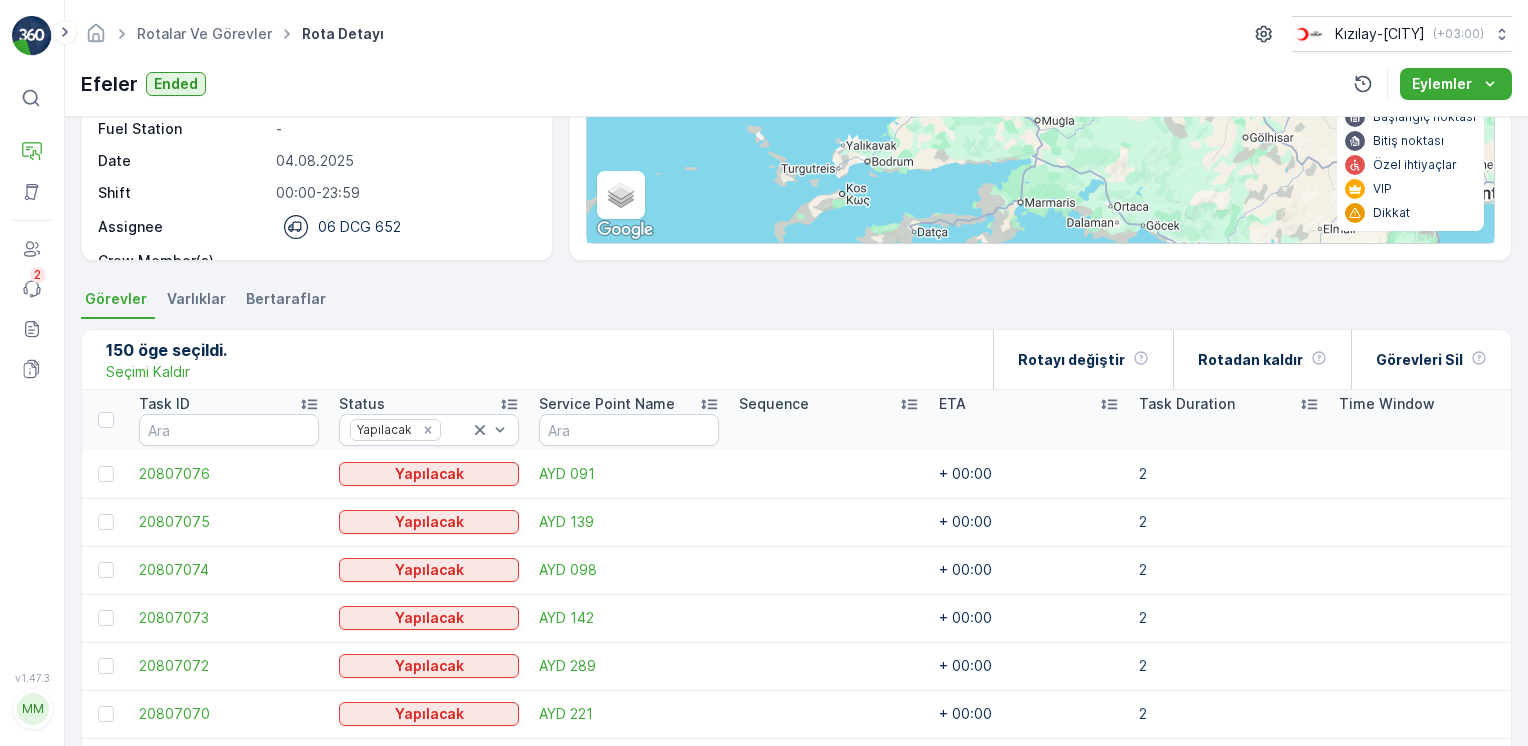 scroll, scrollTop: 320, scrollLeft: 0, axis: vertical 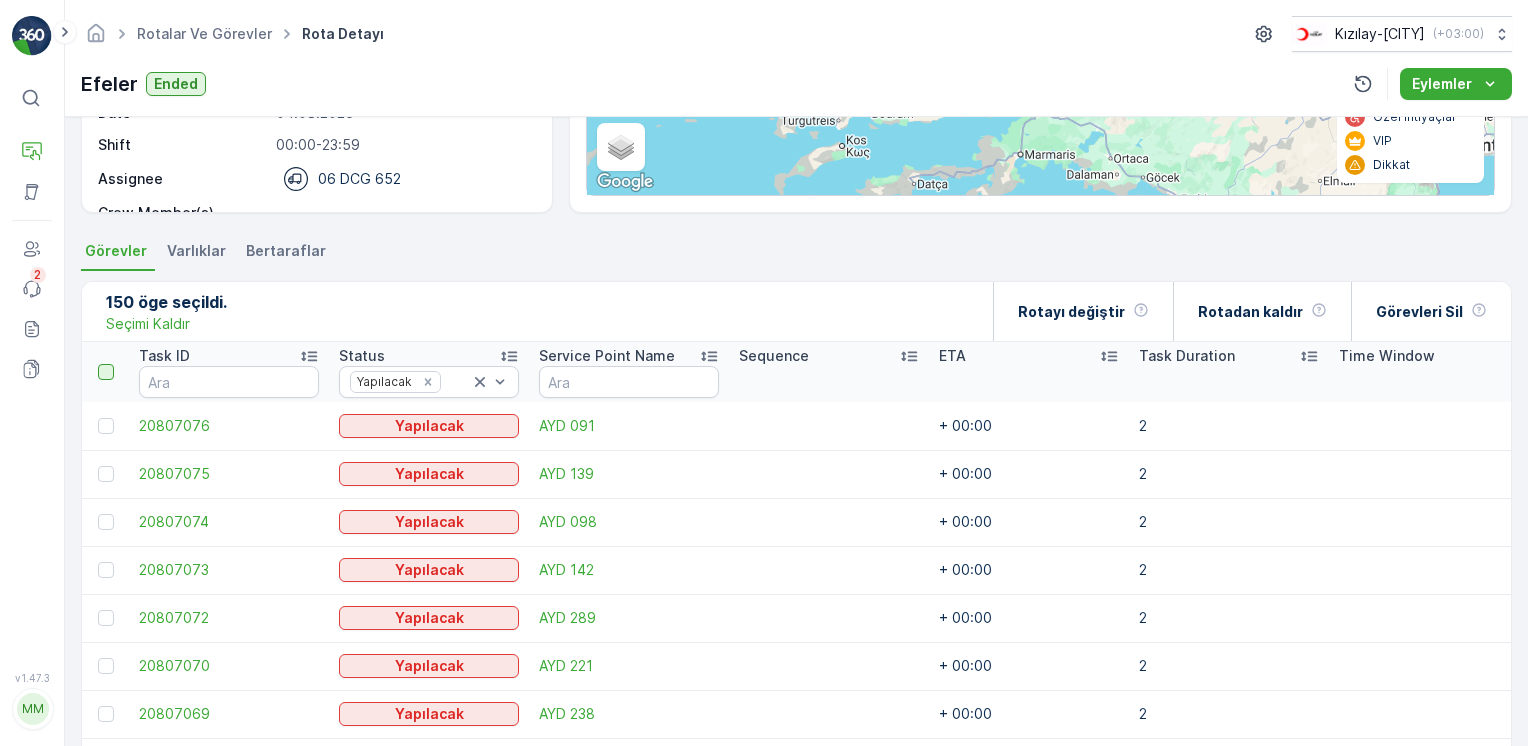 click at bounding box center [106, 372] 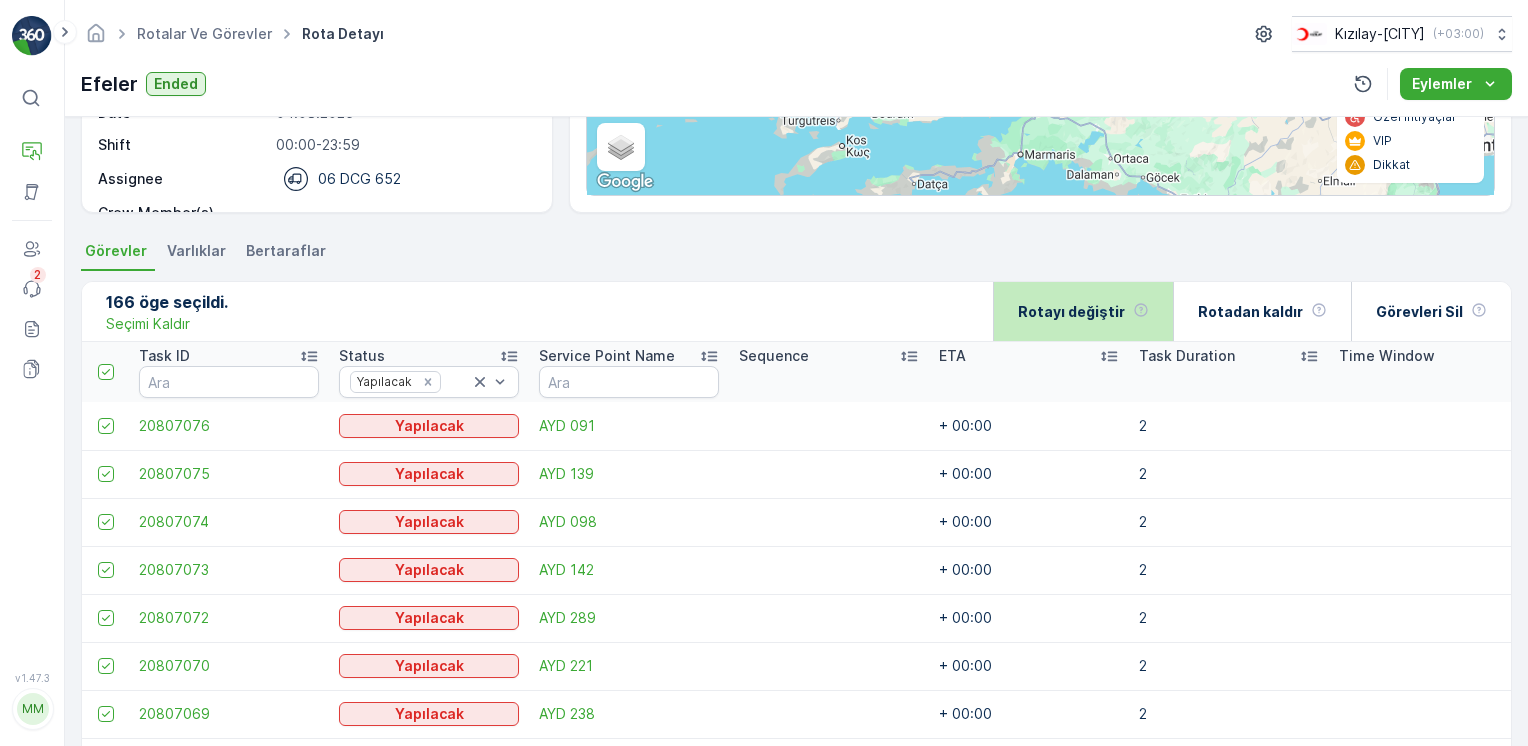 click on "Rotayı değiştir" at bounding box center (1071, 312) 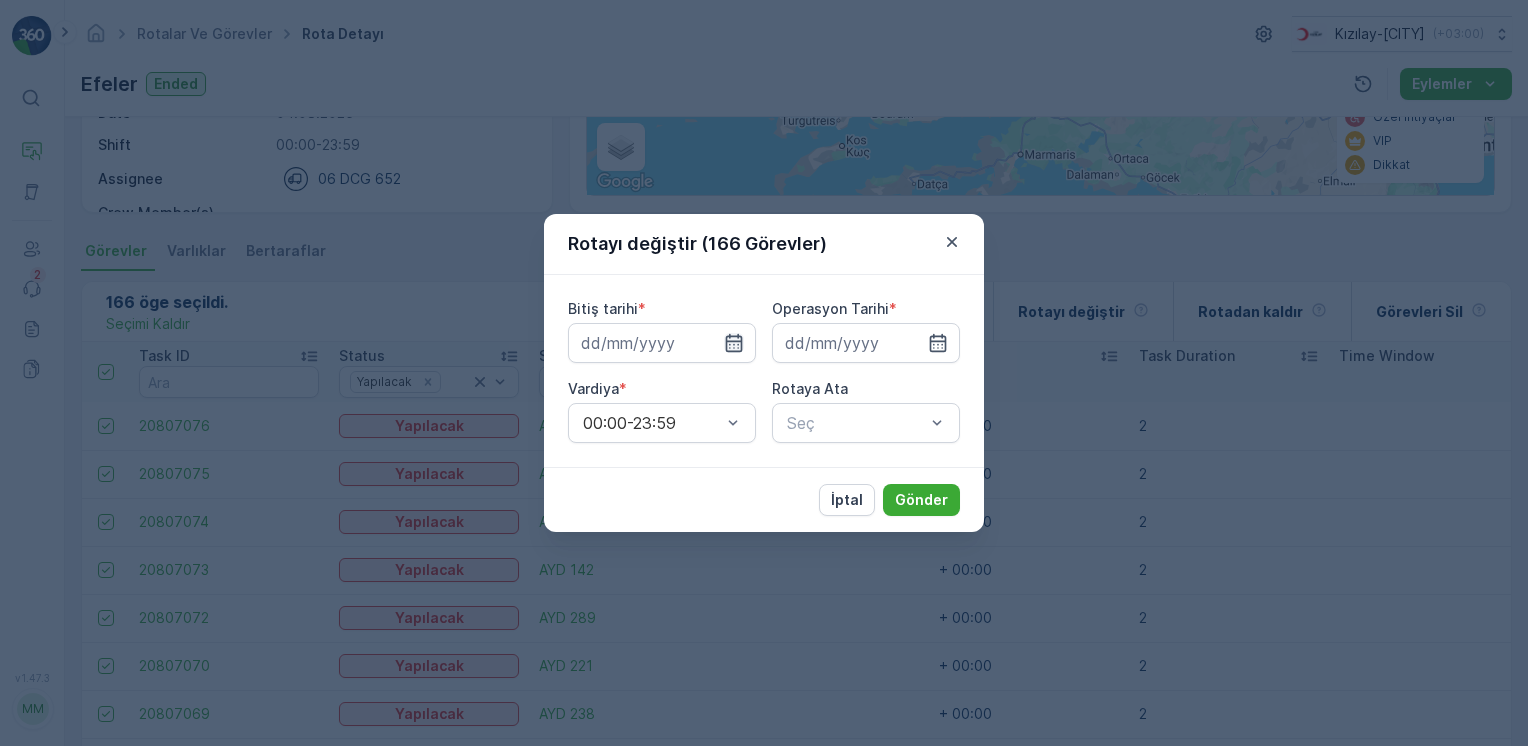 click 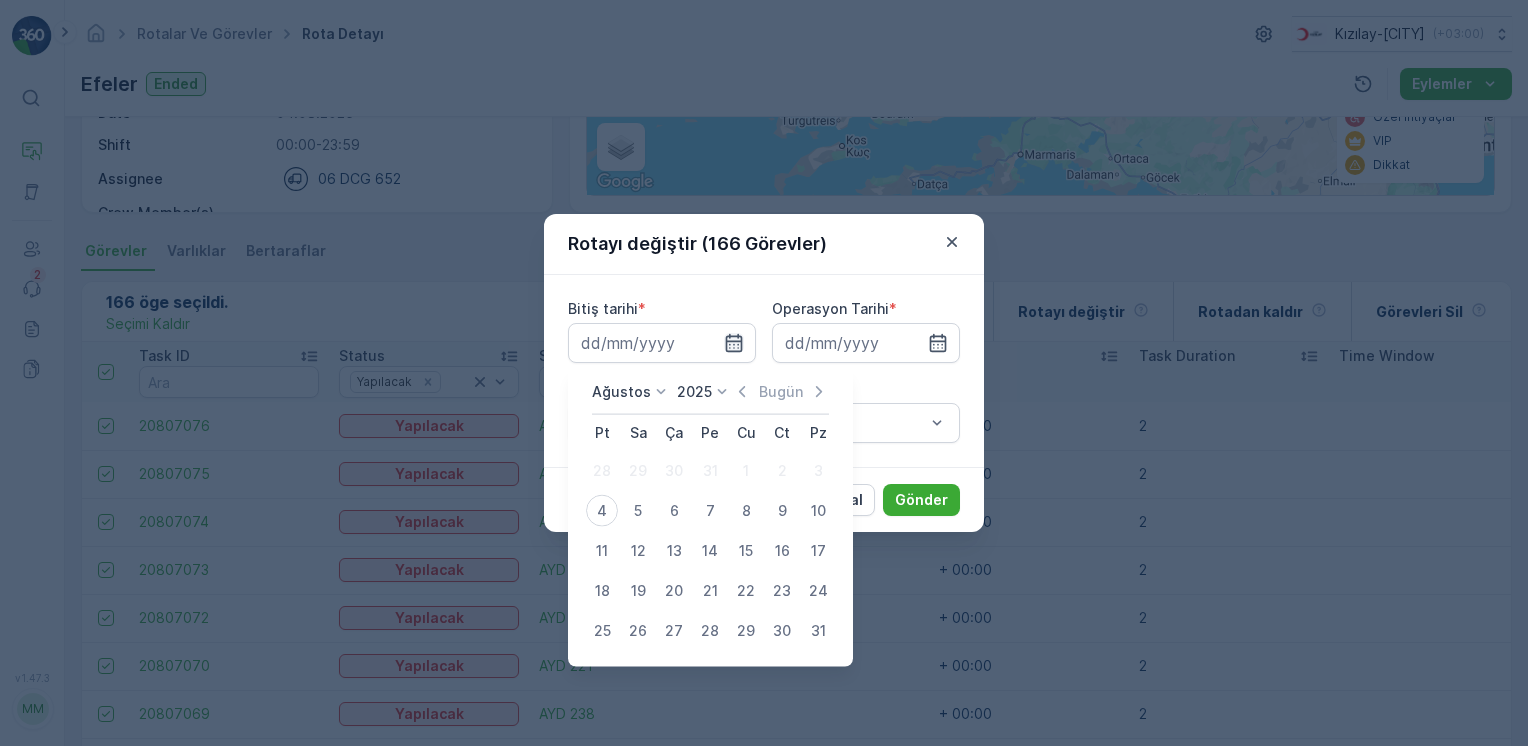click 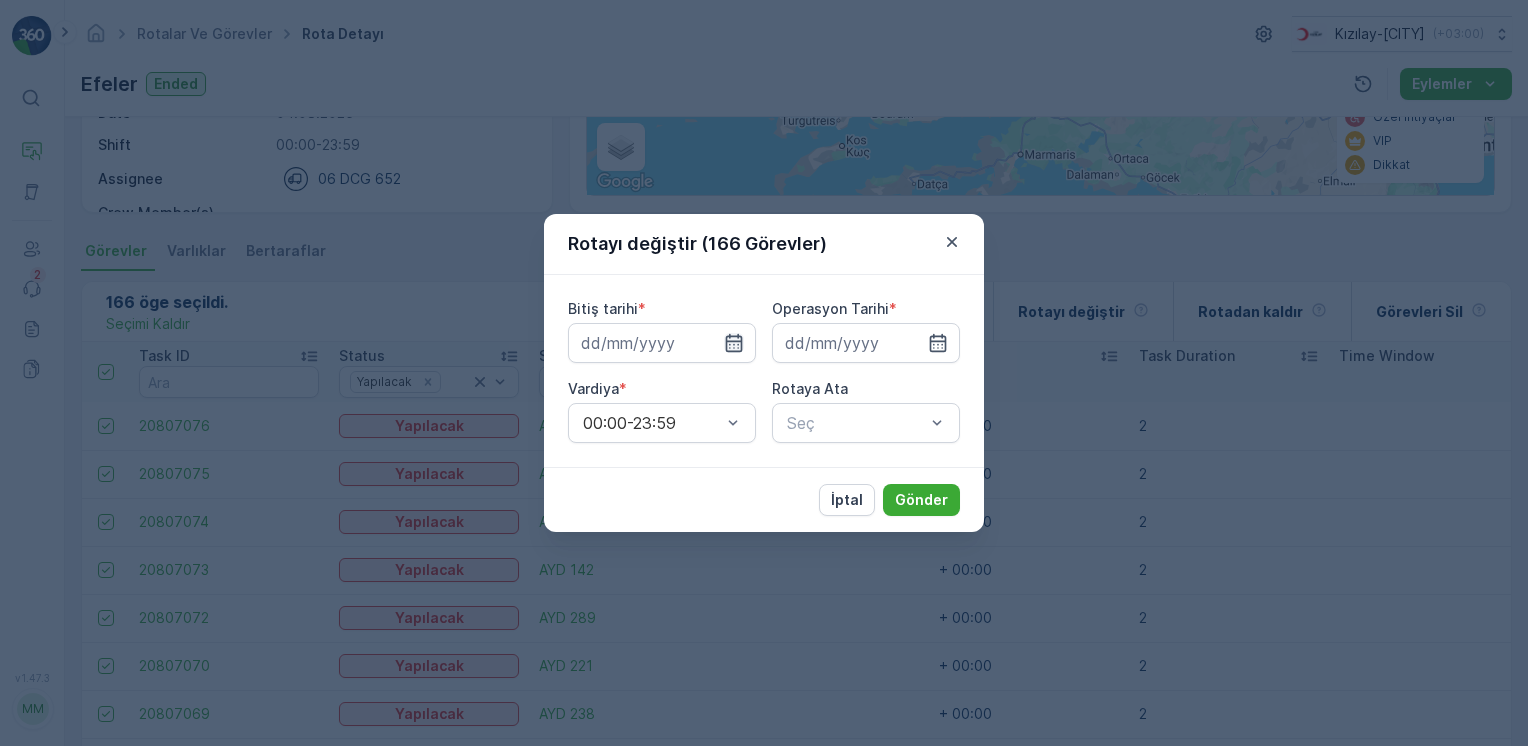 click 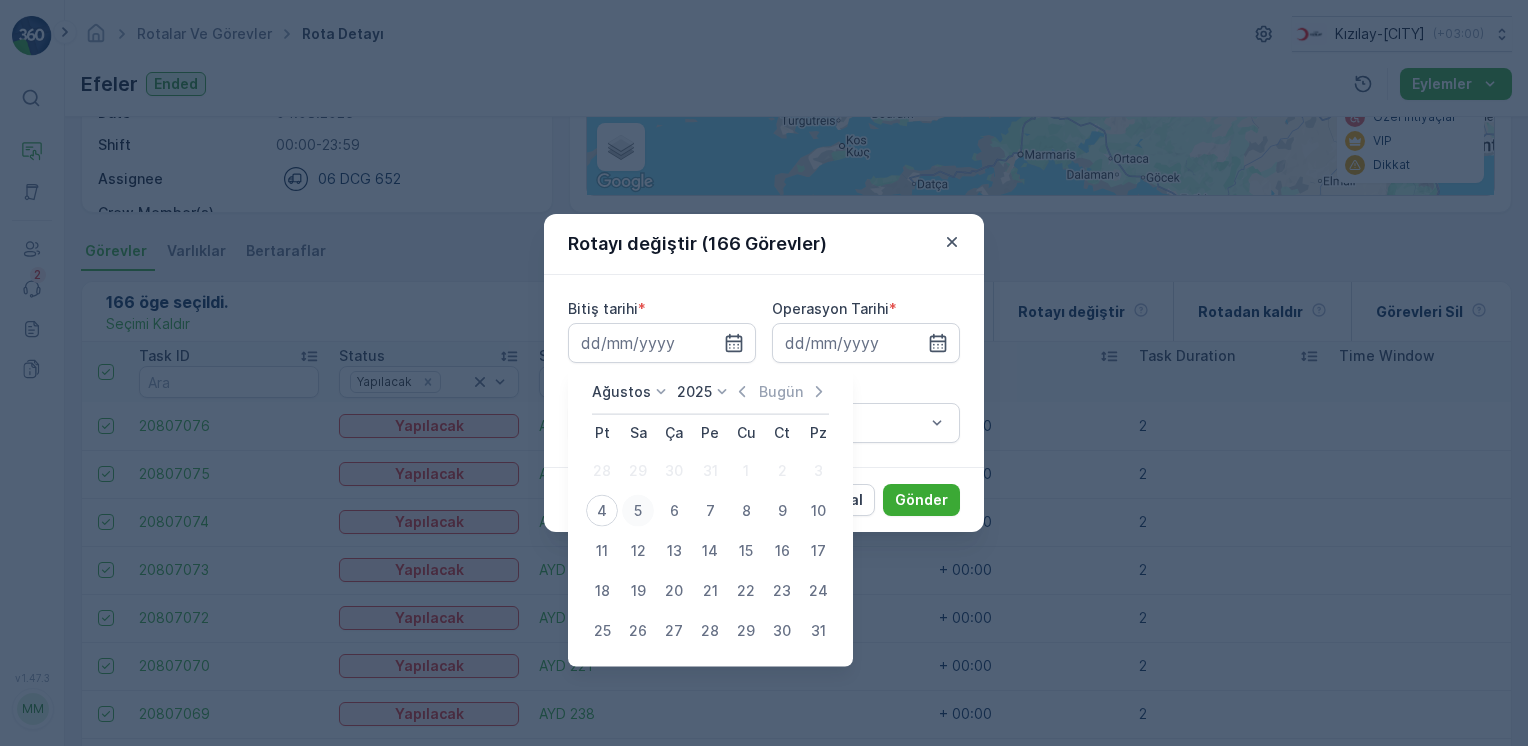 click on "5" at bounding box center [638, 511] 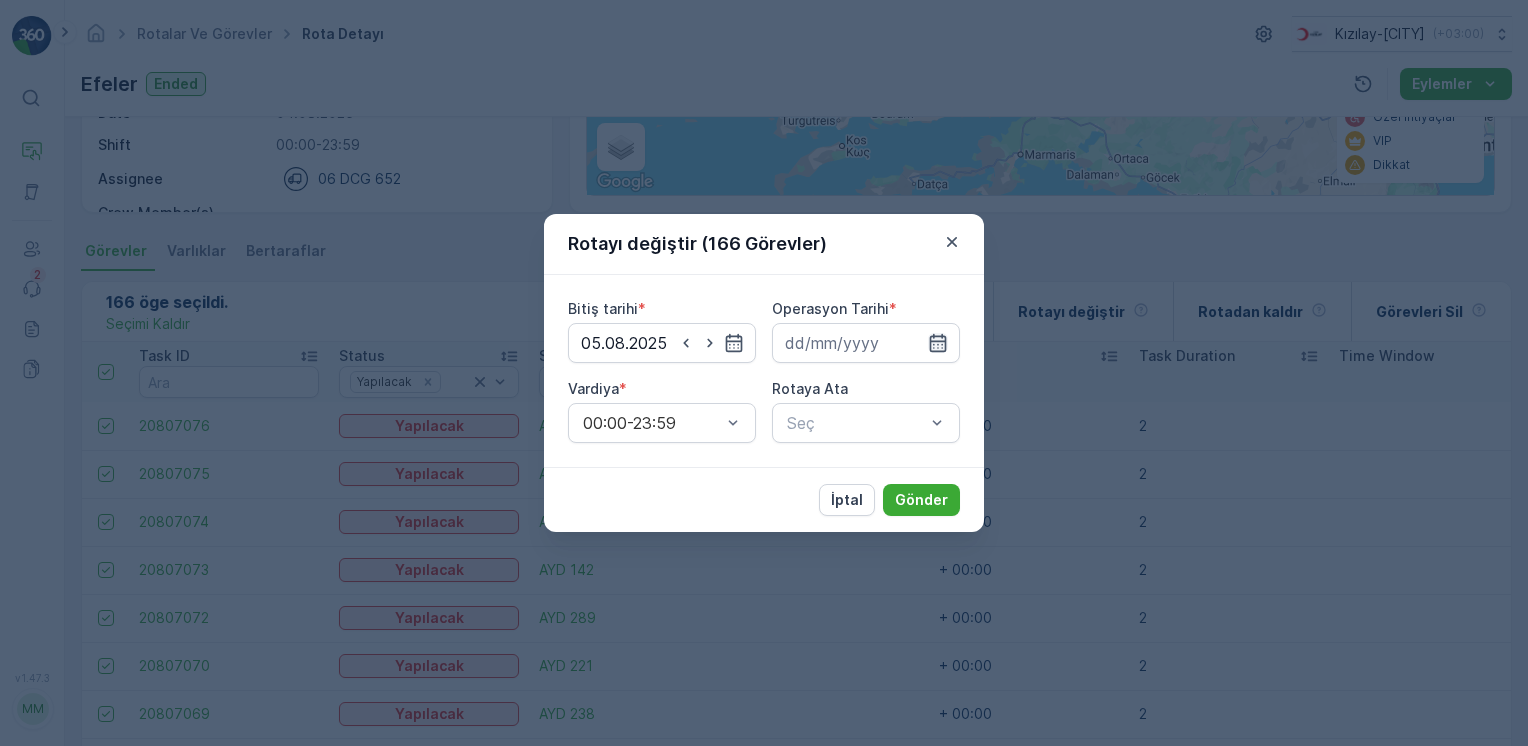 click 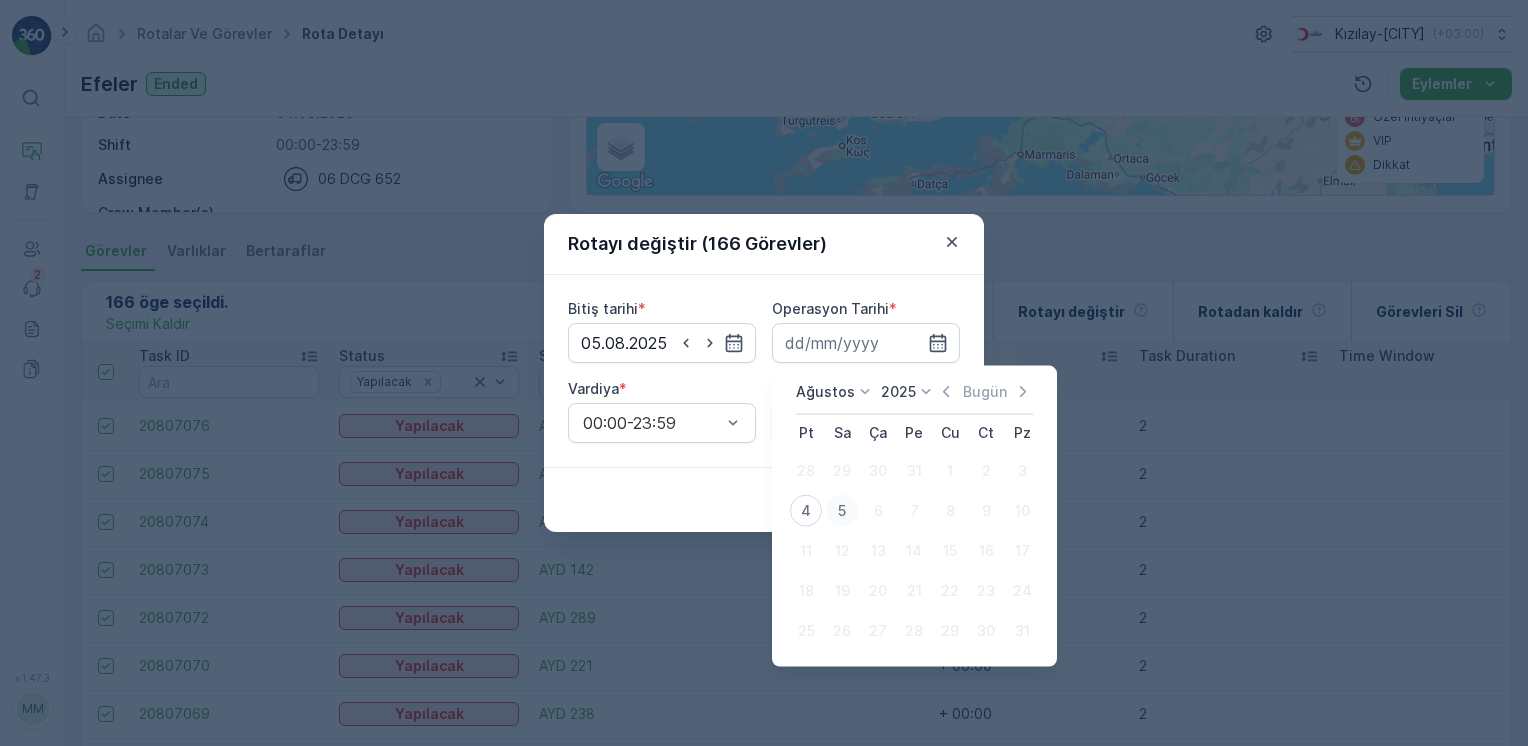 click on "5" at bounding box center [842, 511] 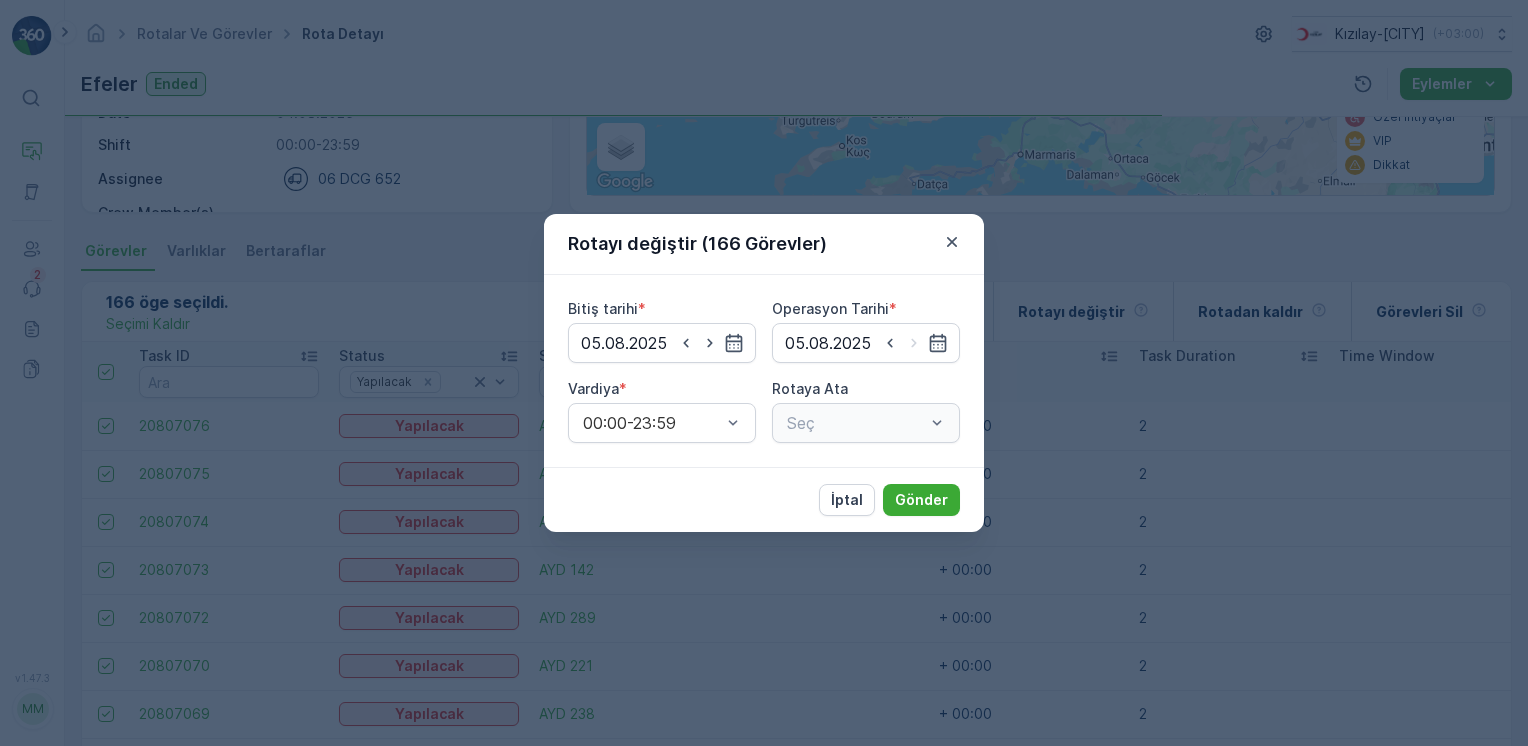 click on "Seç" at bounding box center (866, 423) 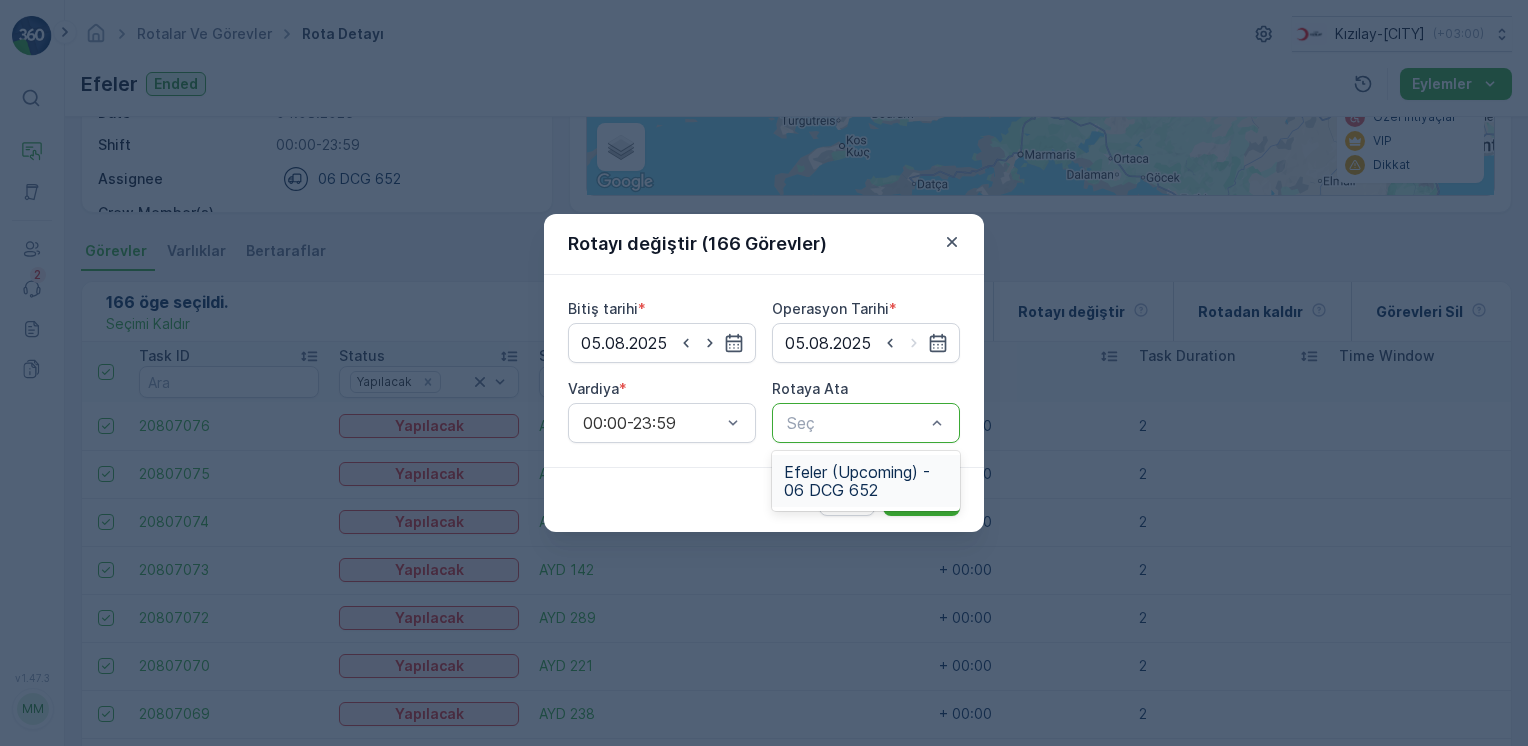 click on "Seç" at bounding box center (866, 423) 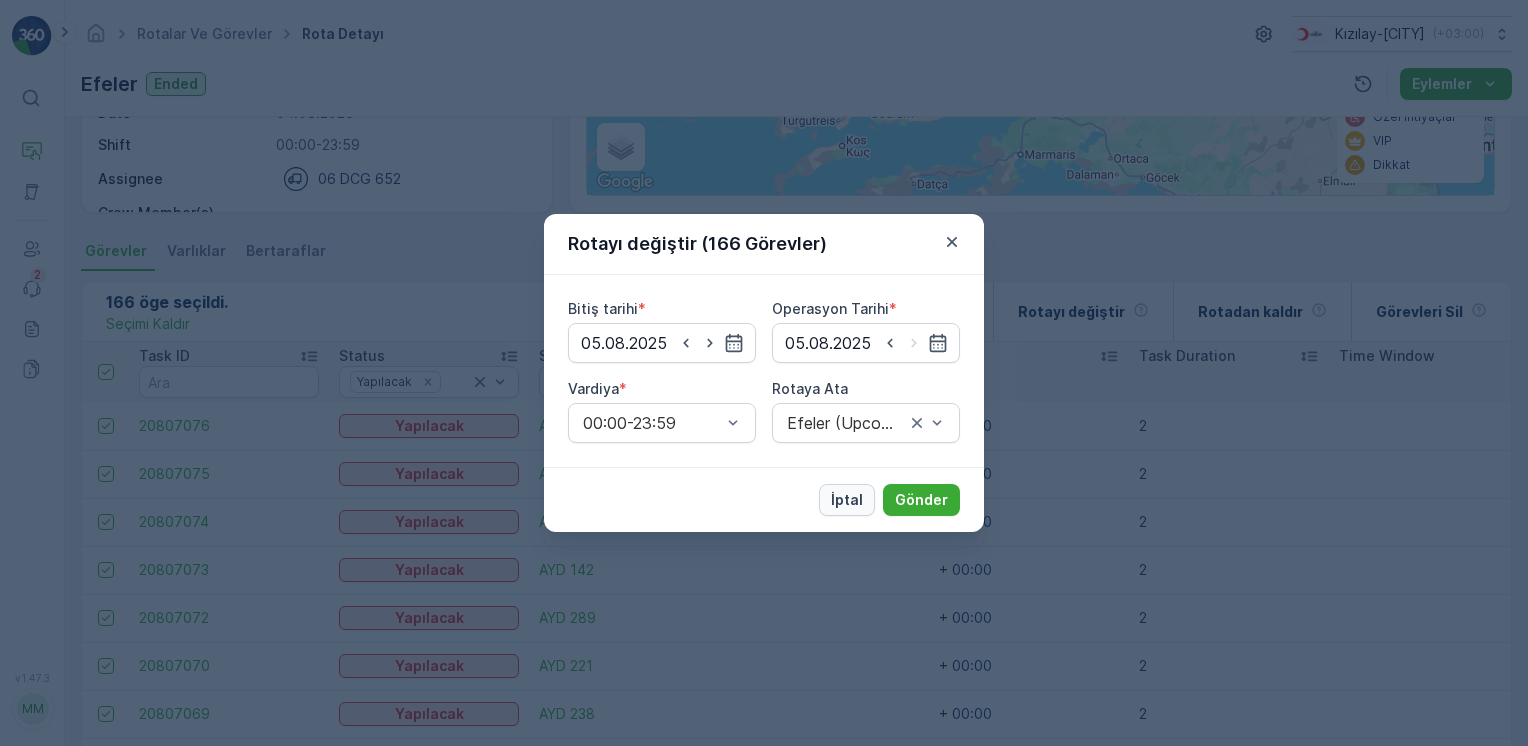 click on "İptal" at bounding box center (847, 500) 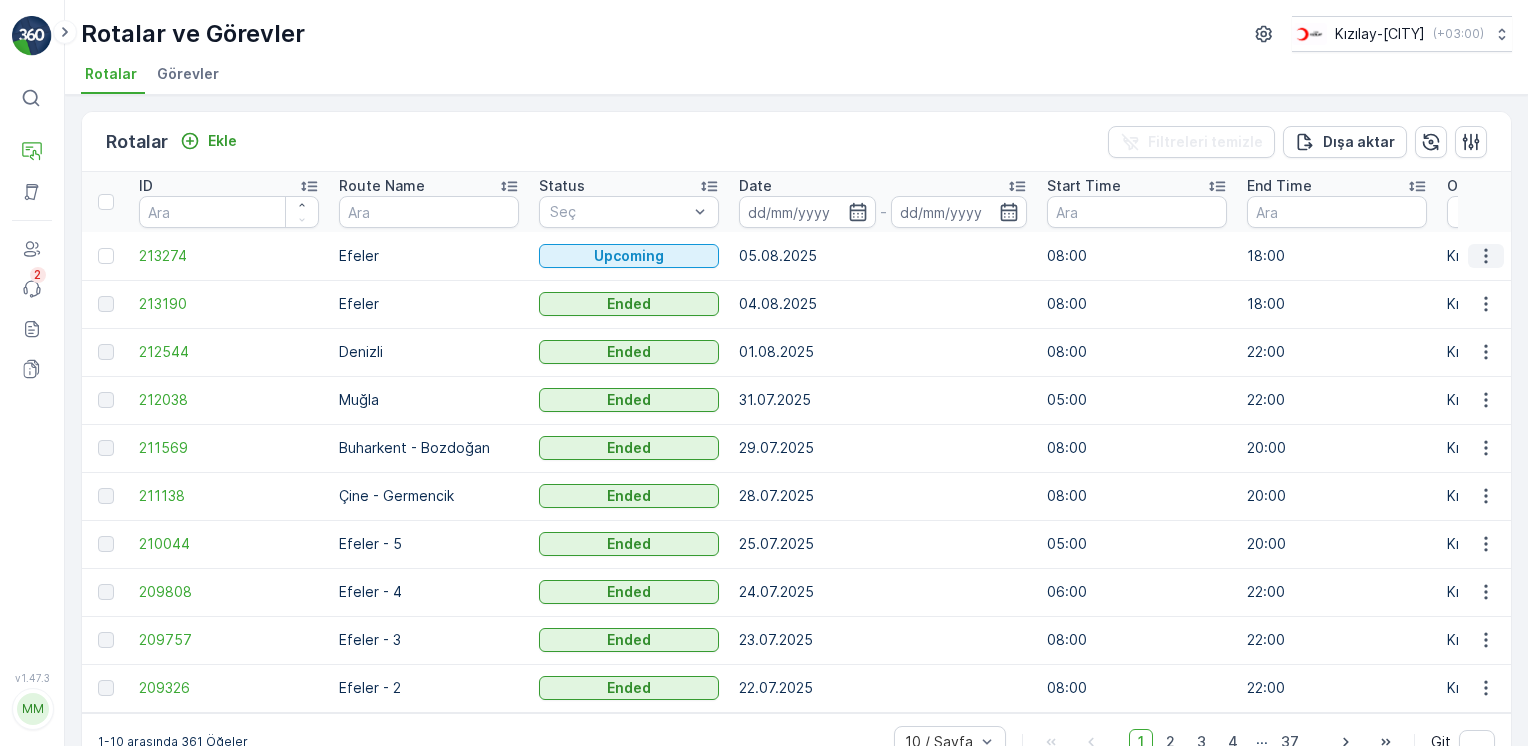 click 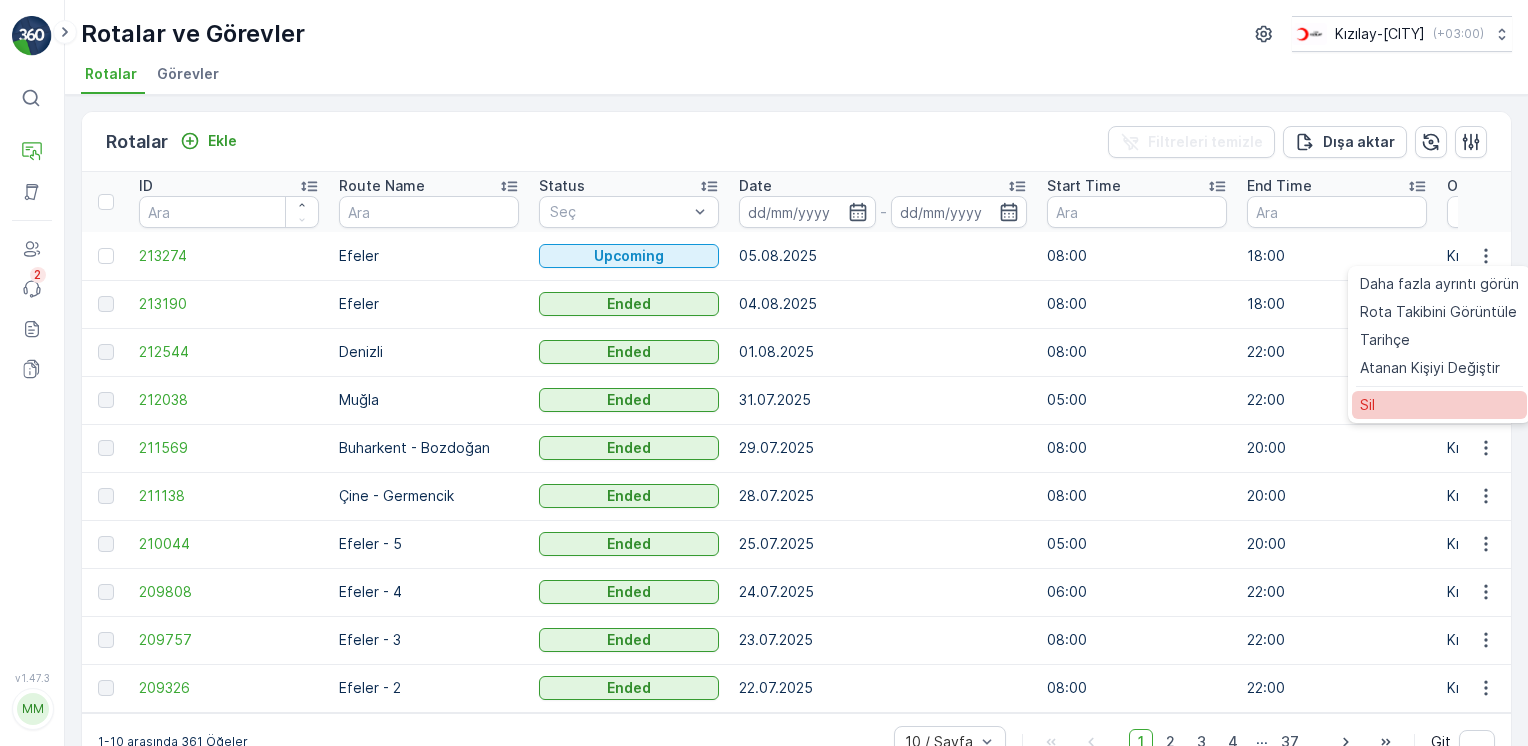 click on "Sil" at bounding box center (1439, 405) 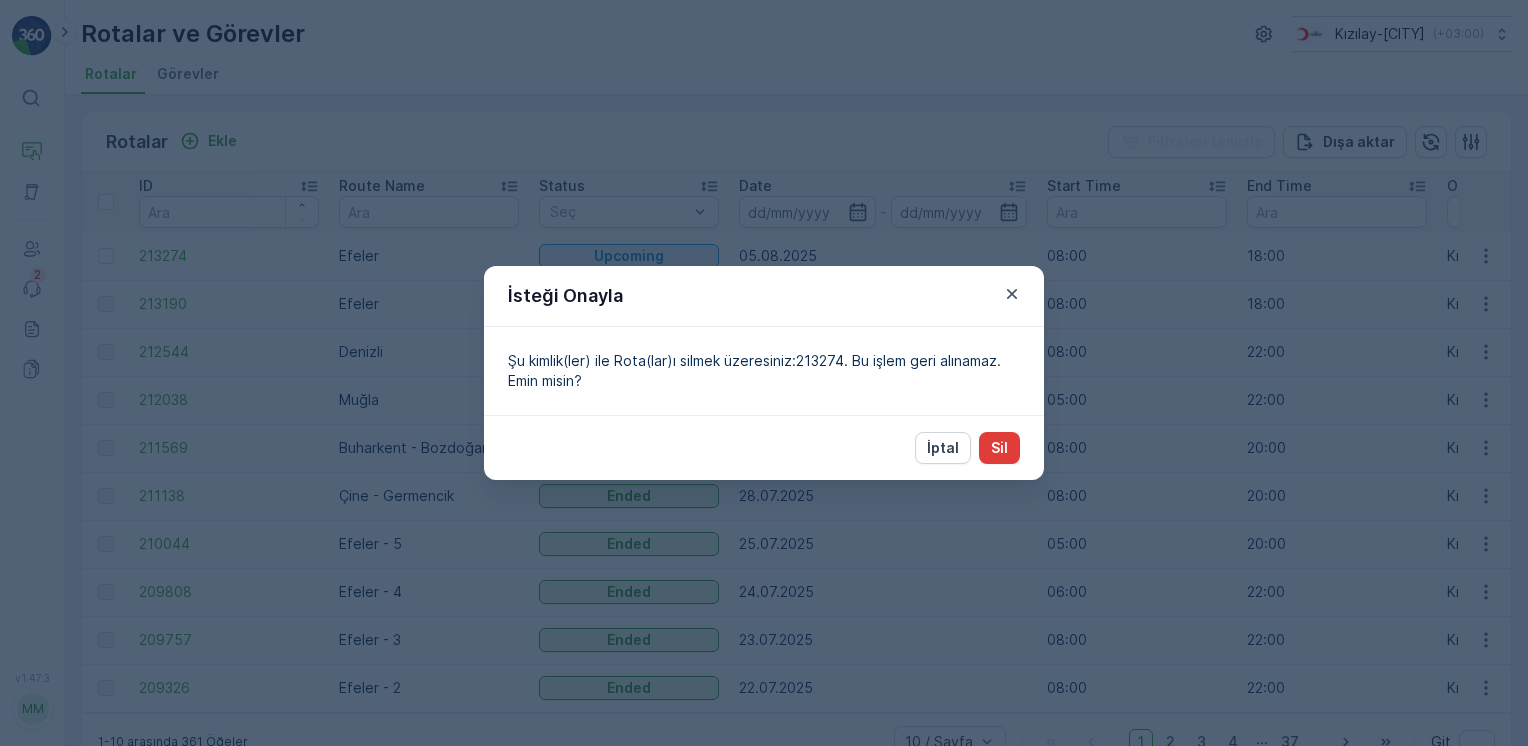 click on "Sil" at bounding box center [999, 448] 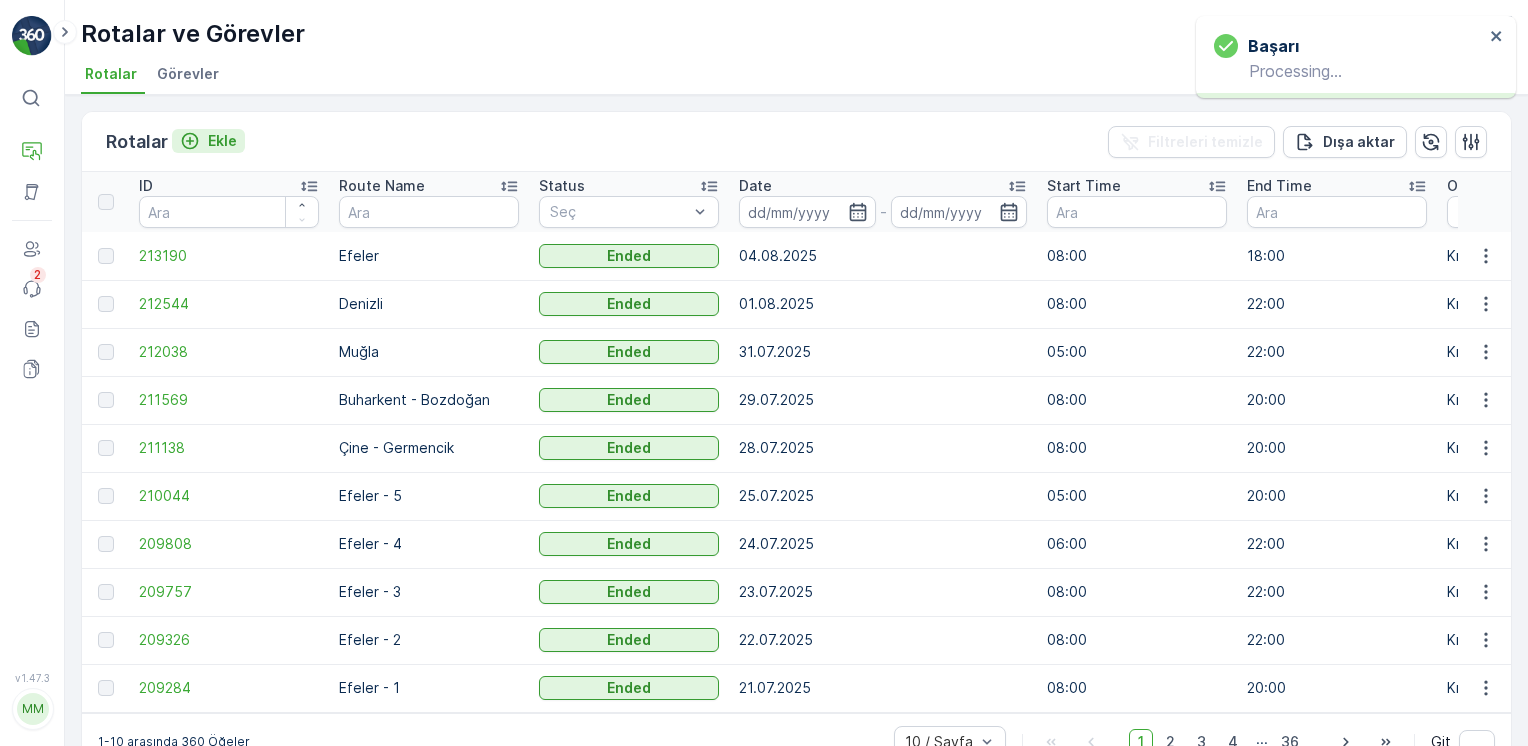 click on "Ekle" at bounding box center [222, 141] 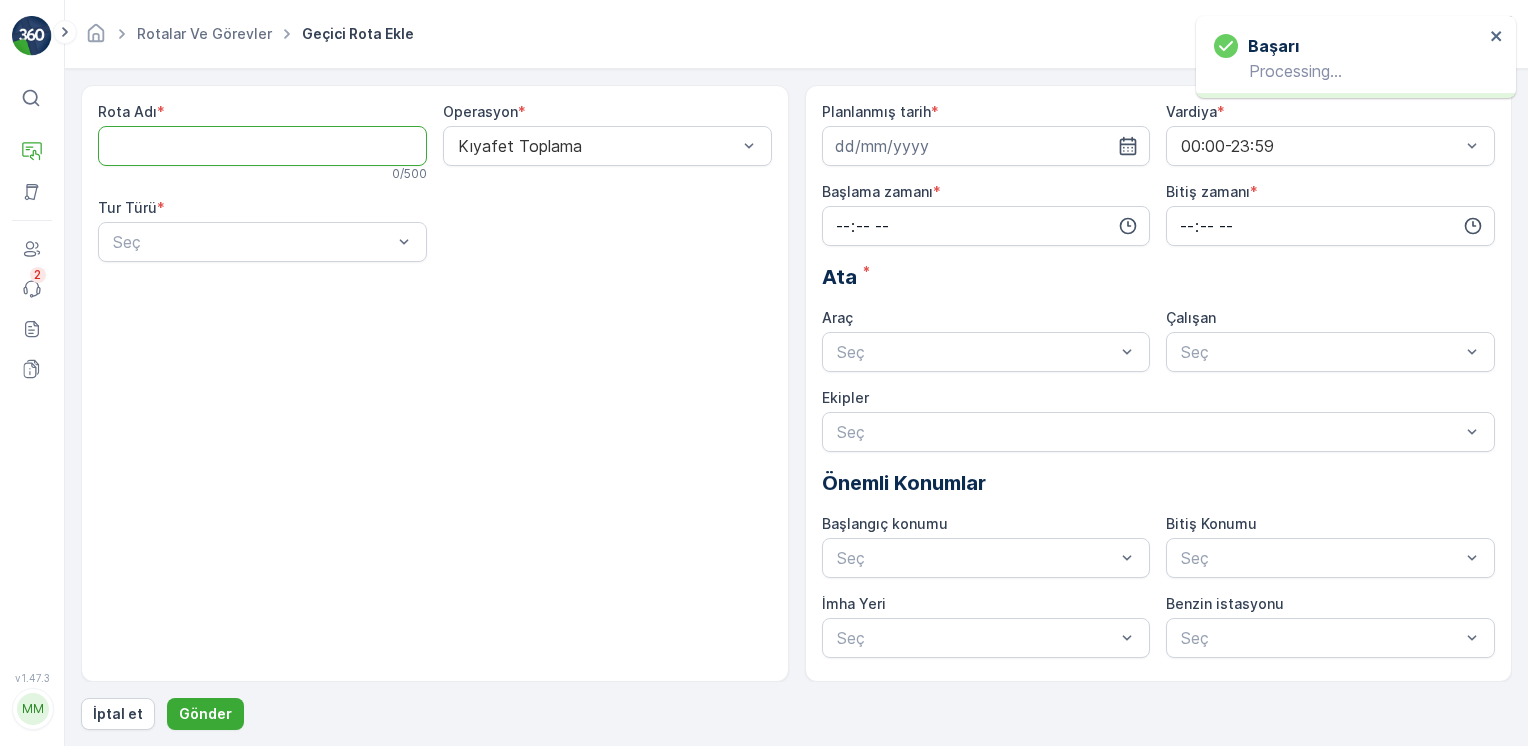 click on "Rota Adı" at bounding box center (262, 146) 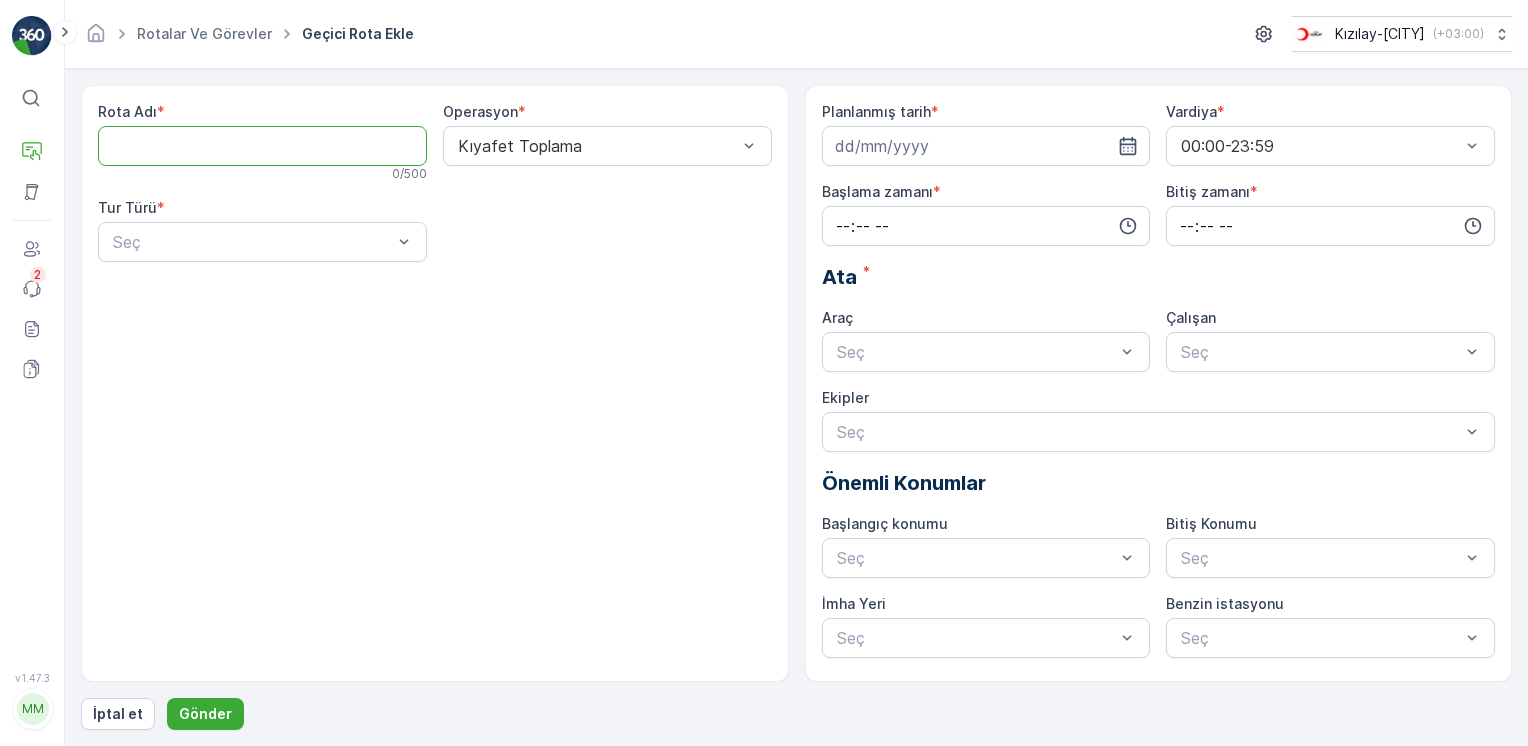 type on "Efeler - 2" 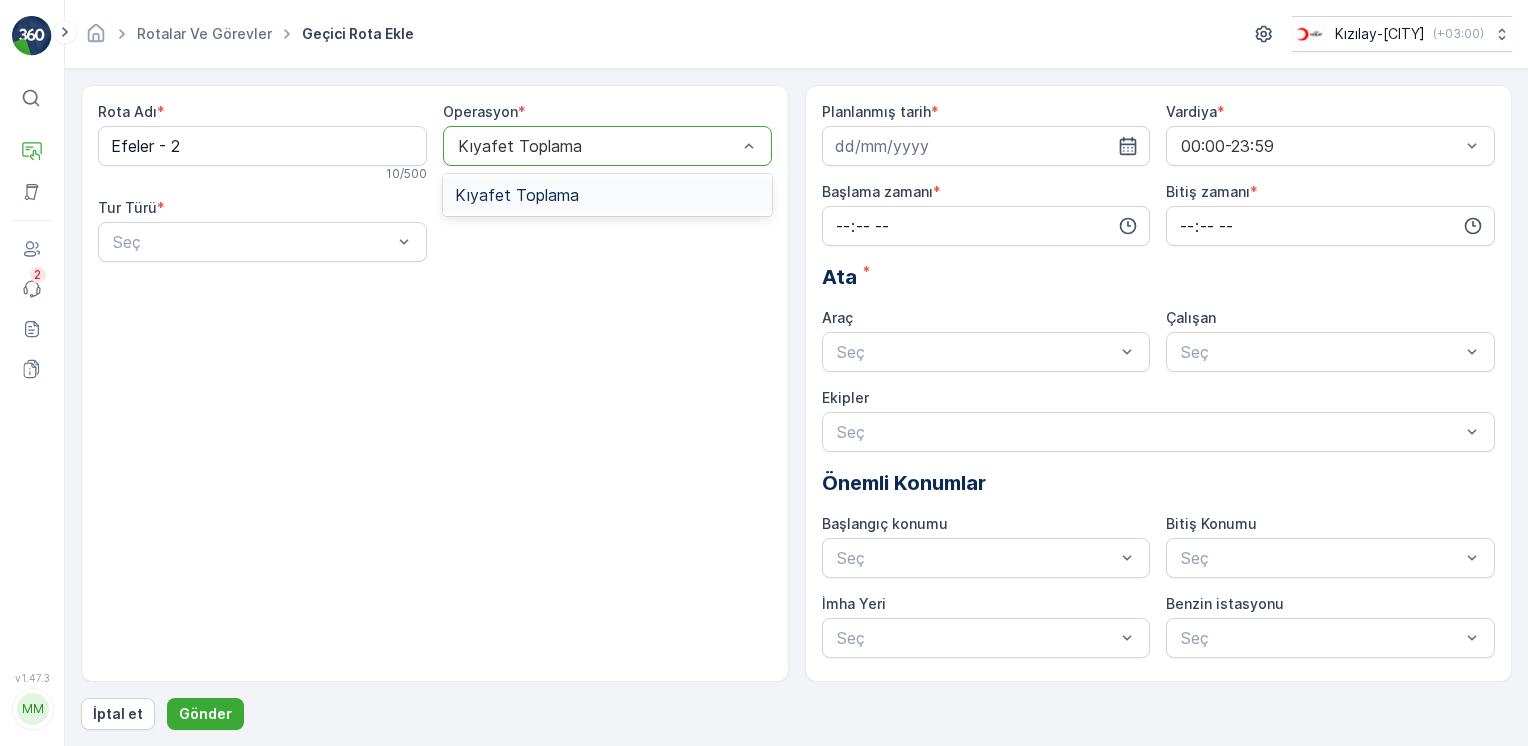 click on "Kıyafet Toplama" at bounding box center [607, 146] 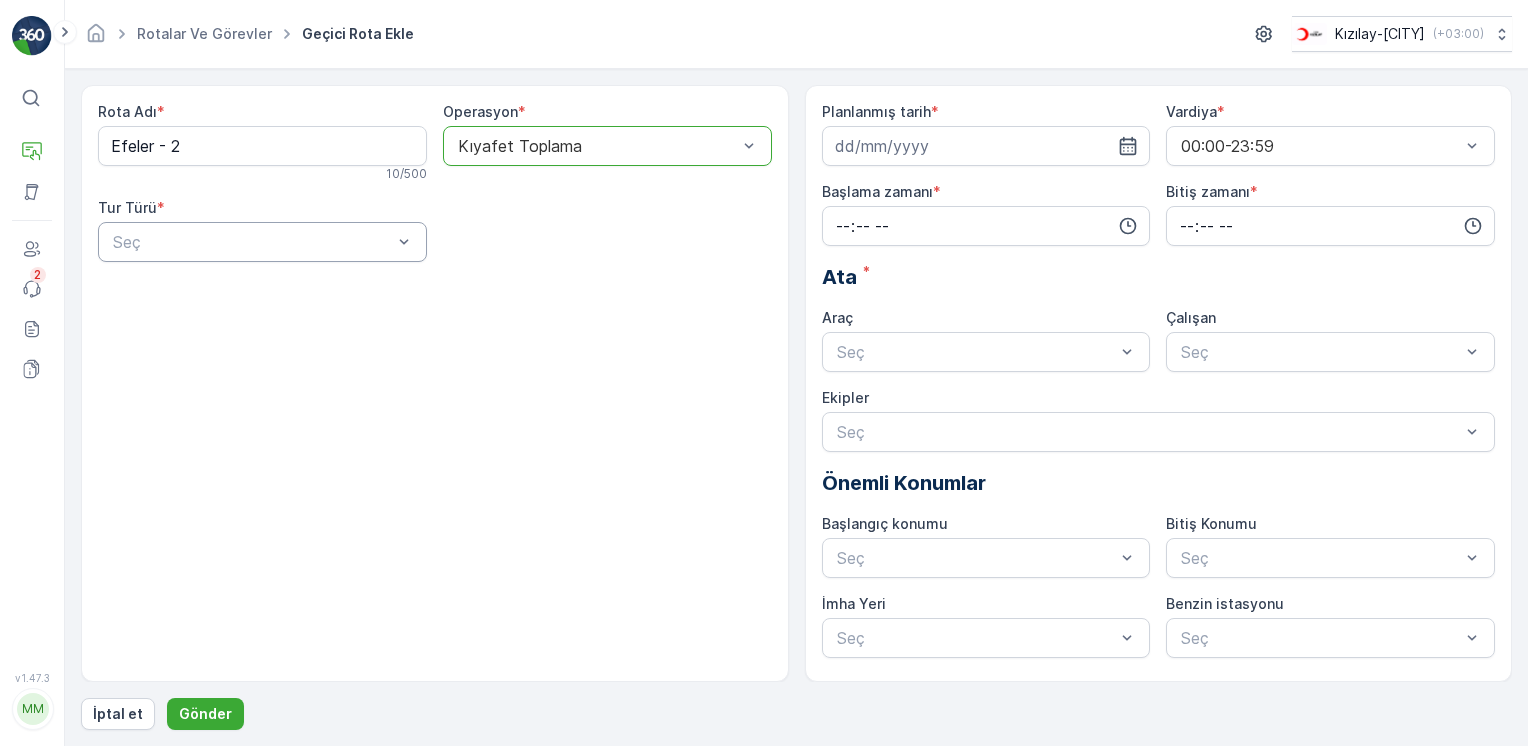 click on "Seç" at bounding box center (262, 242) 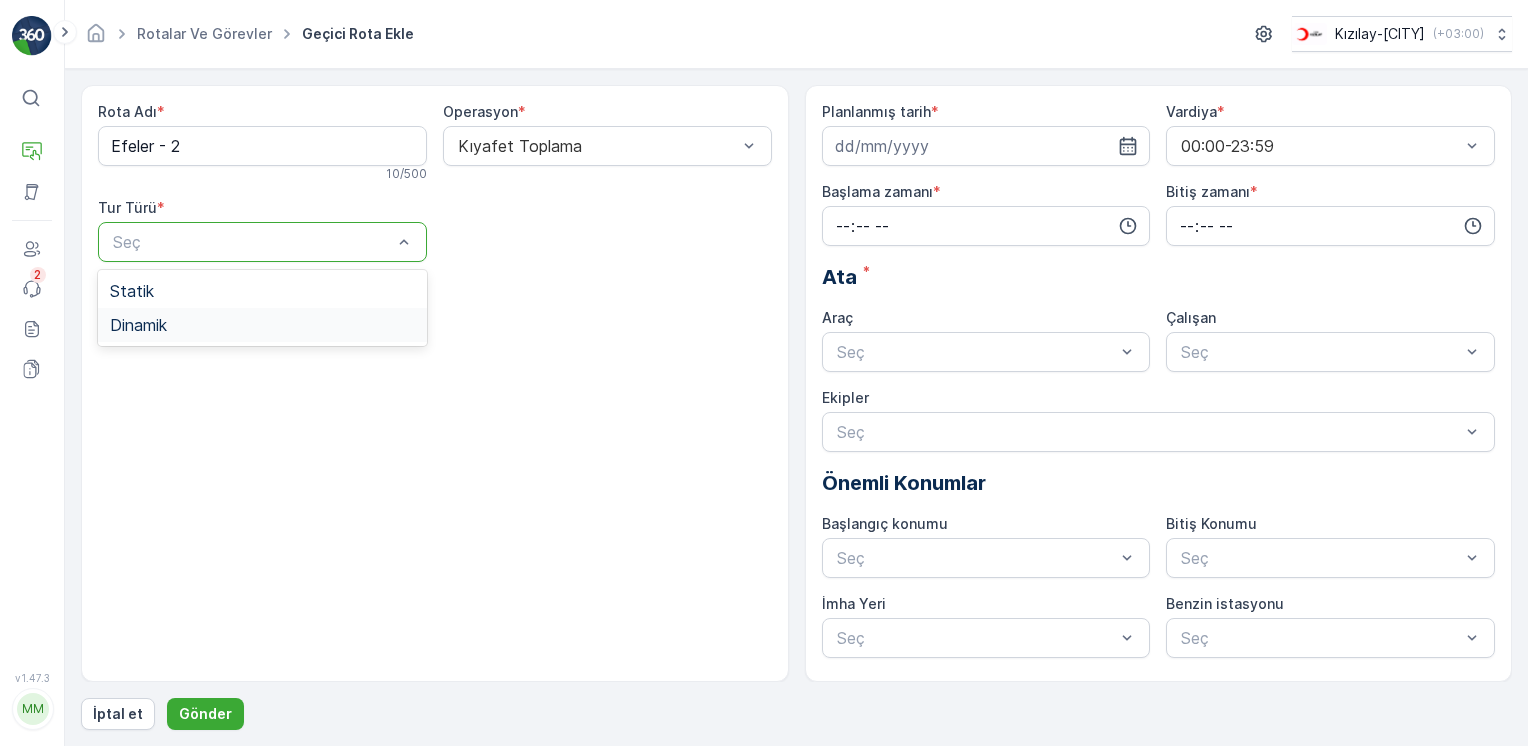 click on "Dinamik" at bounding box center [262, 325] 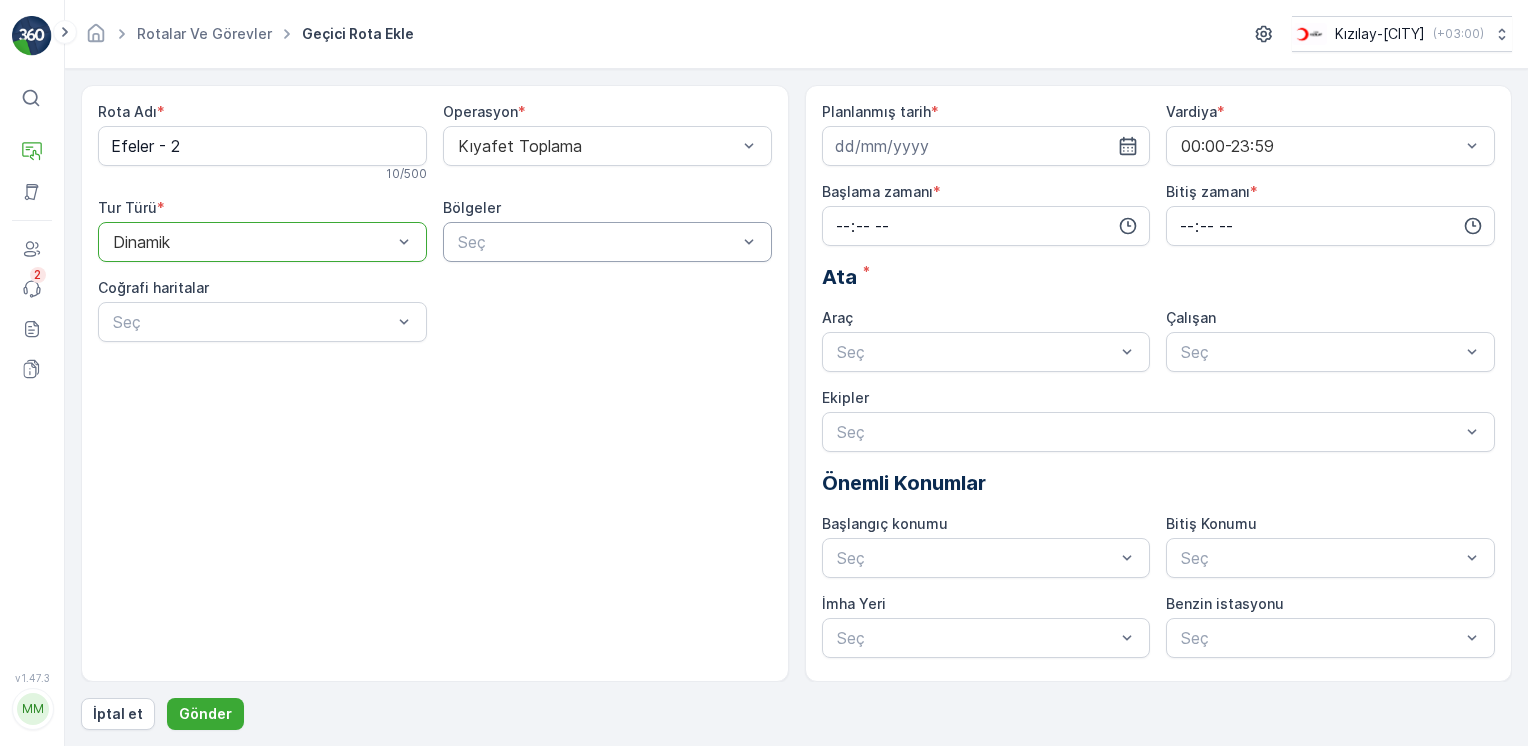 click at bounding box center [597, 242] 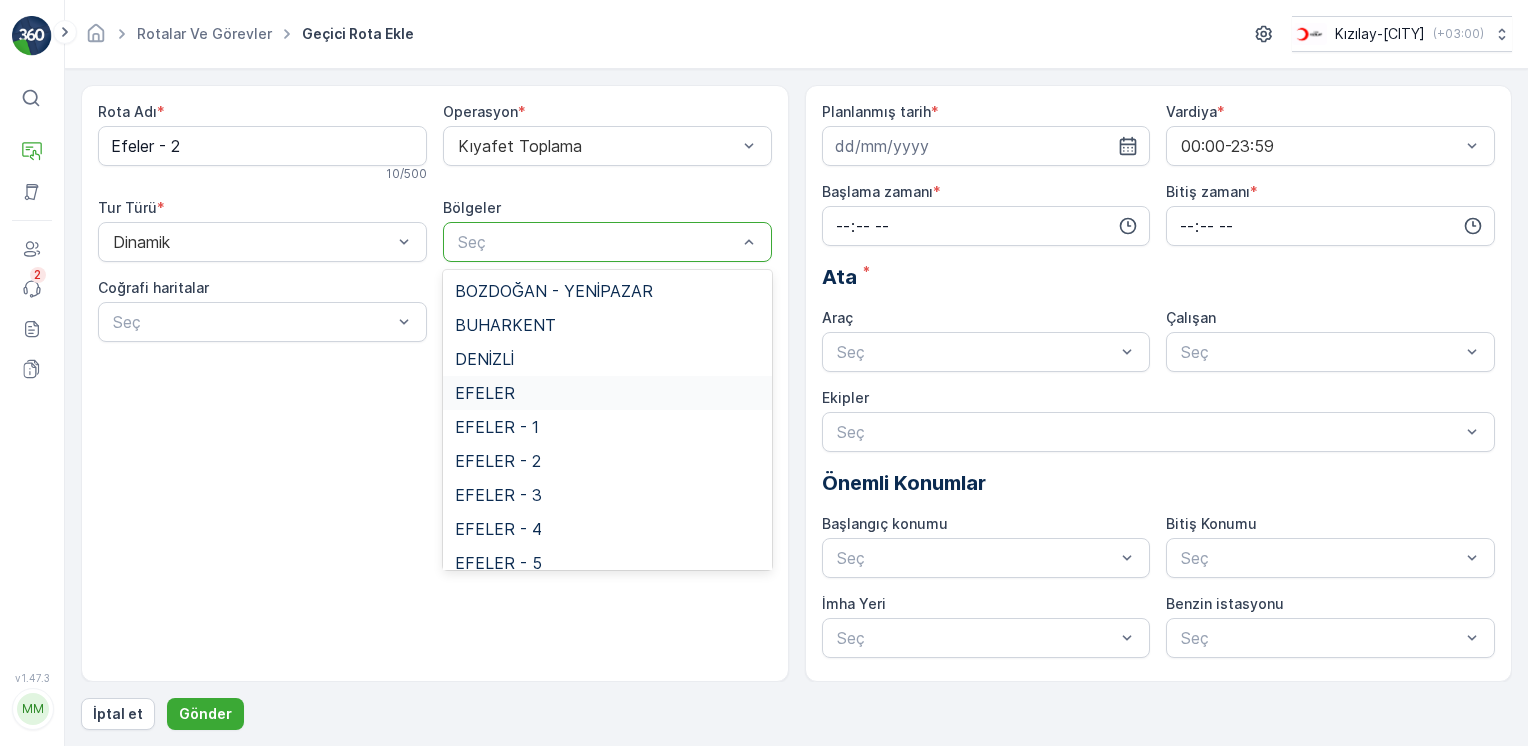 click on "EFELER" at bounding box center [485, 393] 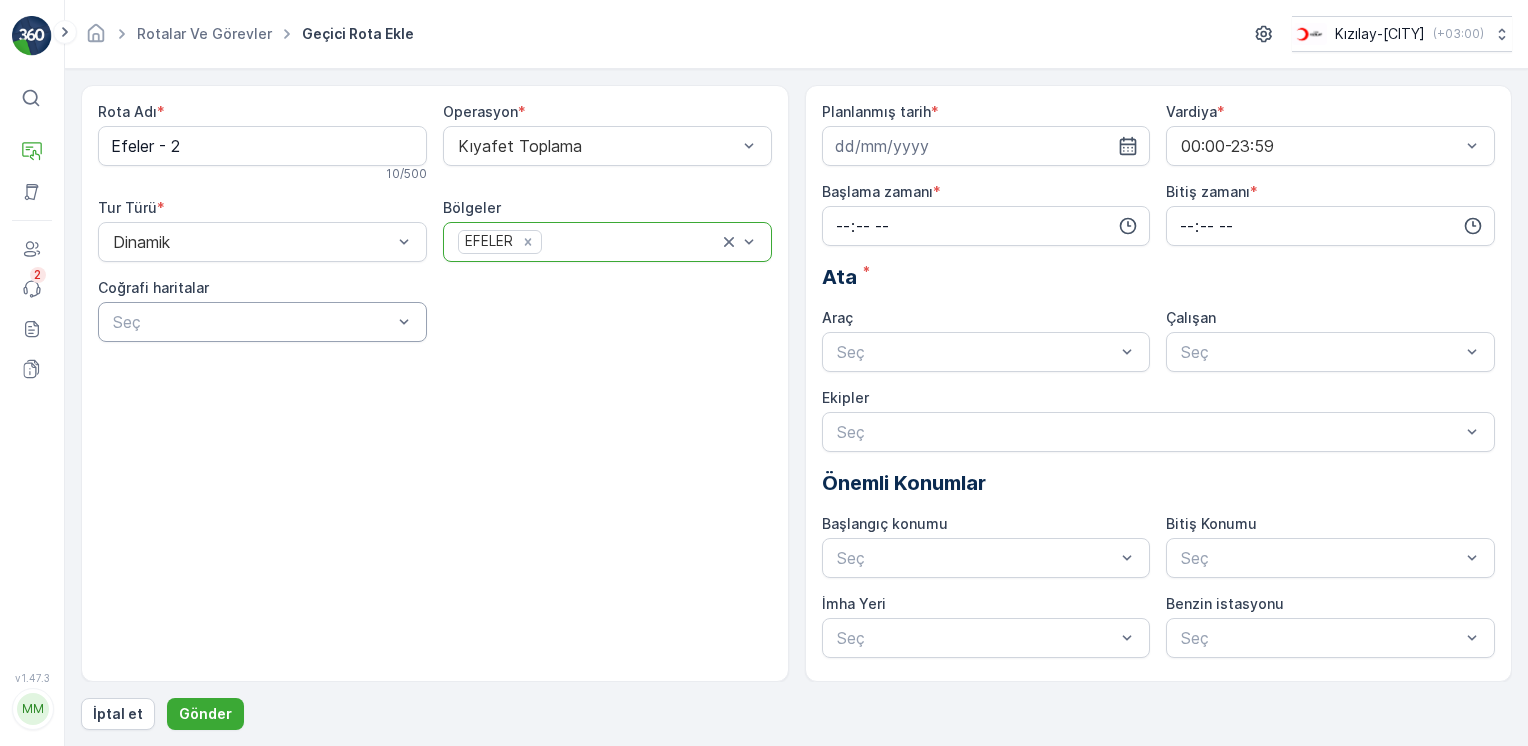 click on "Seç" at bounding box center [262, 322] 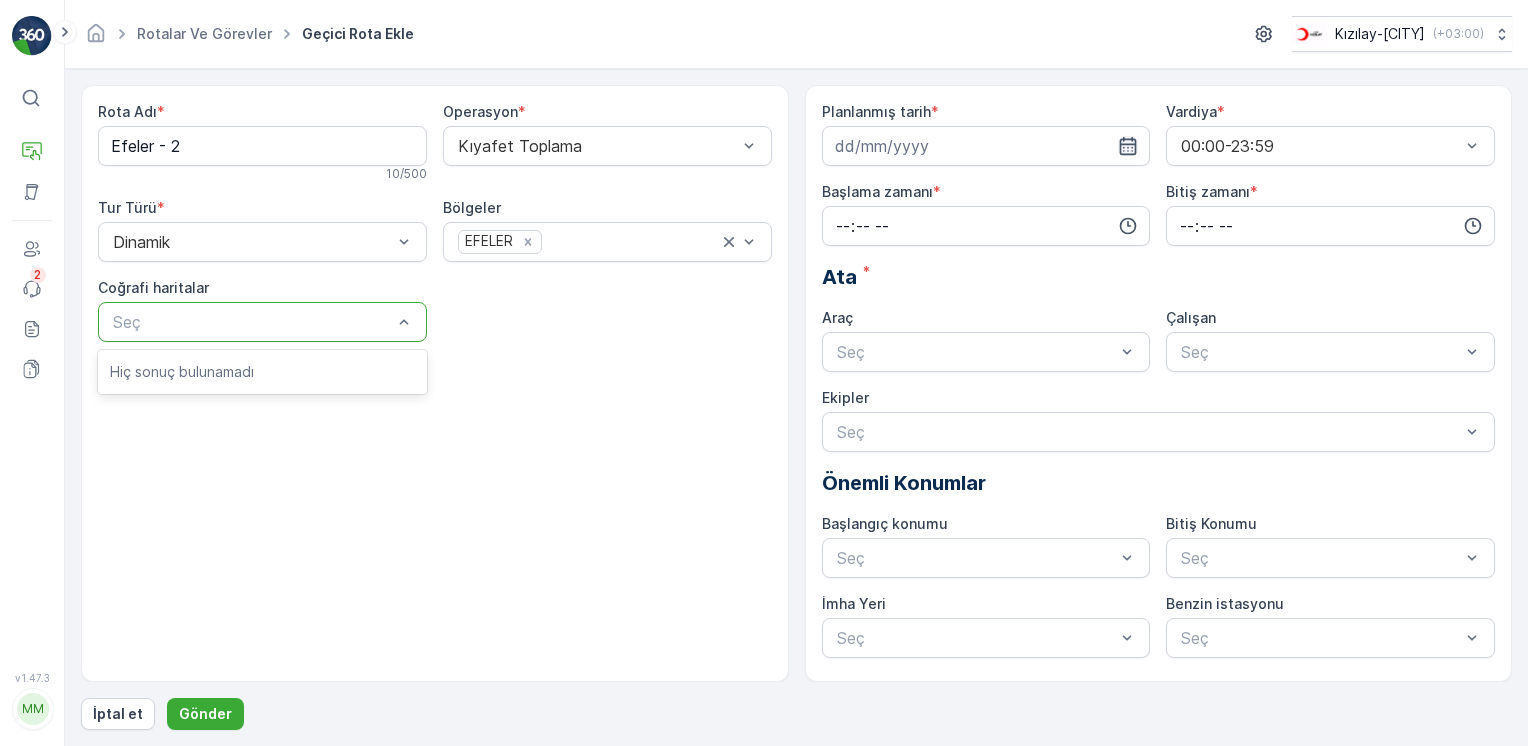 click 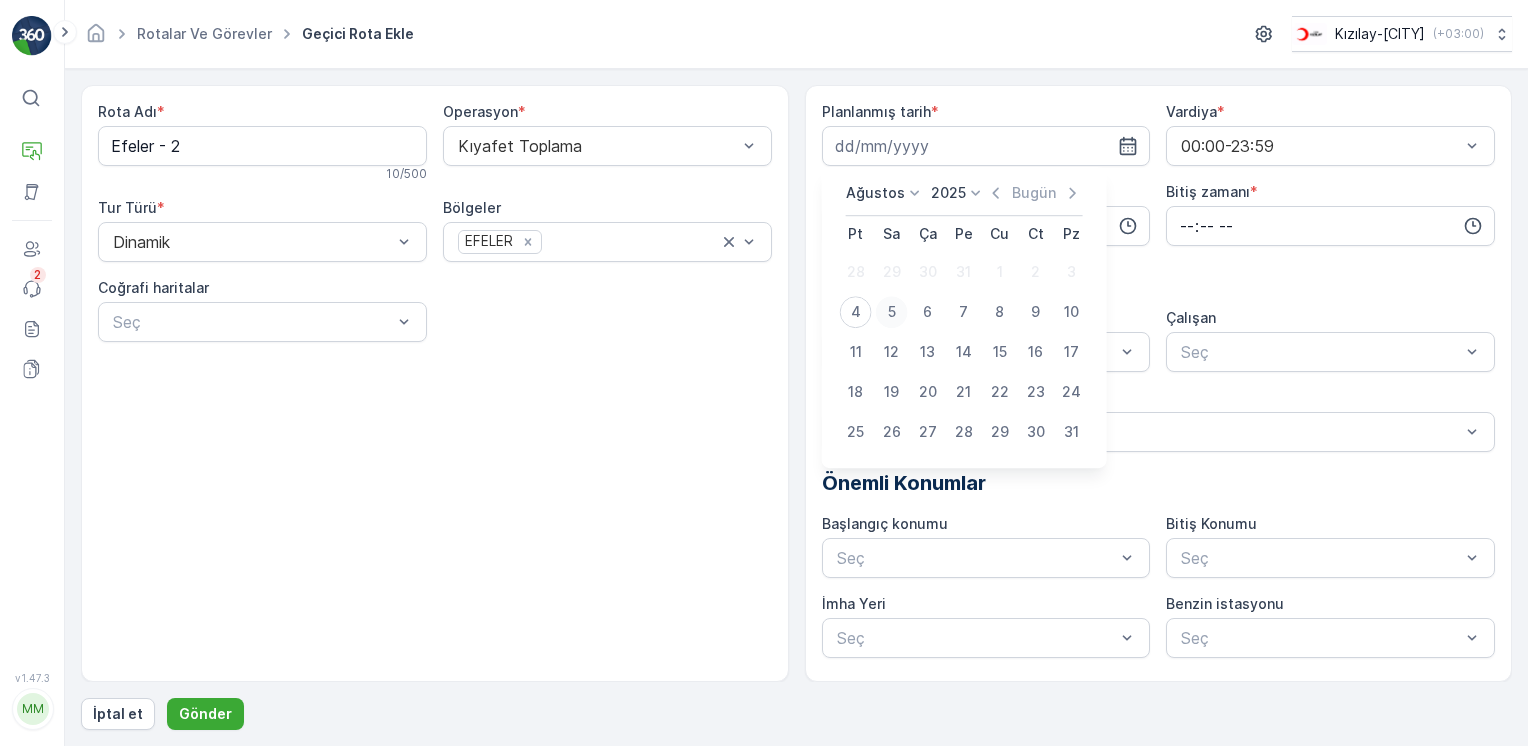 click on "5" at bounding box center (892, 312) 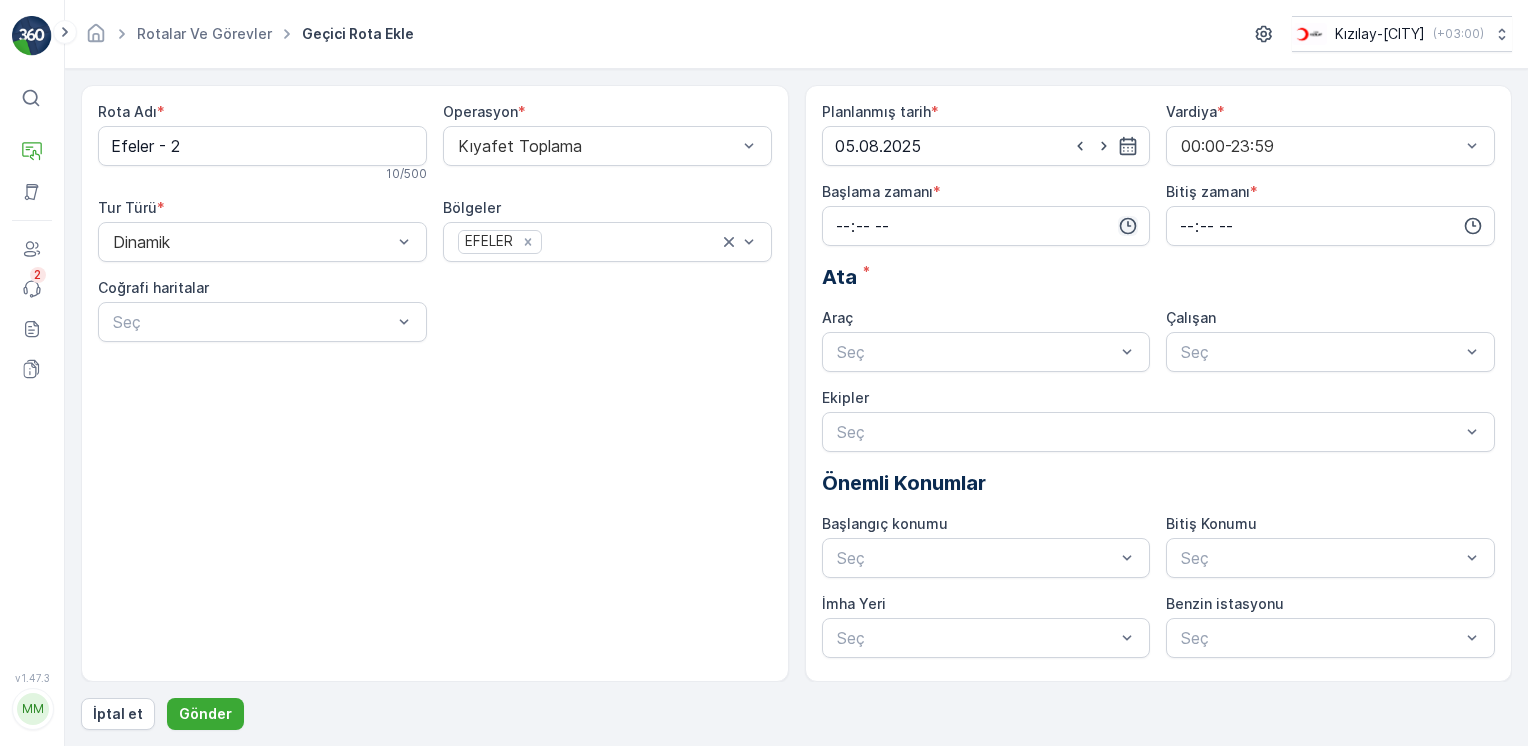 click 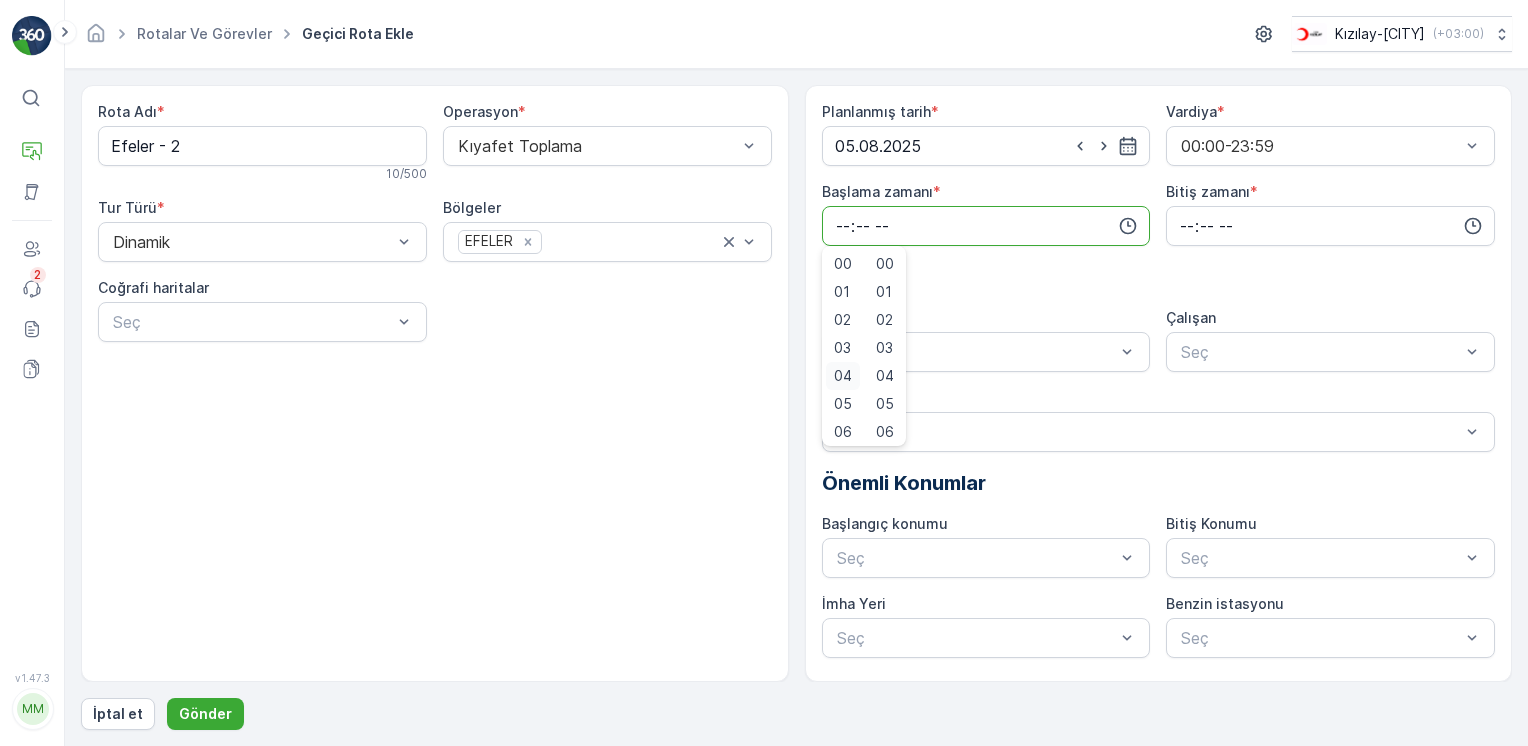 type 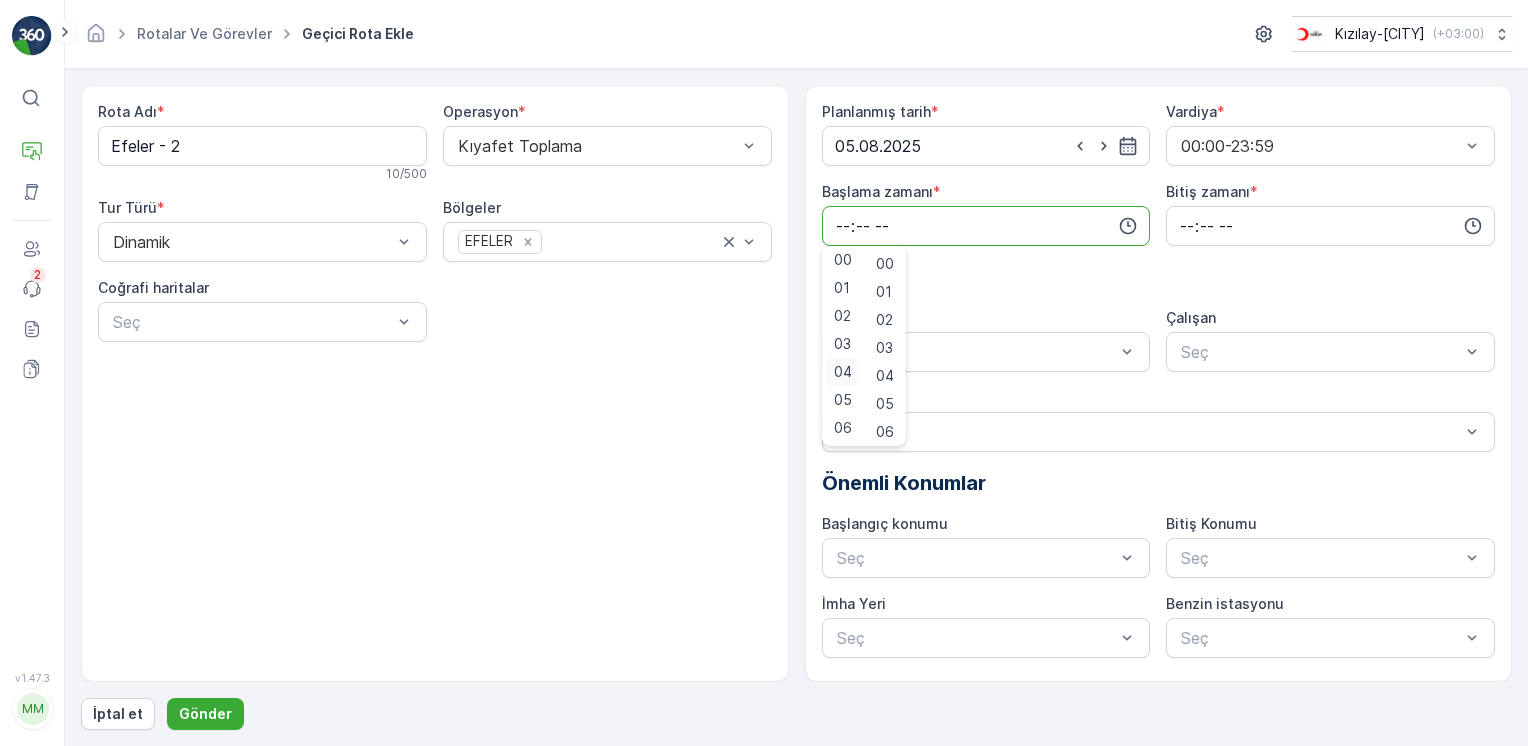 scroll, scrollTop: 114, scrollLeft: 0, axis: vertical 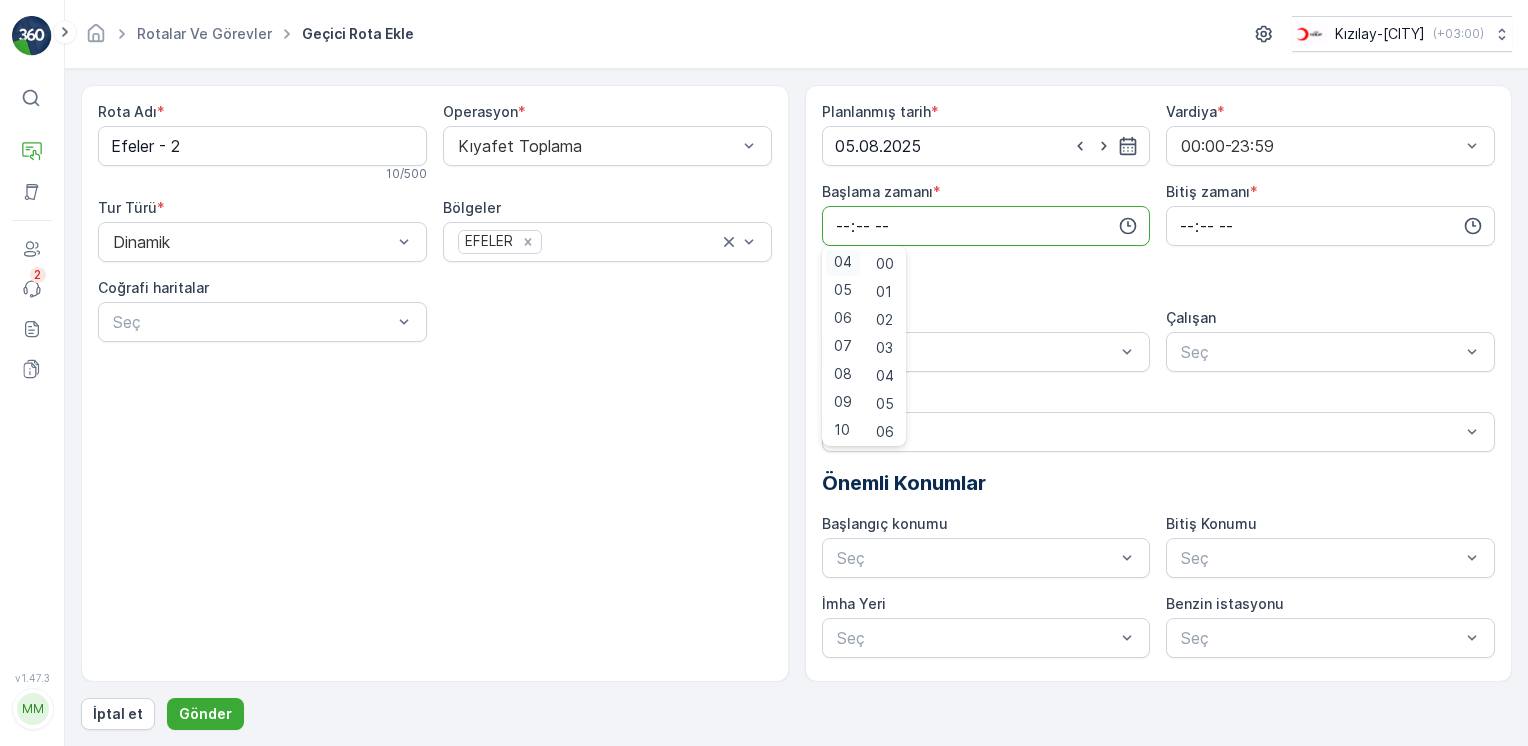 type 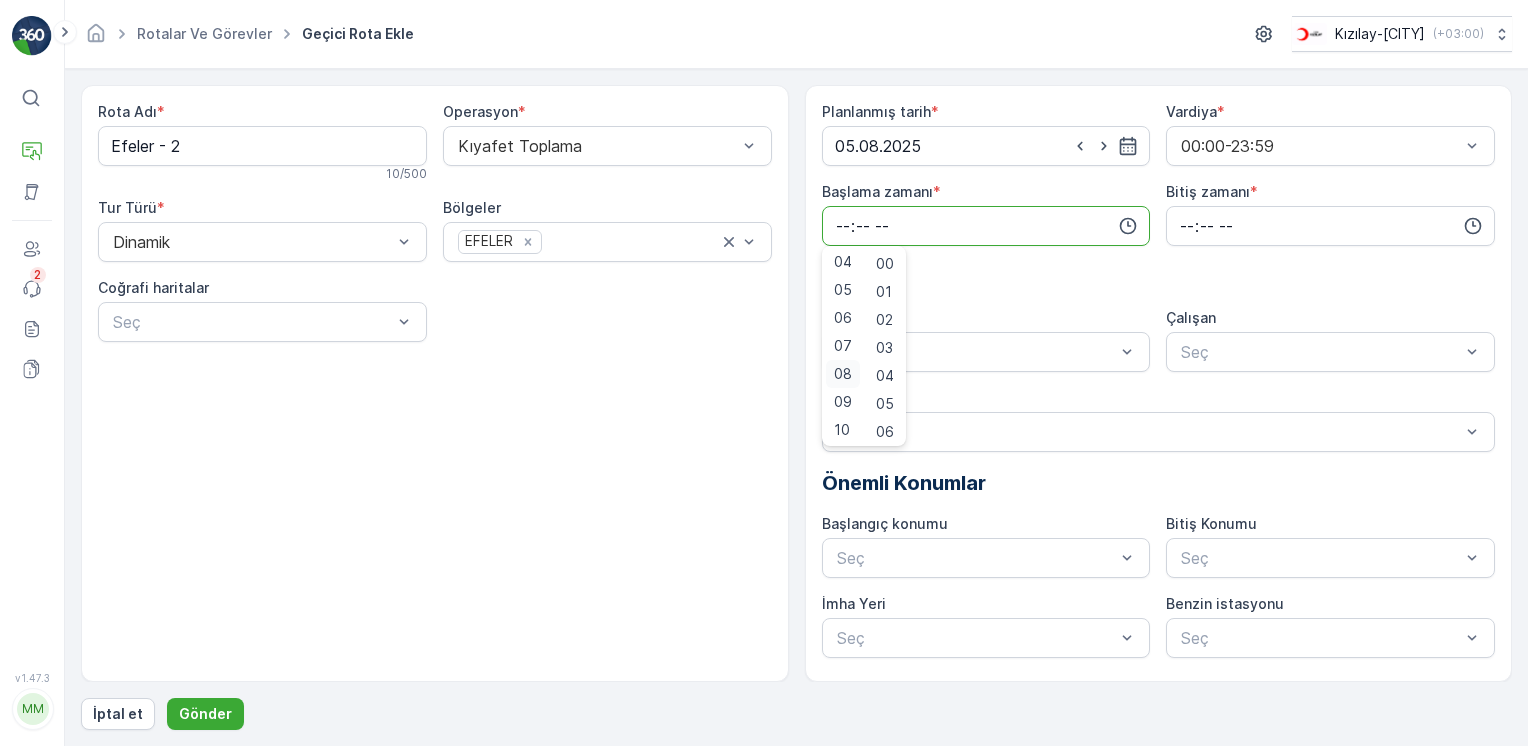 click on "08" at bounding box center [843, 374] 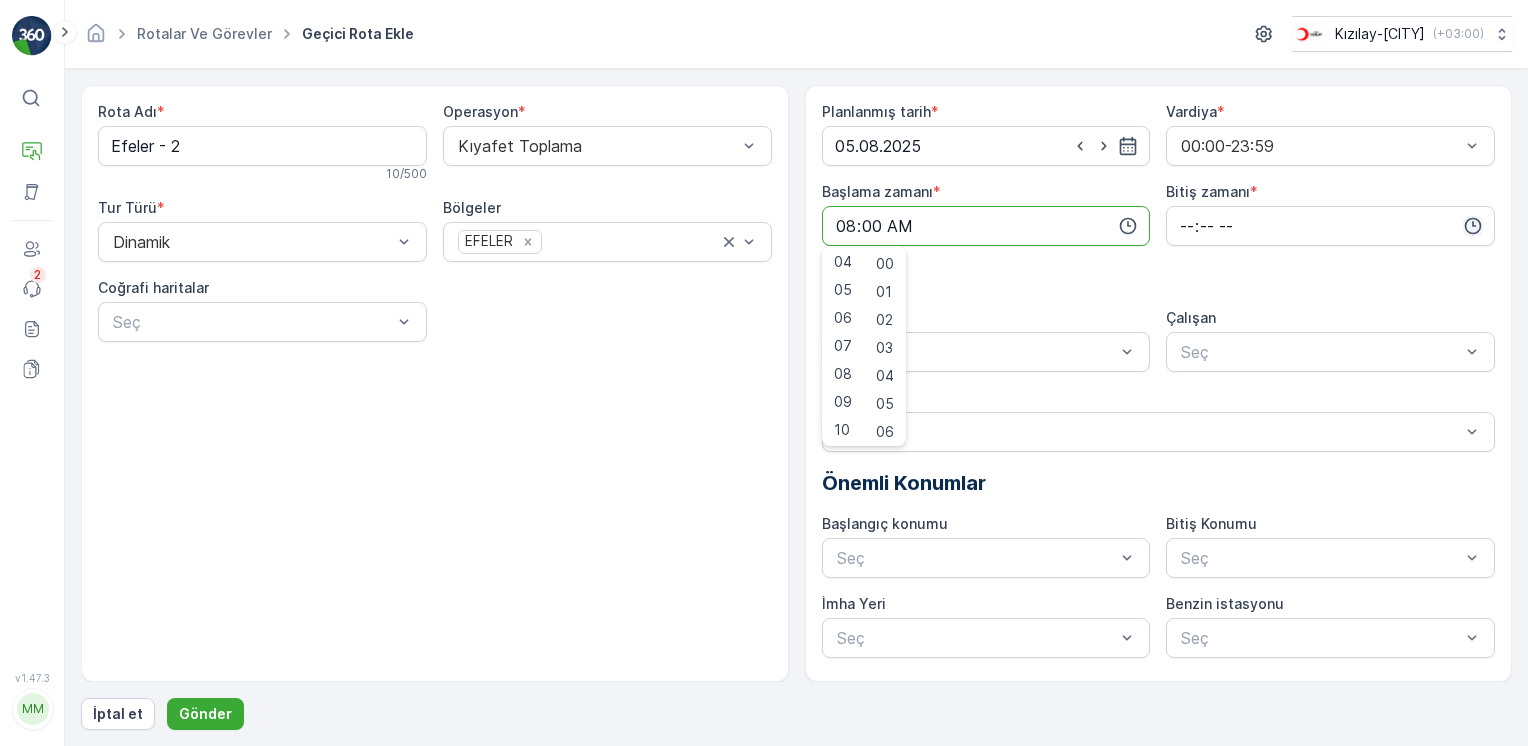 click 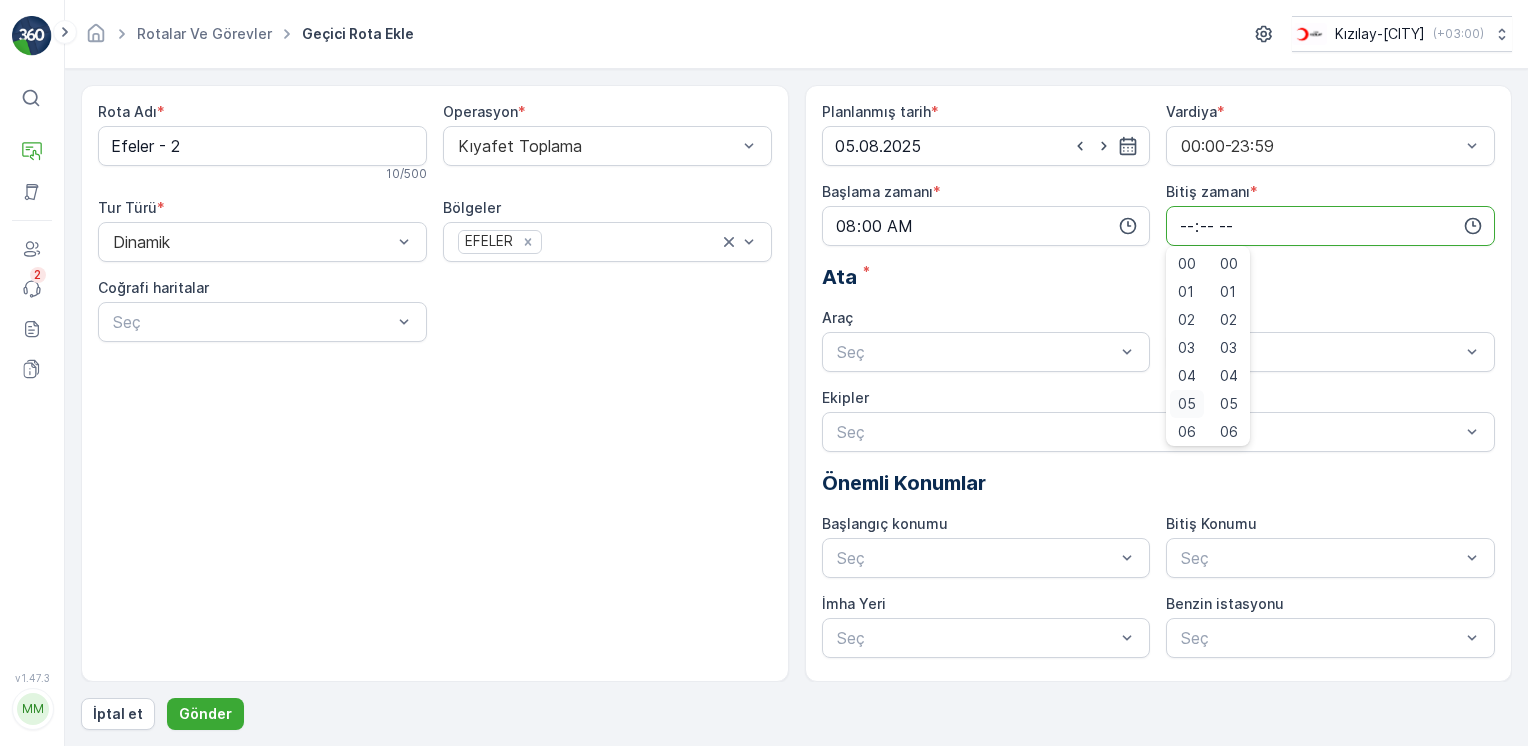 type 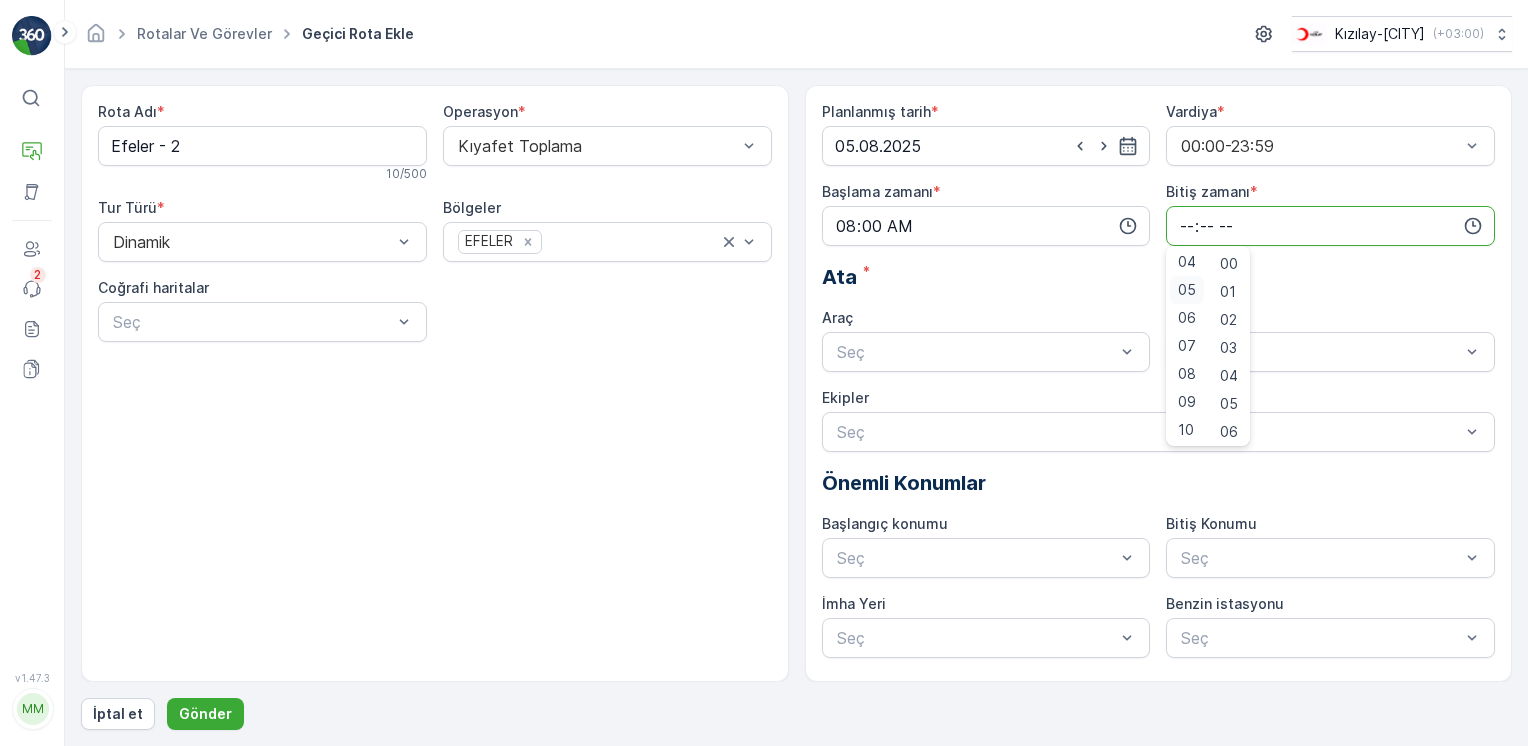 type 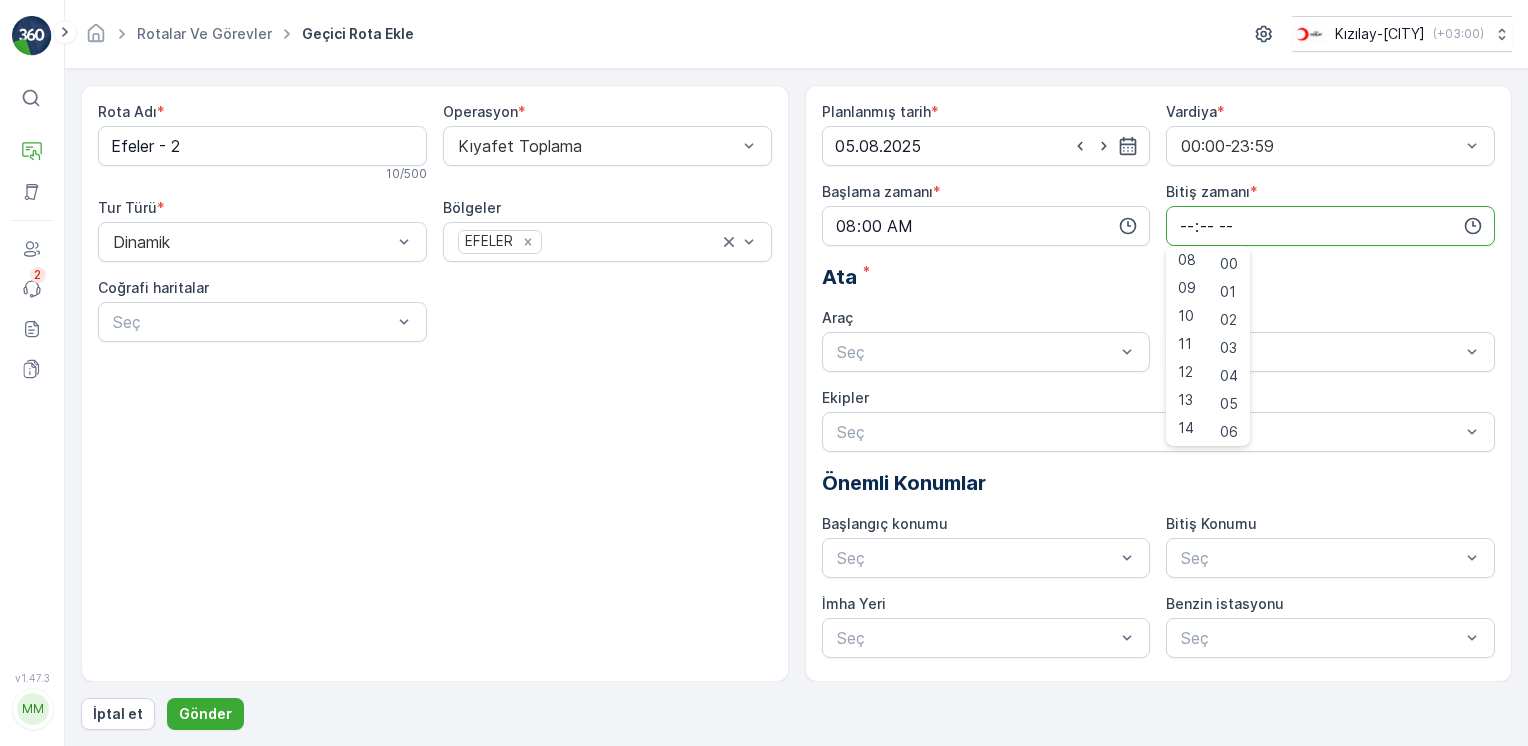type 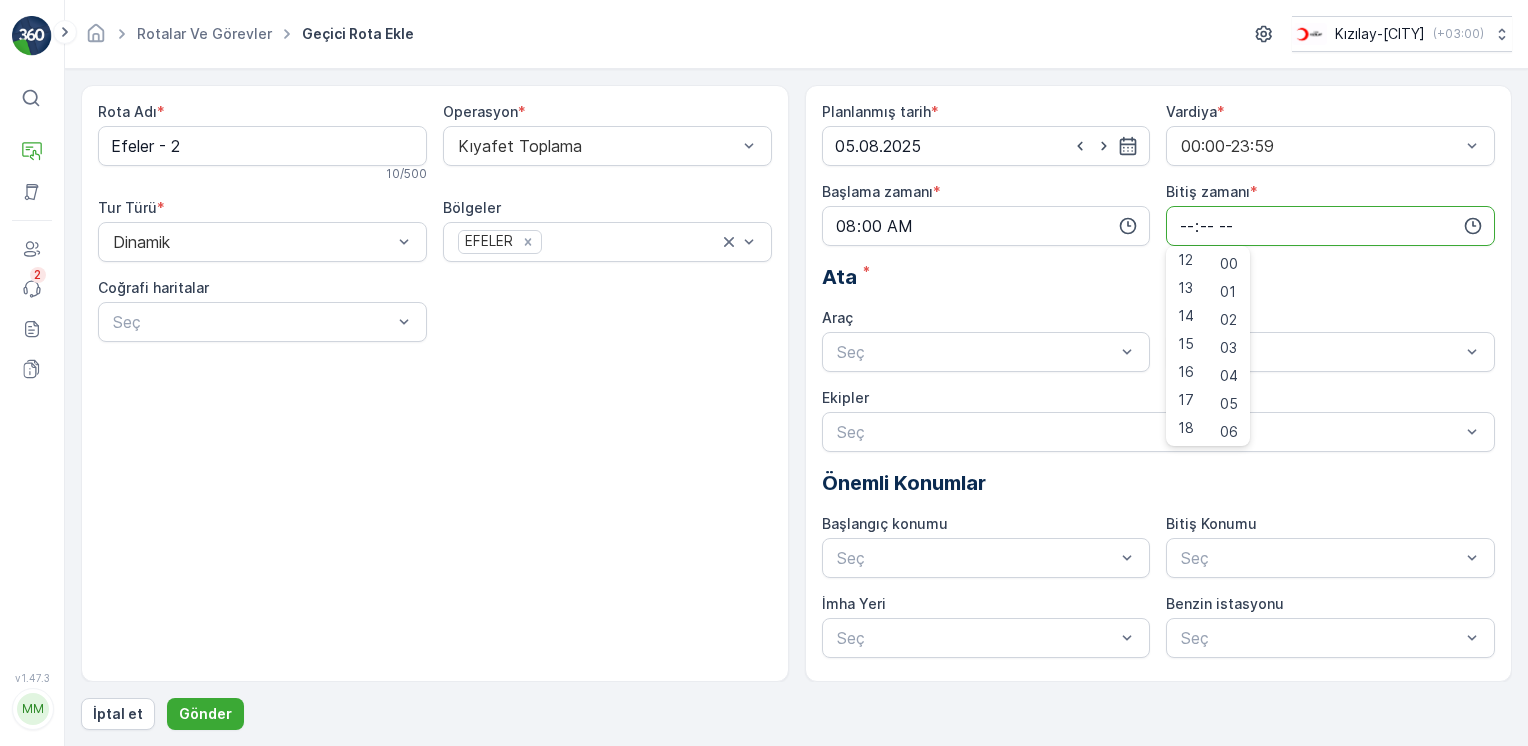 type 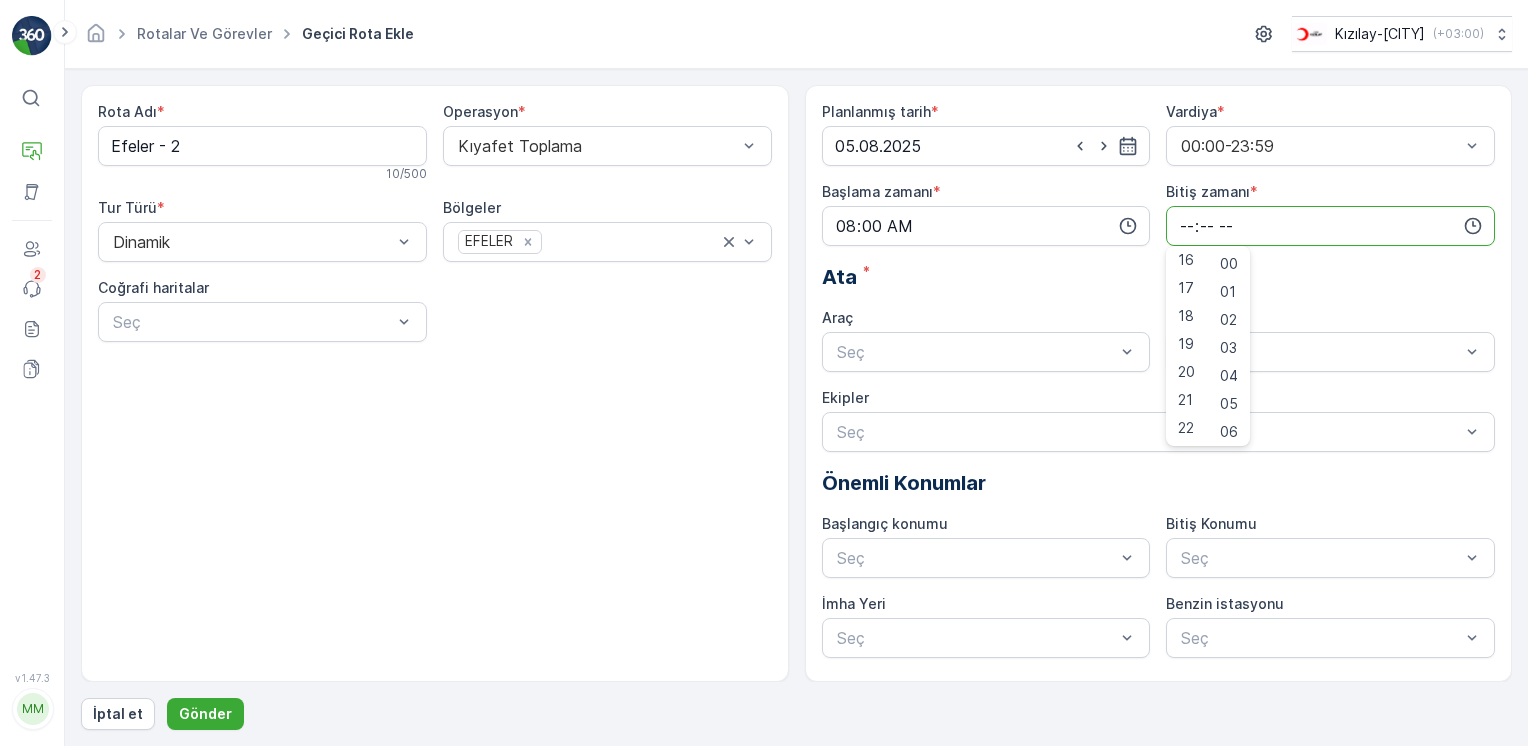 type 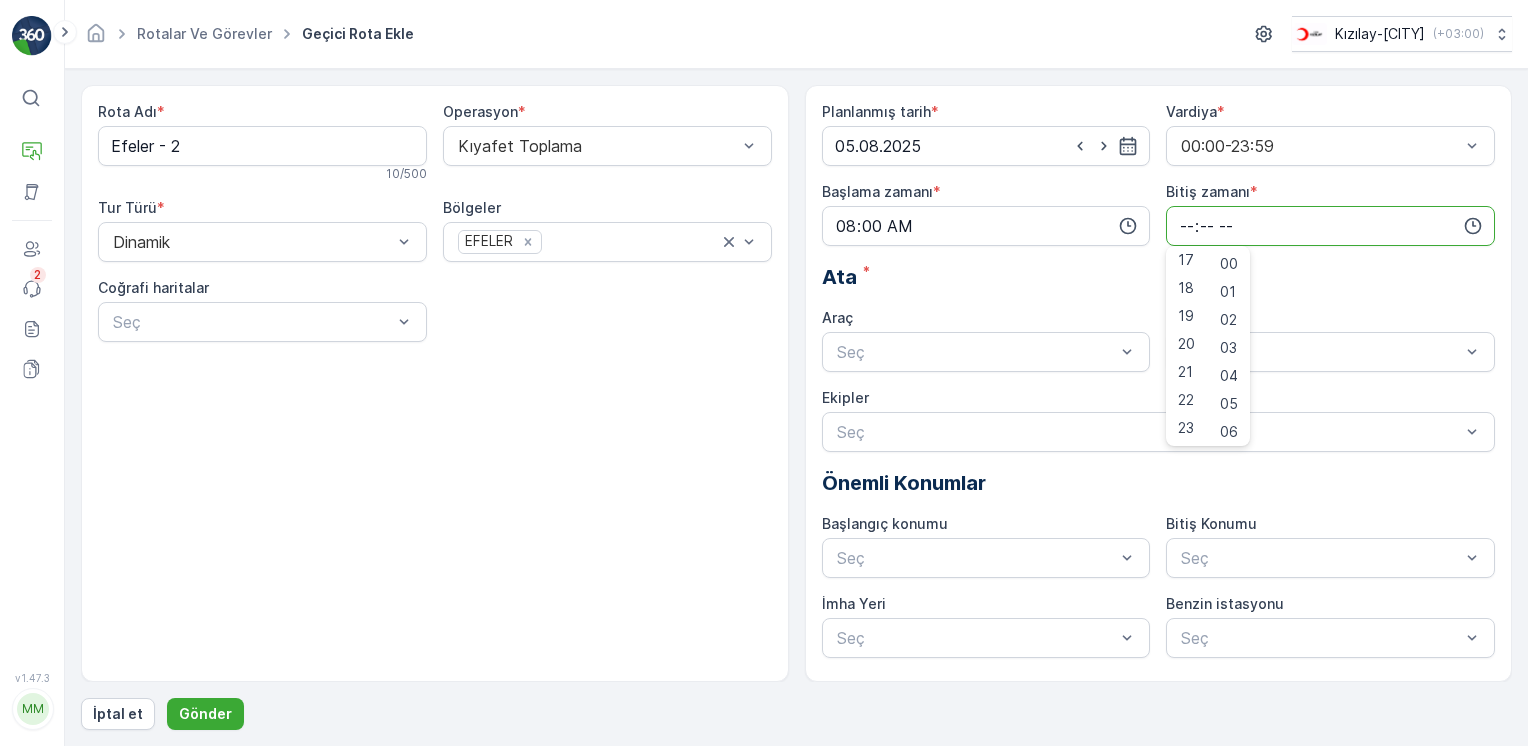 type 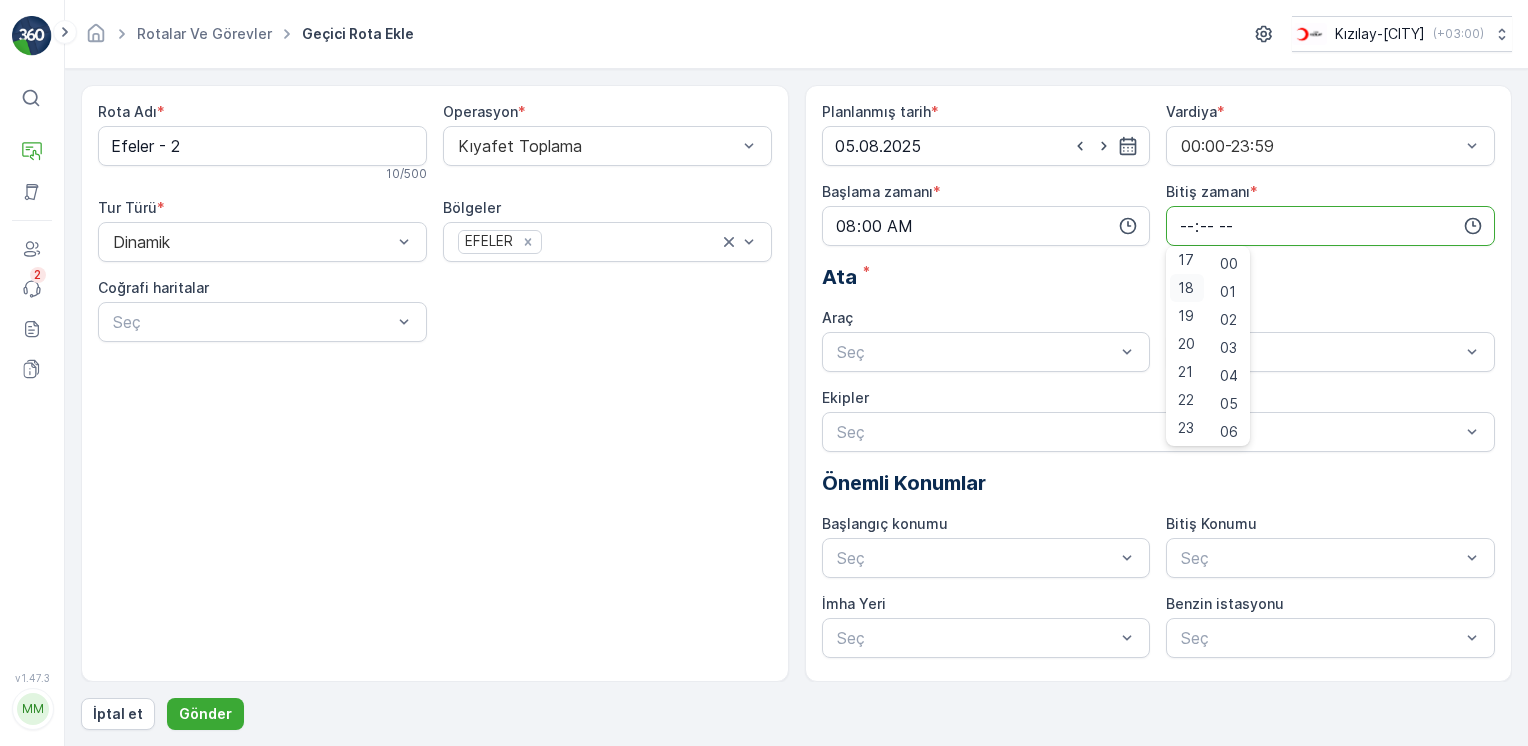 click on "18" at bounding box center [1187, 288] 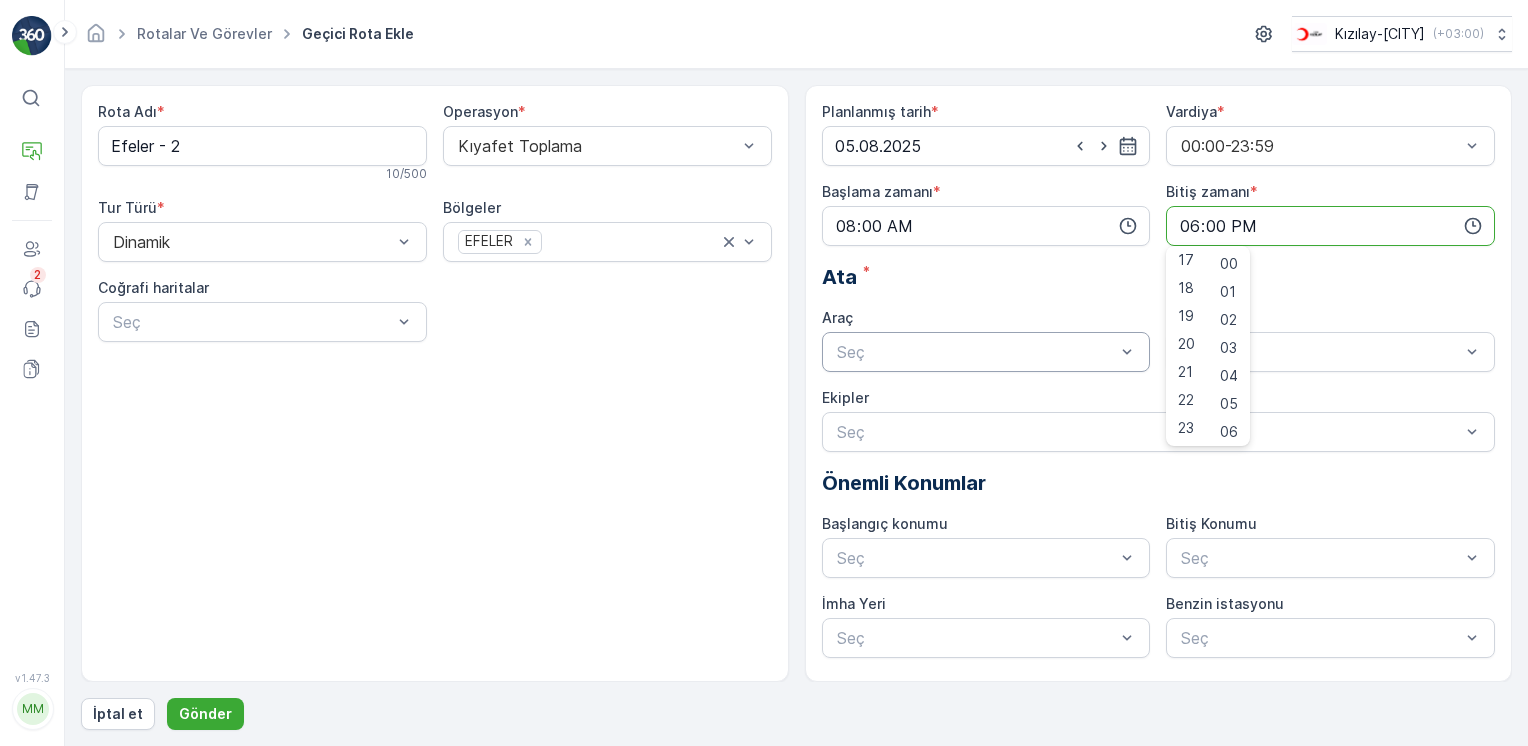 click at bounding box center [976, 352] 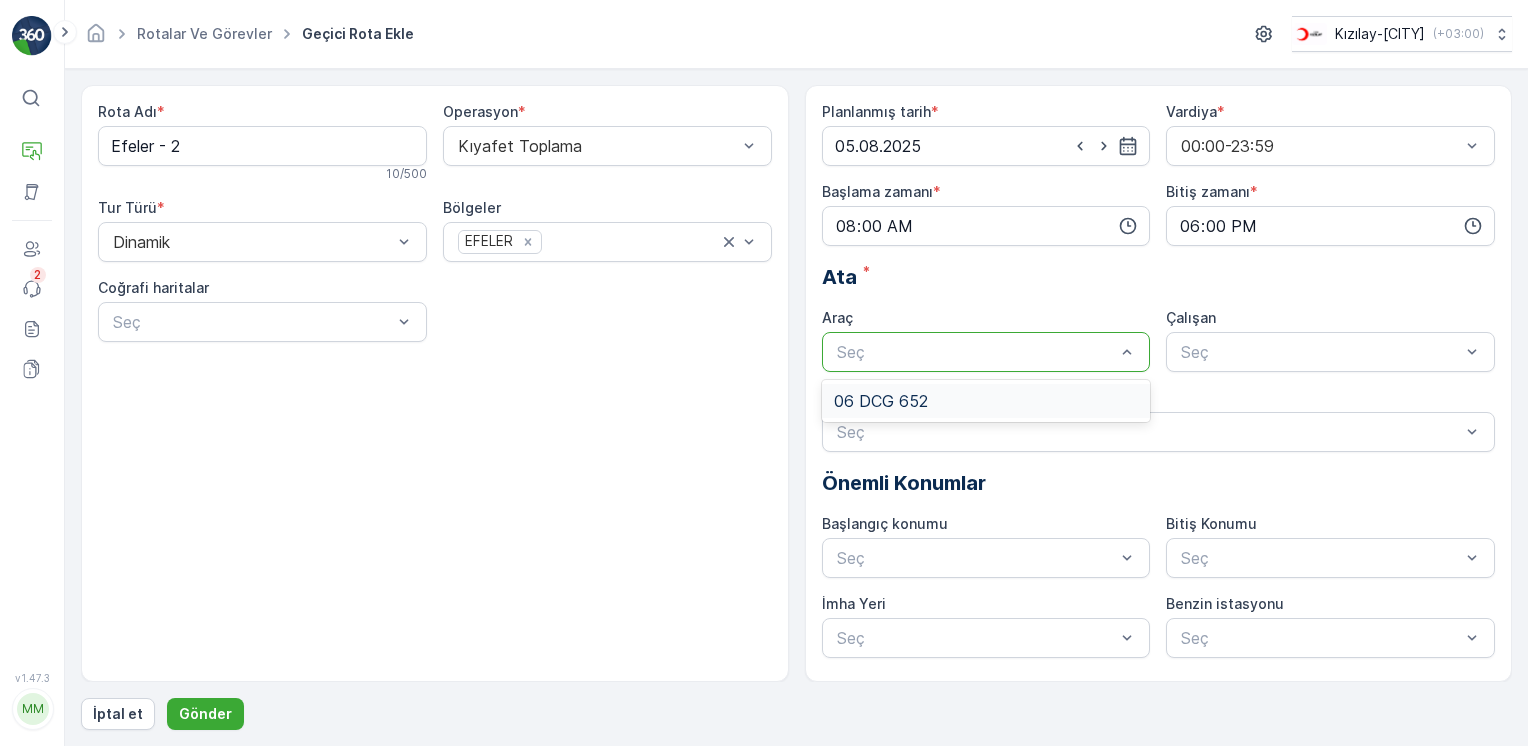 click on "06 DCG 652" at bounding box center [986, 401] 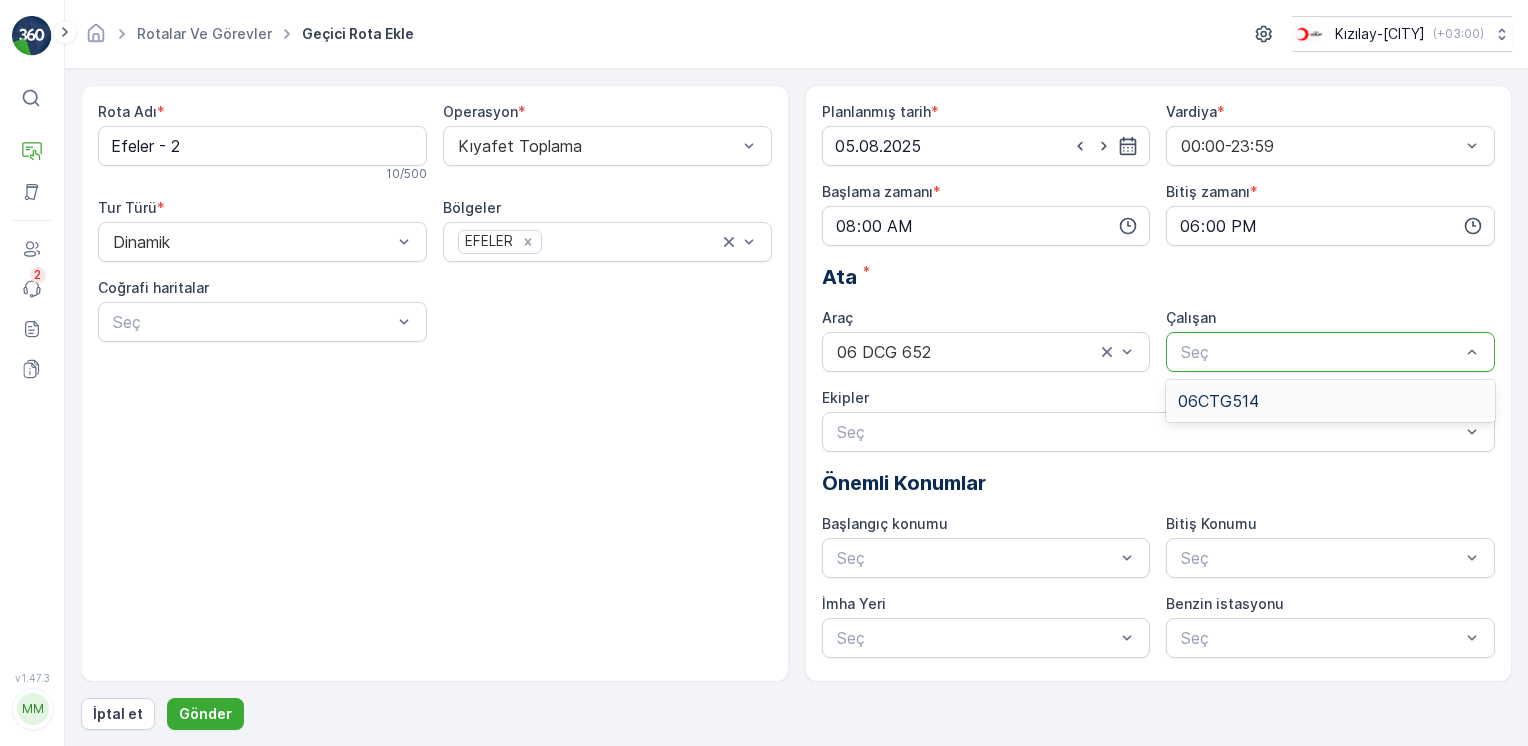 click at bounding box center [1320, 352] 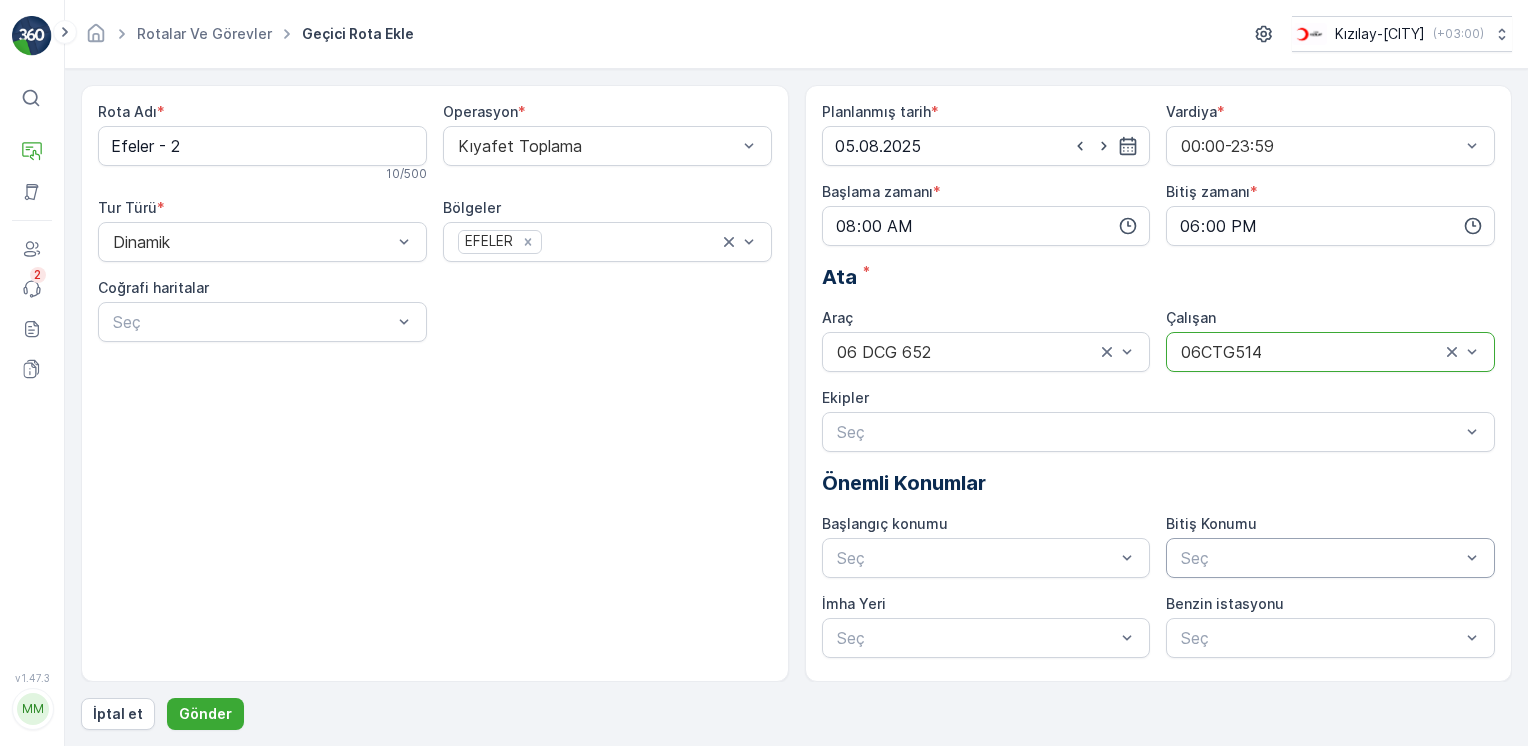 click at bounding box center (1320, 558) 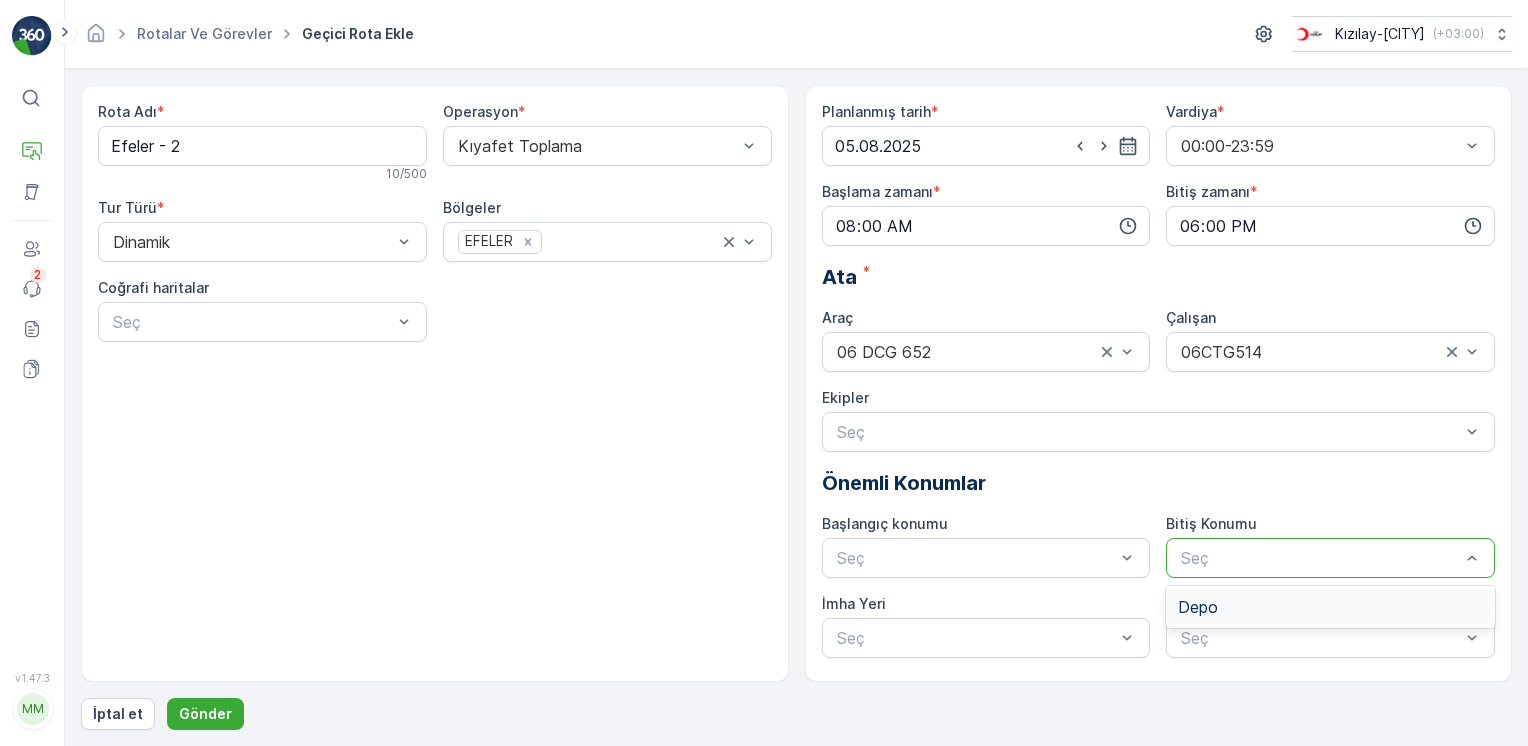 click on "Depo" at bounding box center (1330, 607) 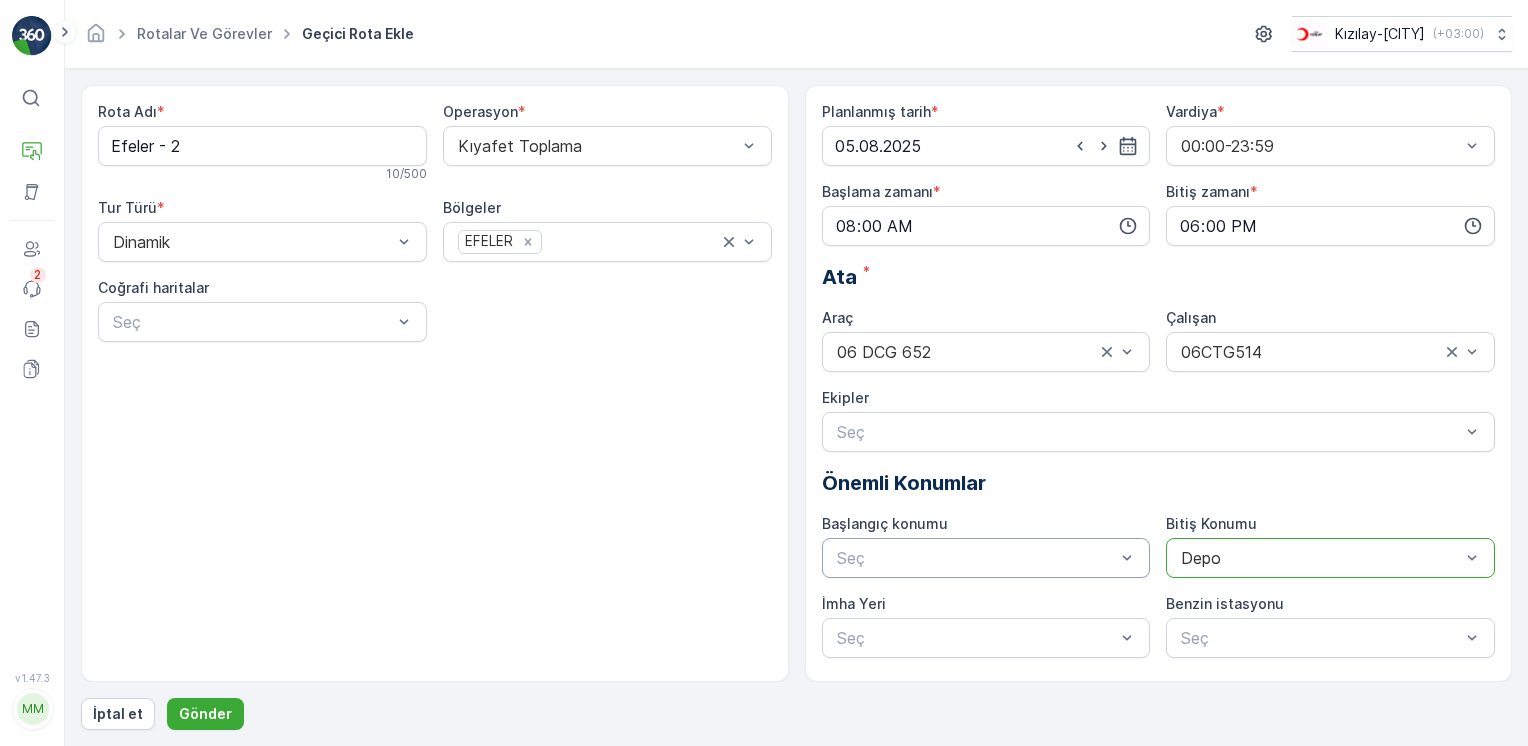 click at bounding box center [976, 558] 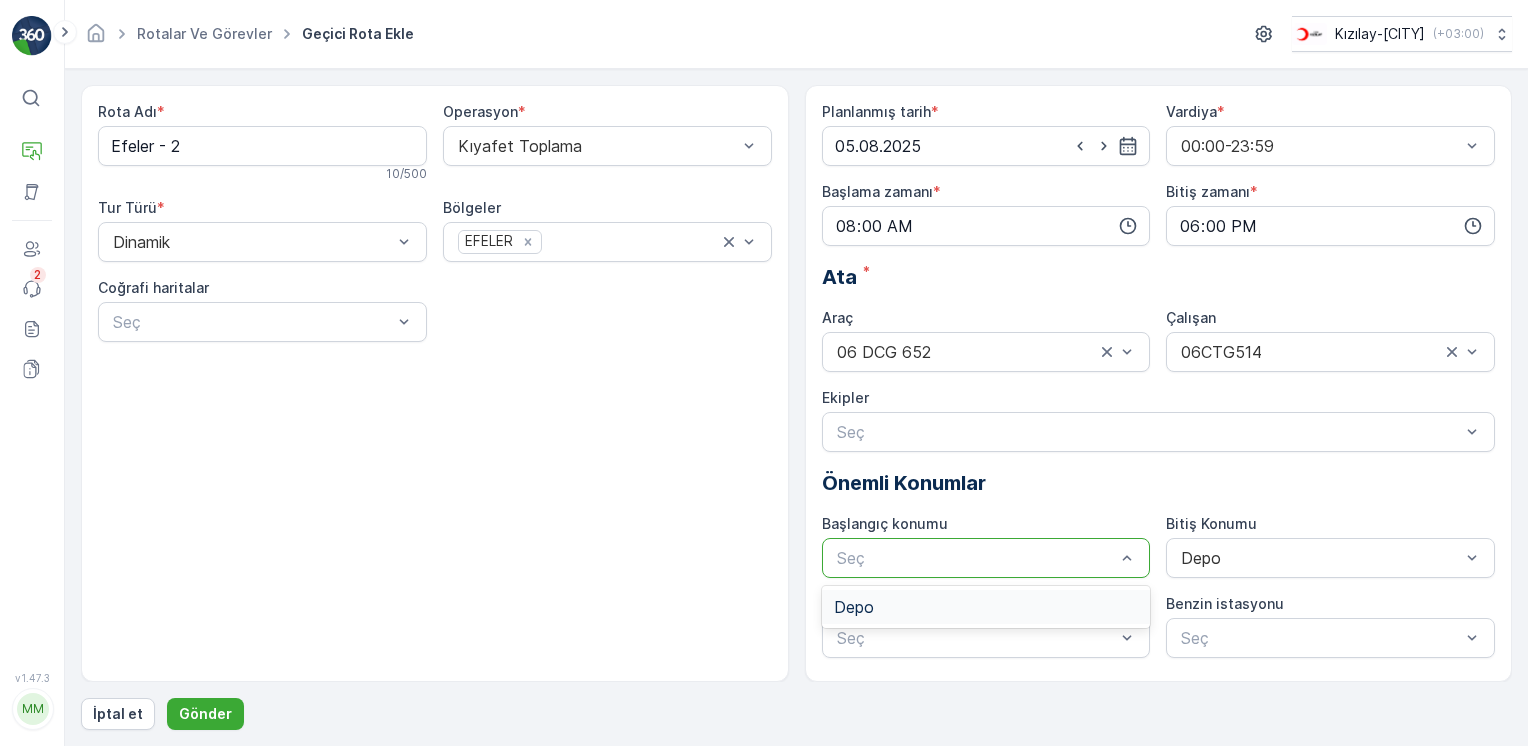 click on "Depo" at bounding box center [986, 607] 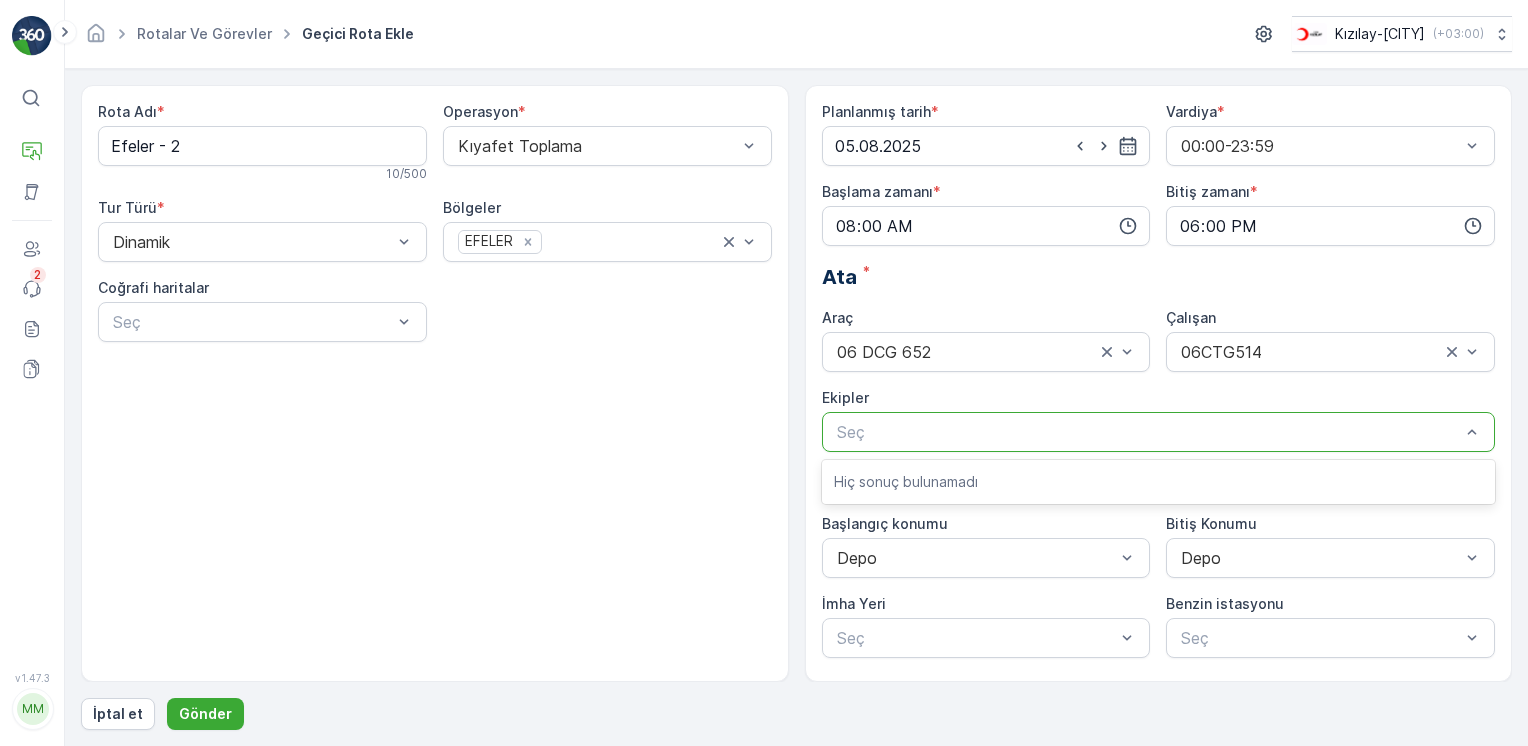 click on "Seç" at bounding box center (1159, 432) 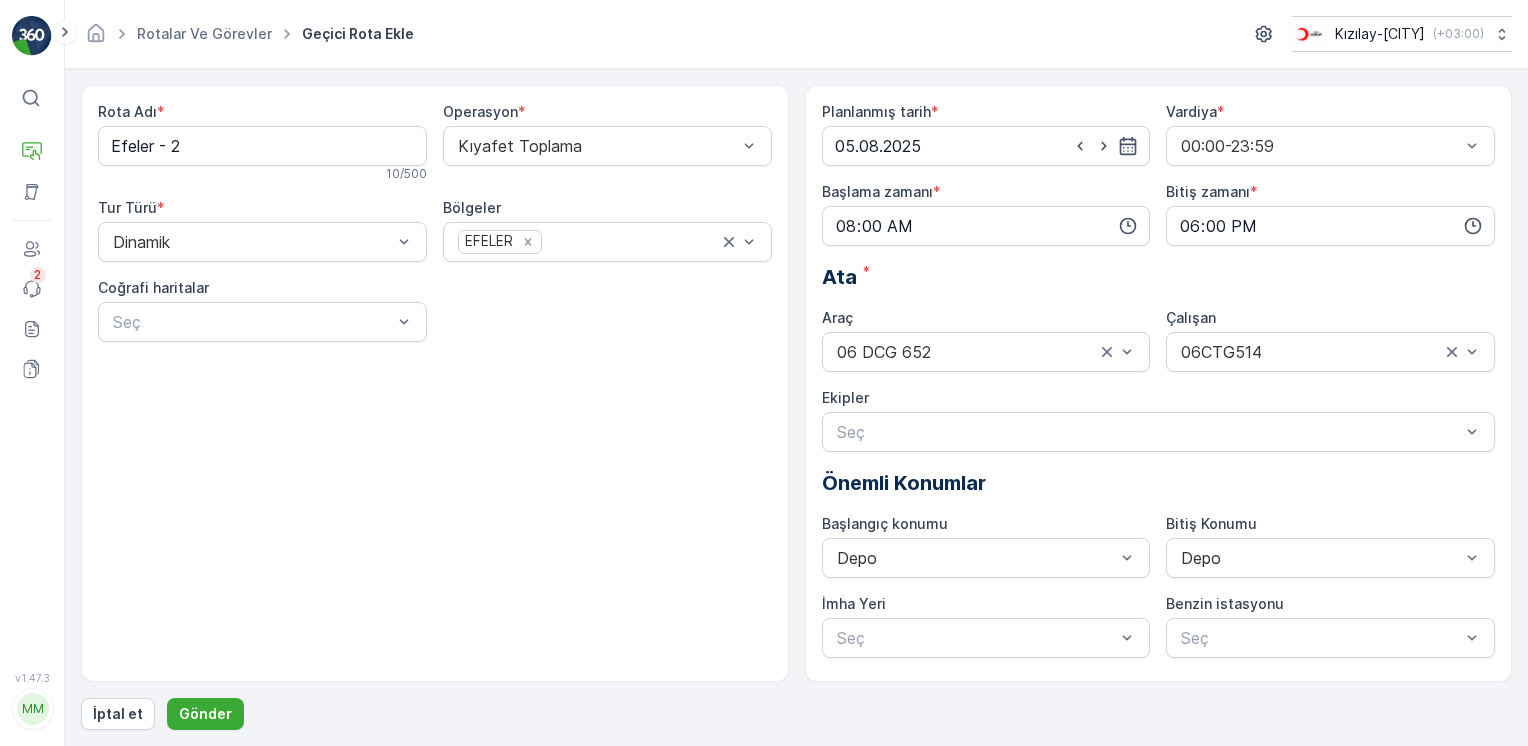 click on "Rota Adı * Efeler - 2 10  /  500 Operasyon * Kıyafet Toplama Tur Türü * Dinamik Bölgeler EFELER Coğrafi haritalar Seç" at bounding box center (435, 383) 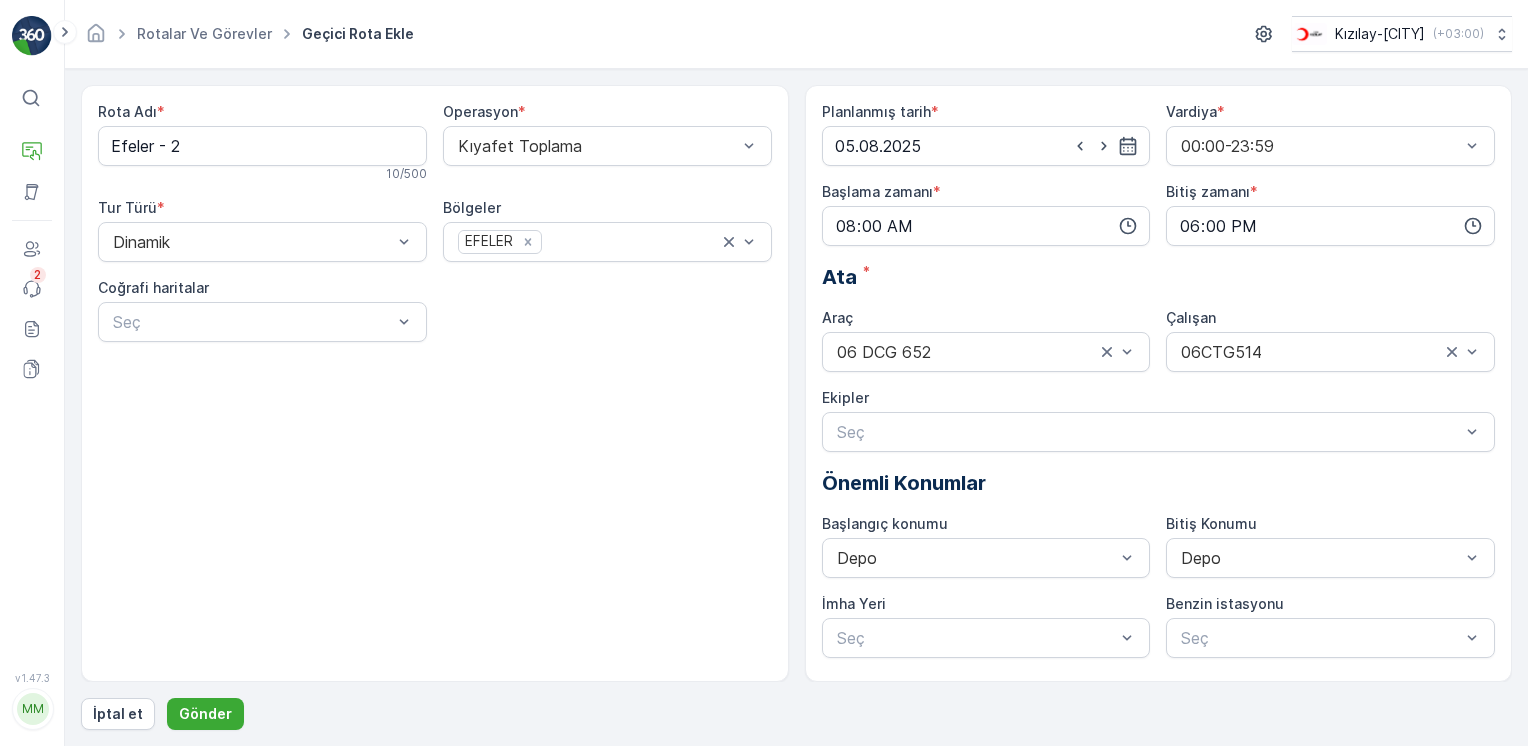 click on "Rota Adı * Efeler - 2 10  /  500 Operasyon * Kıyafet Toplama Tur Türü * Dinamik Bölgeler EFELER Coğrafi haritalar Seç" at bounding box center (435, 230) 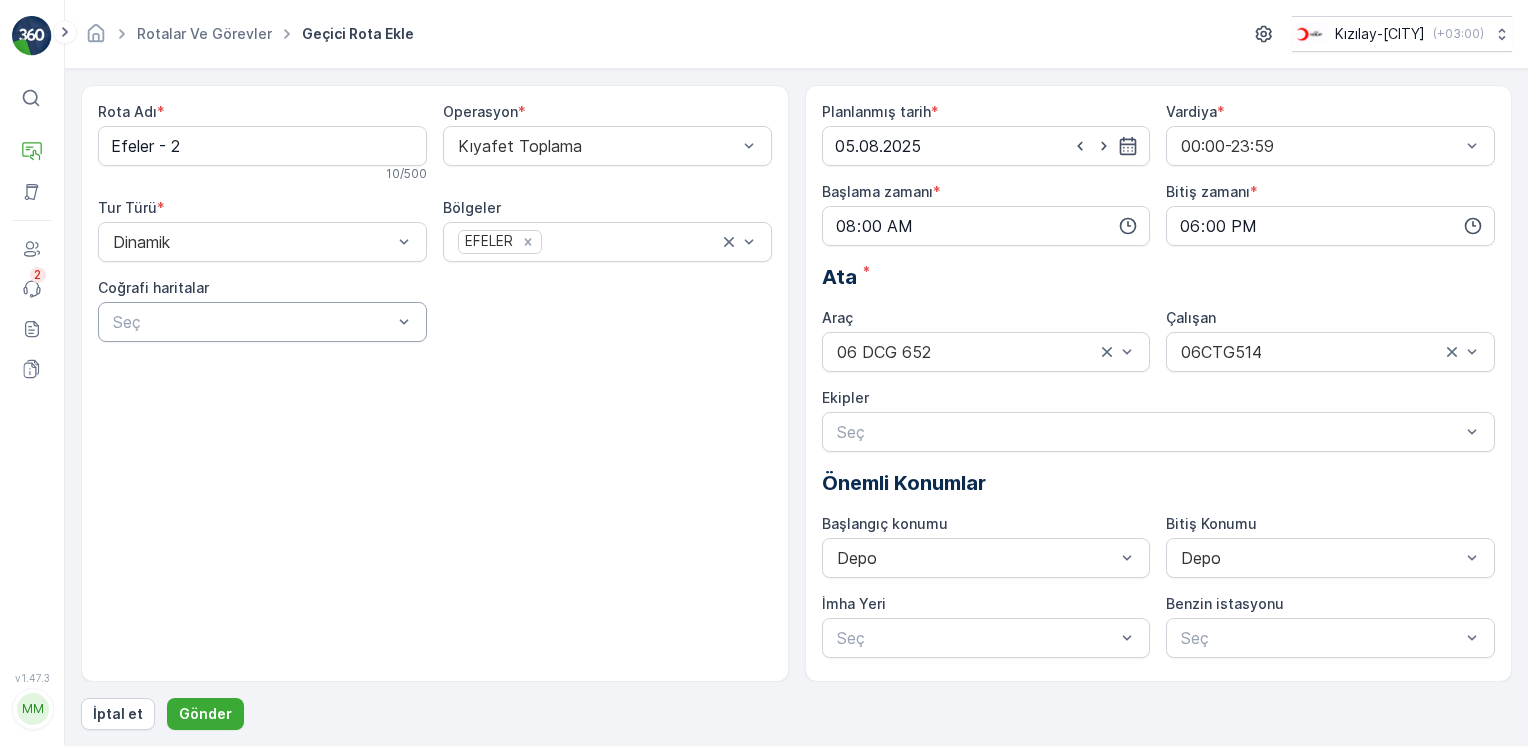 click on "Seç" at bounding box center [262, 322] 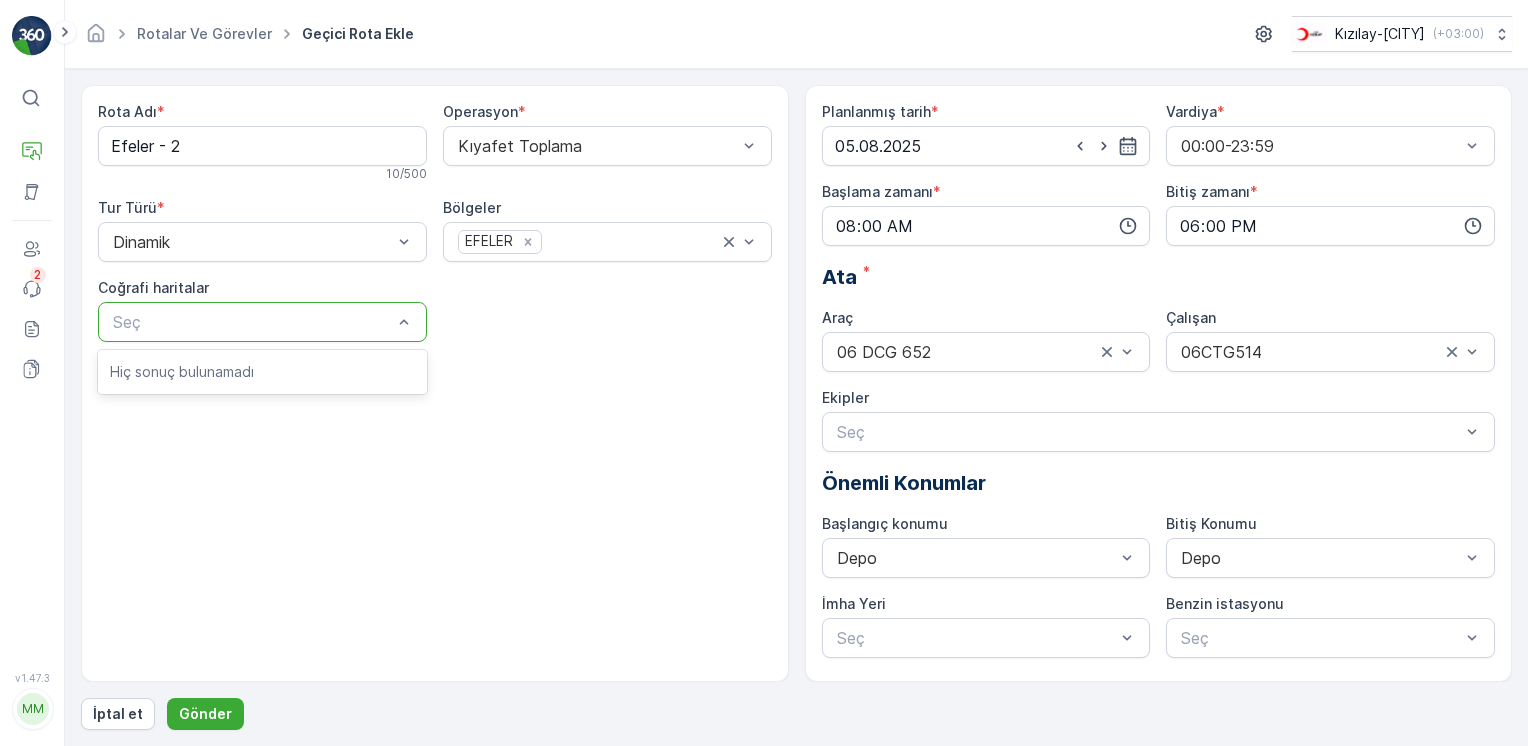 click on "Seç" at bounding box center [262, 322] 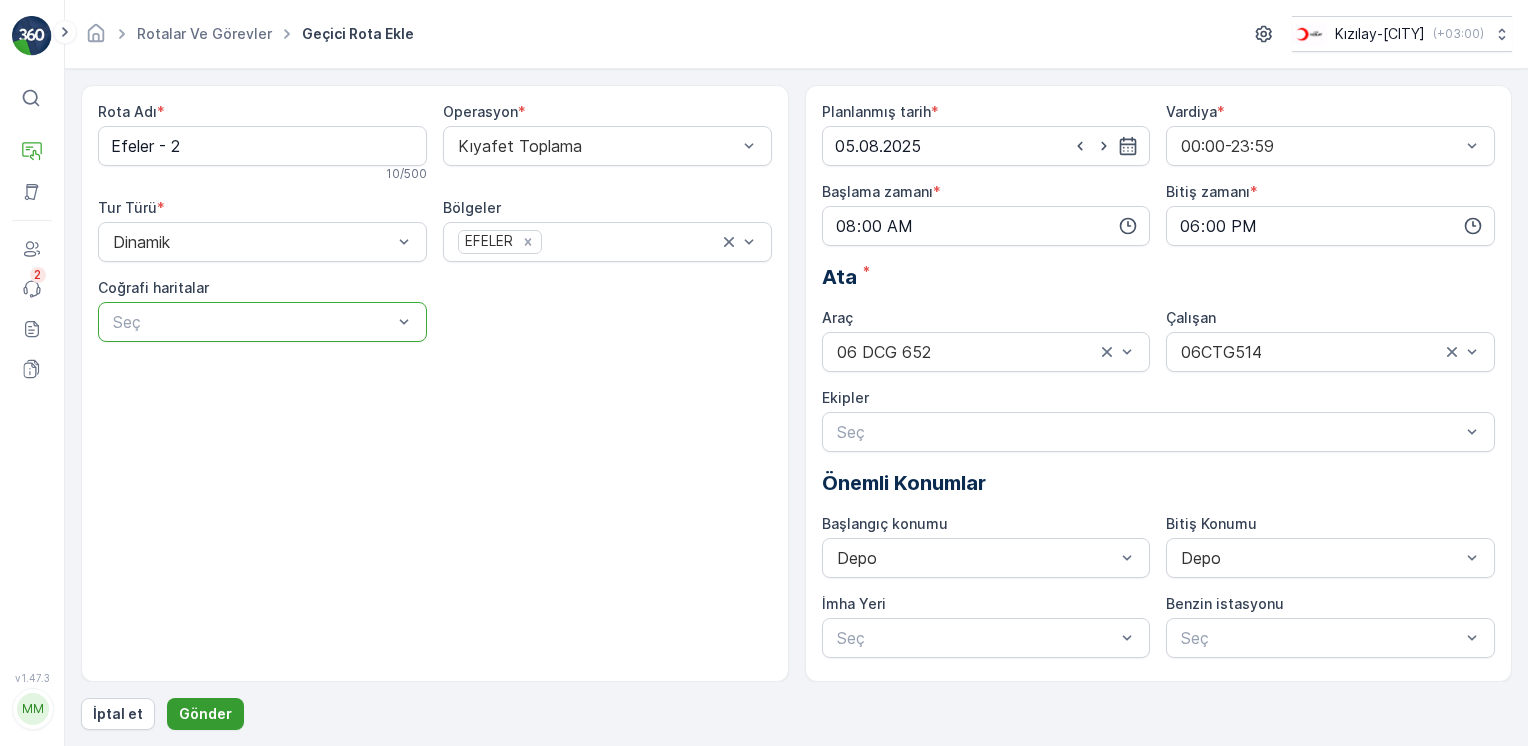 click on "Gönder" at bounding box center (205, 714) 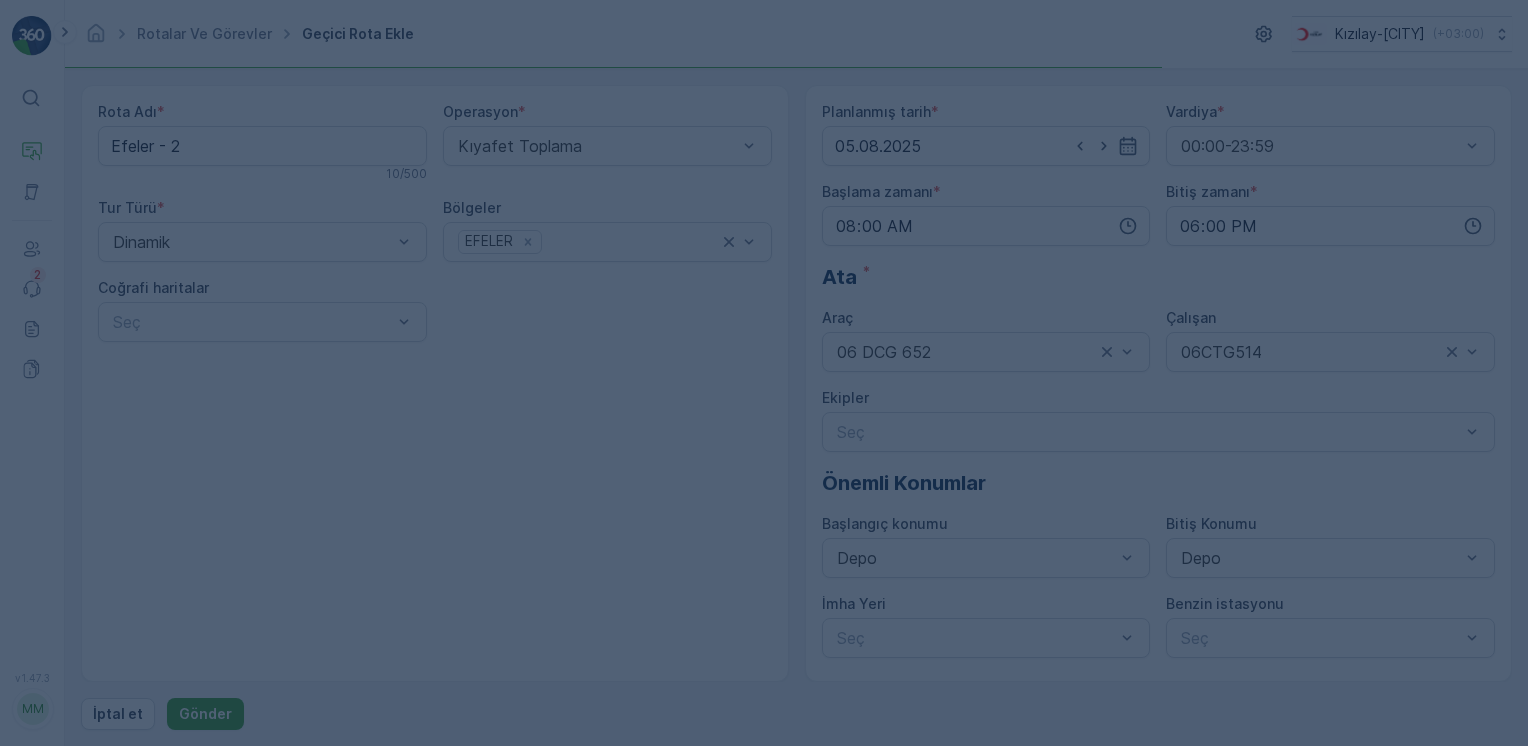 click at bounding box center [764, 373] 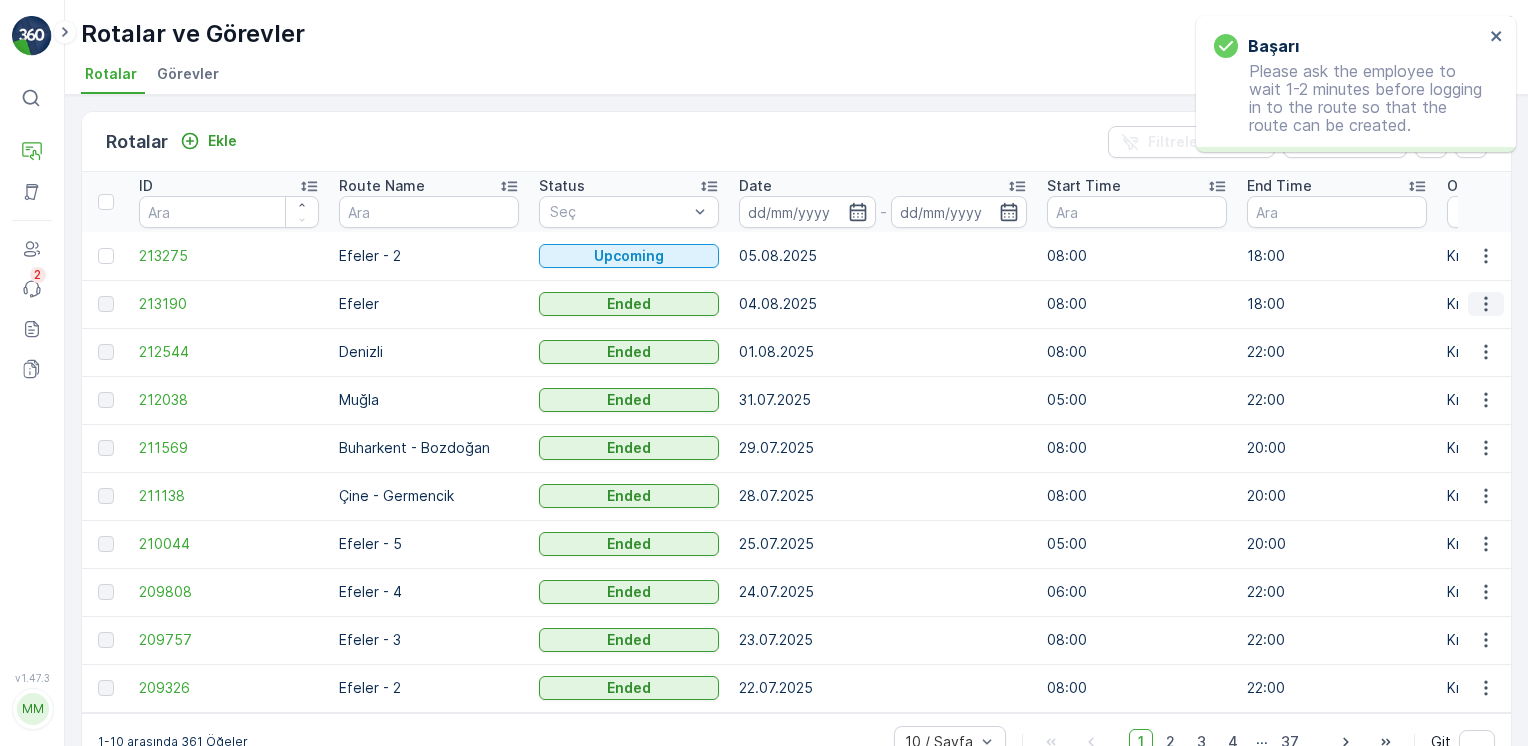 click 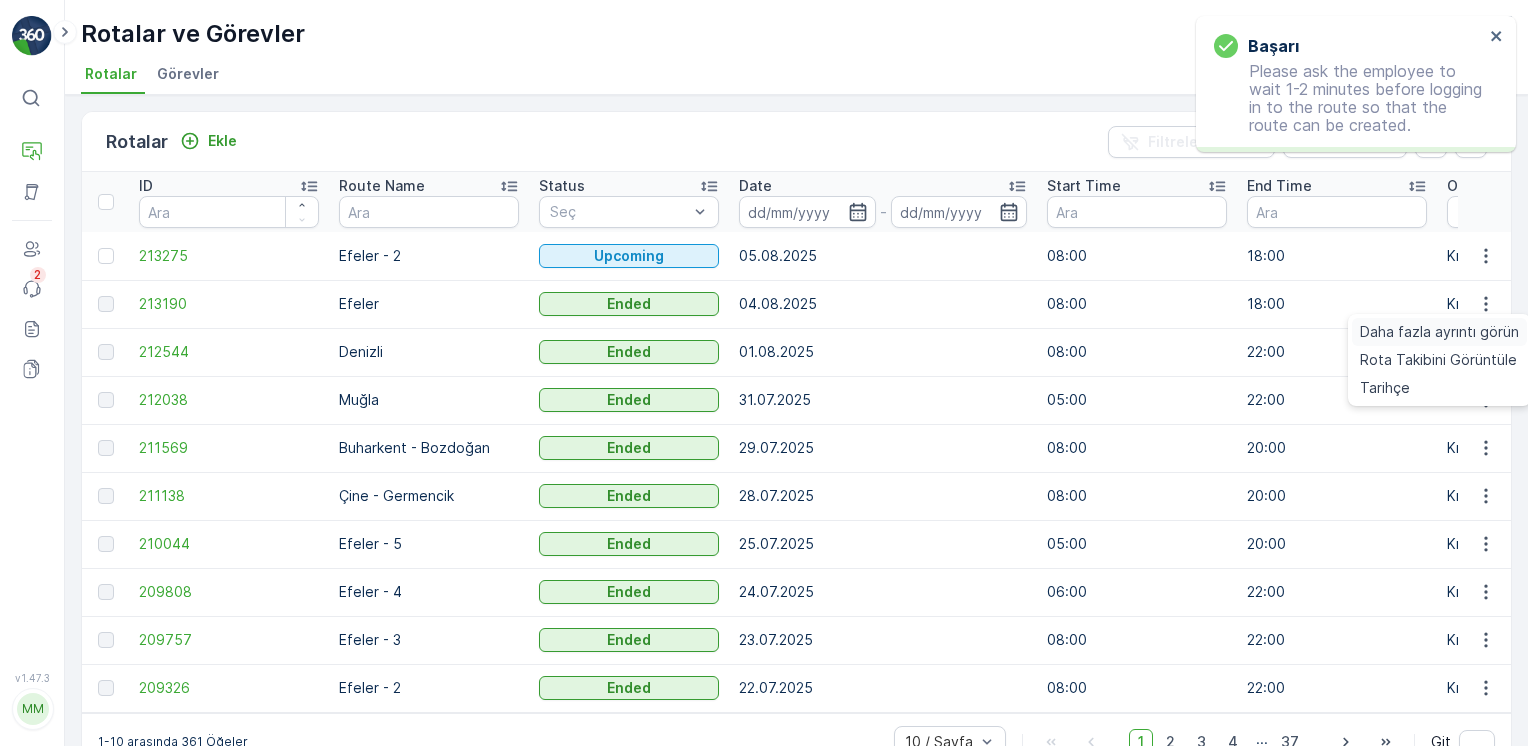 click on "Daha fazla ayrıntı görün" at bounding box center (1439, 332) 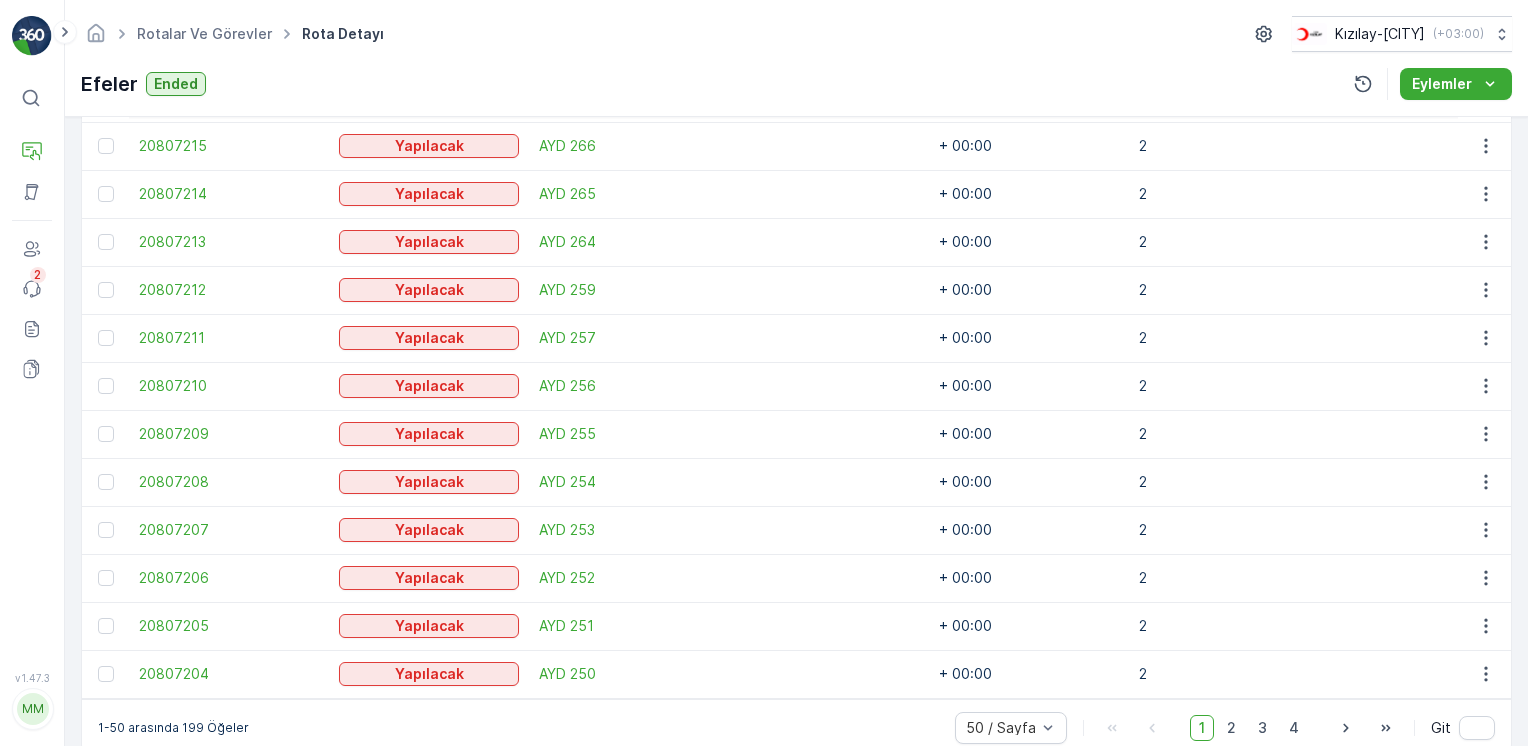 scroll, scrollTop: 2468, scrollLeft: 0, axis: vertical 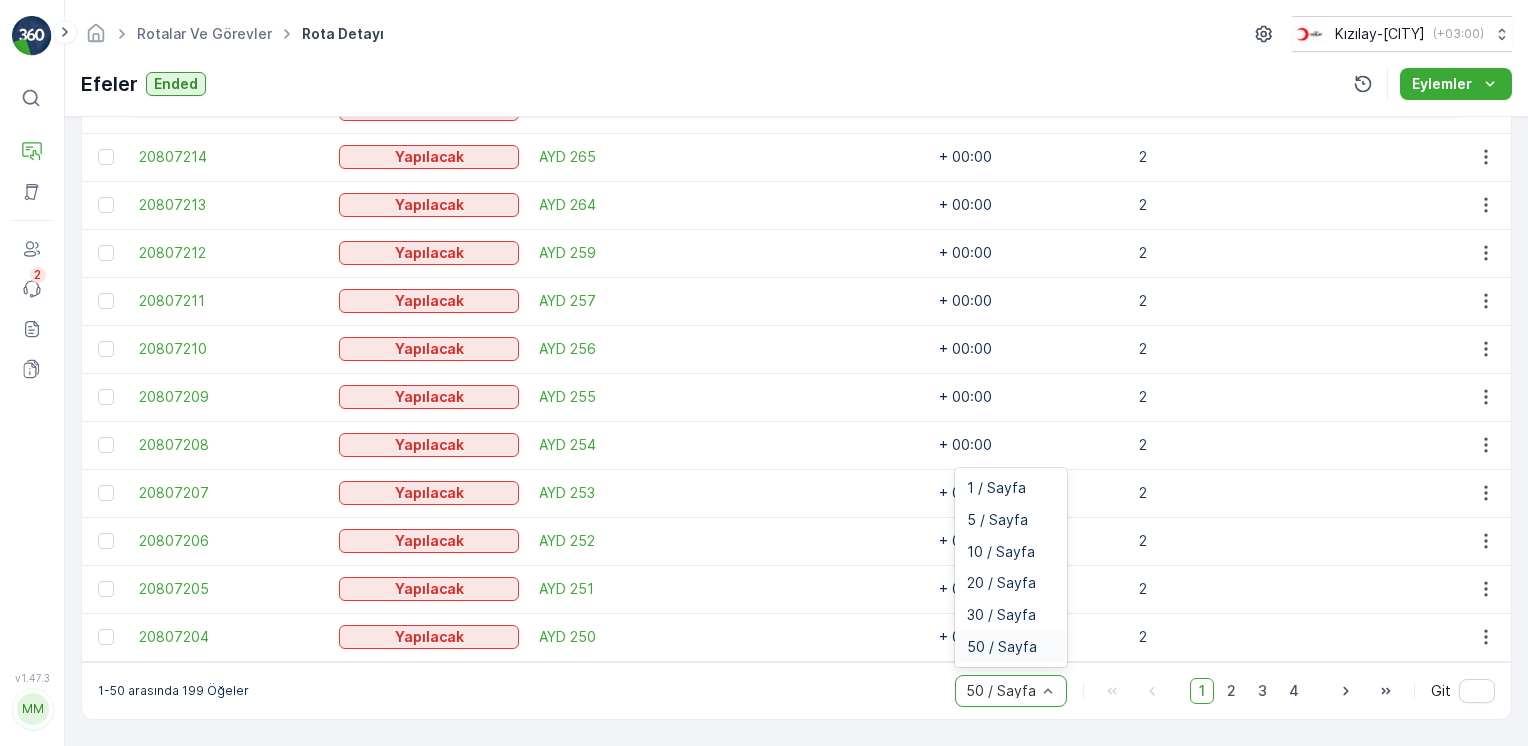 click at bounding box center (1001, 691) 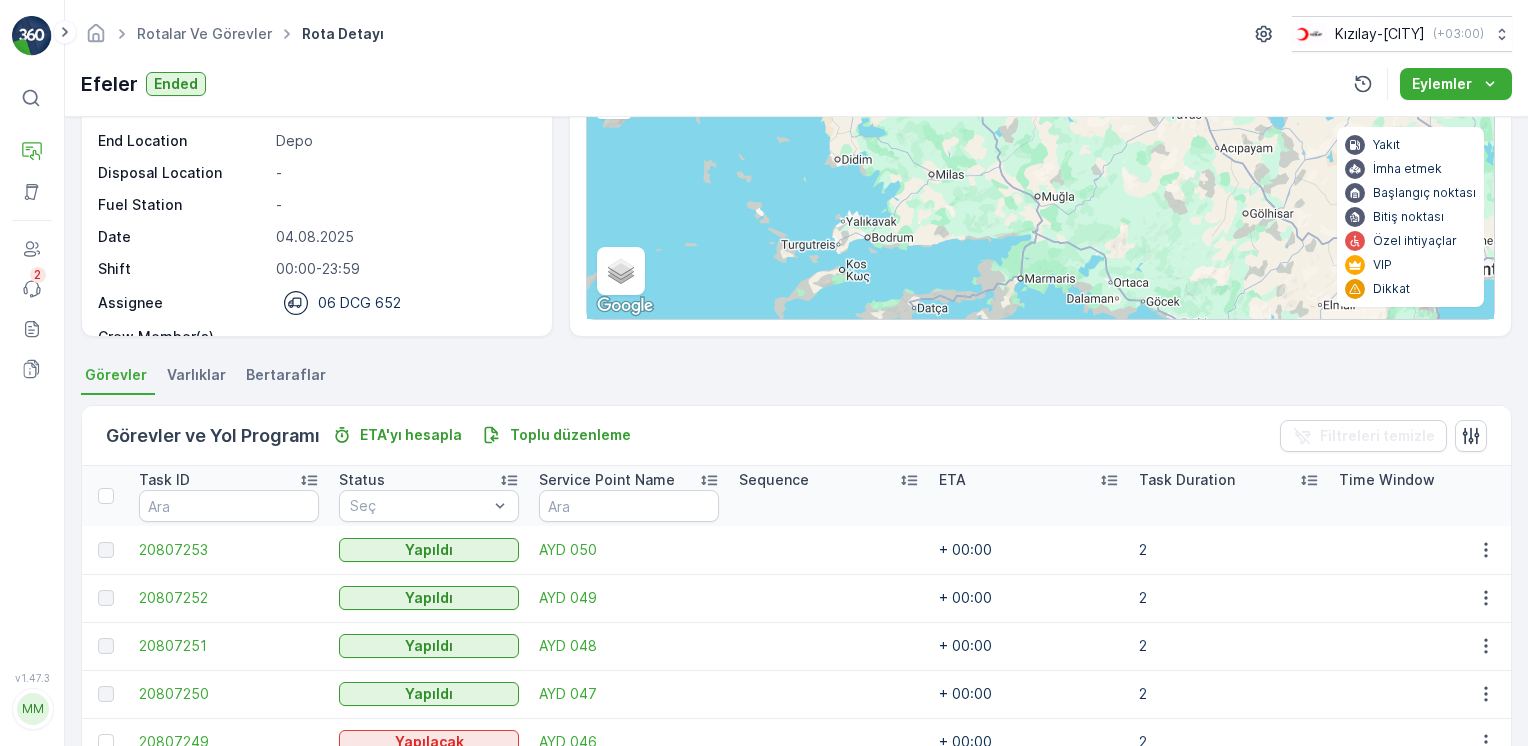 scroll, scrollTop: 331, scrollLeft: 0, axis: vertical 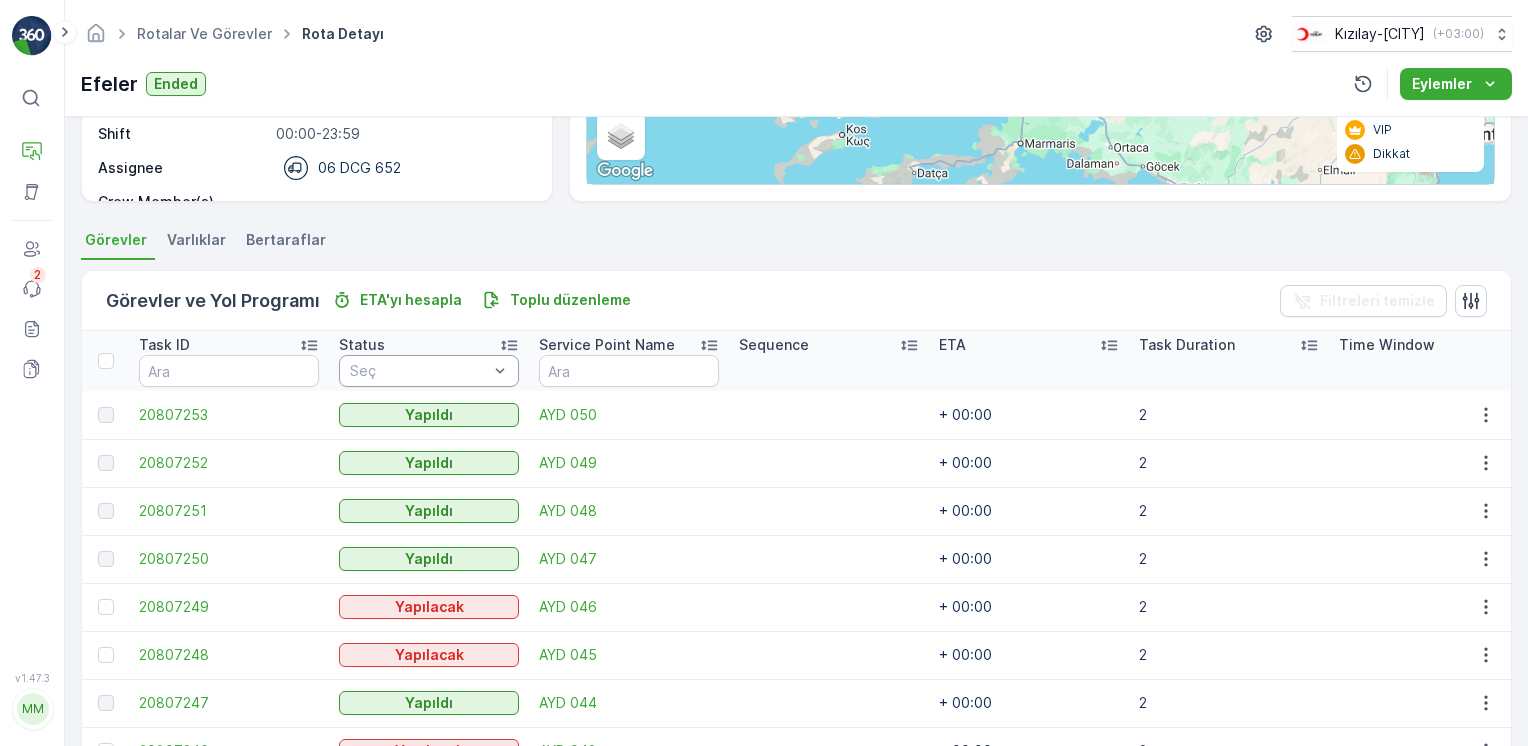 click at bounding box center (419, 371) 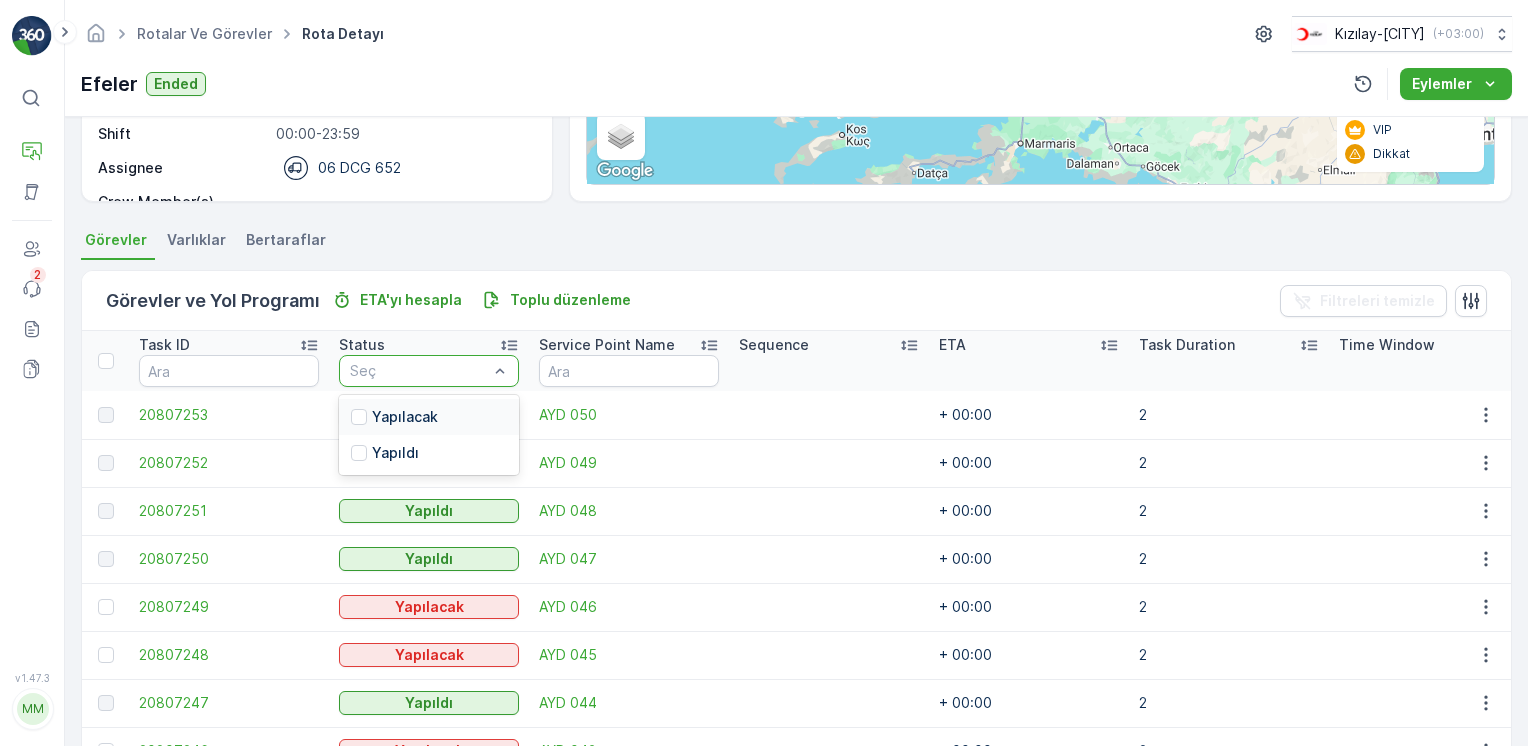 click on "Yapılacak" at bounding box center (405, 417) 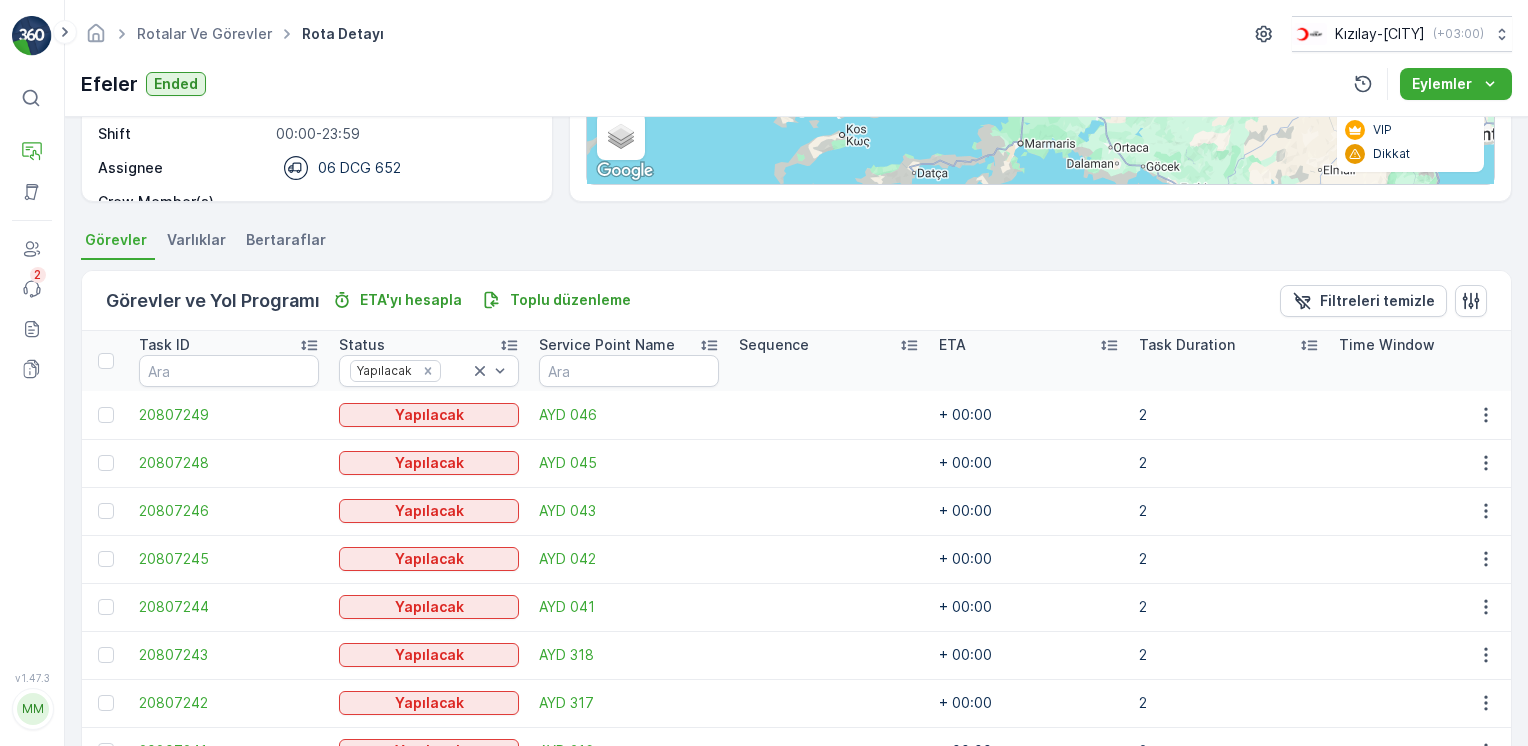 drag, startPoint x: 108, startPoint y: 357, endPoint x: 165, endPoint y: 357, distance: 57 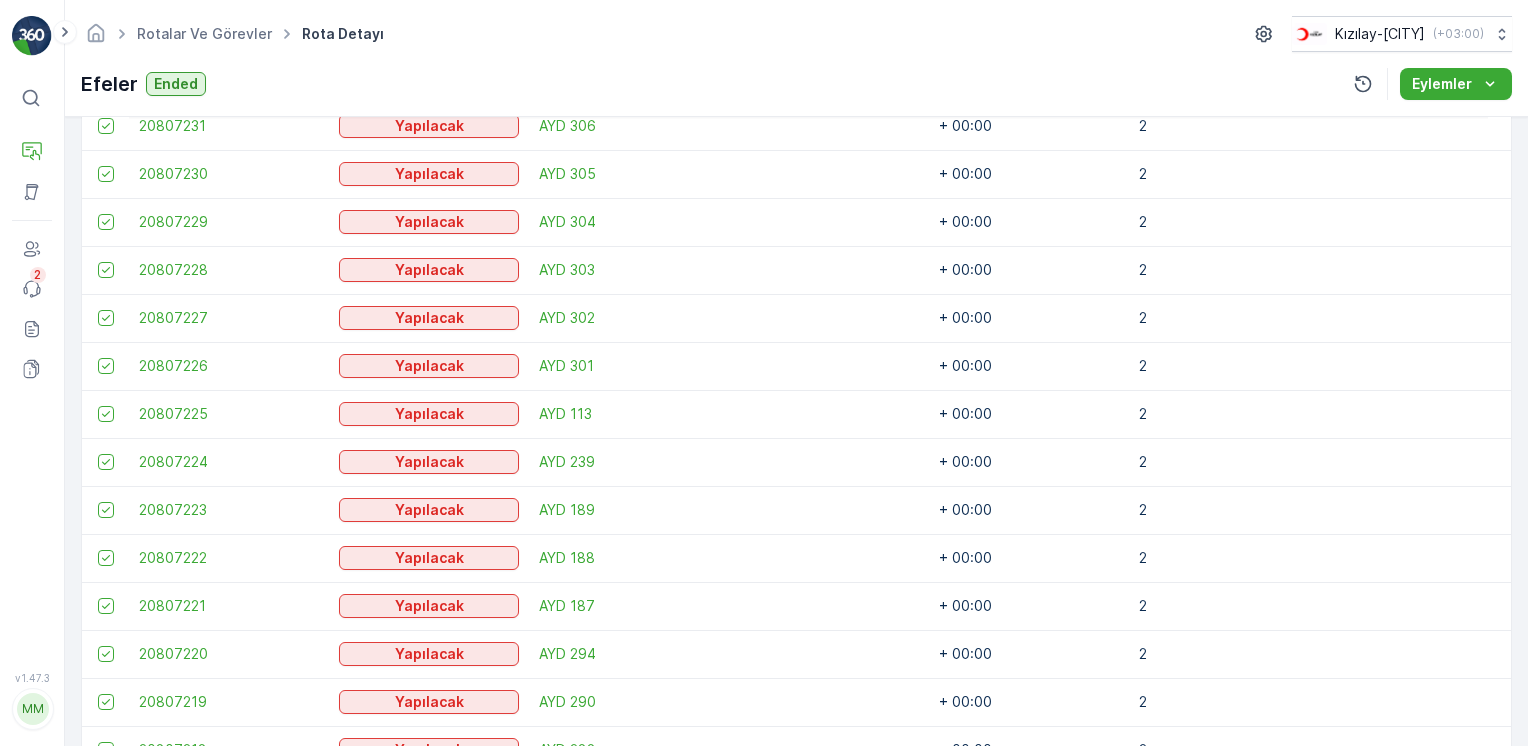 scroll, scrollTop: 2468, scrollLeft: 0, axis: vertical 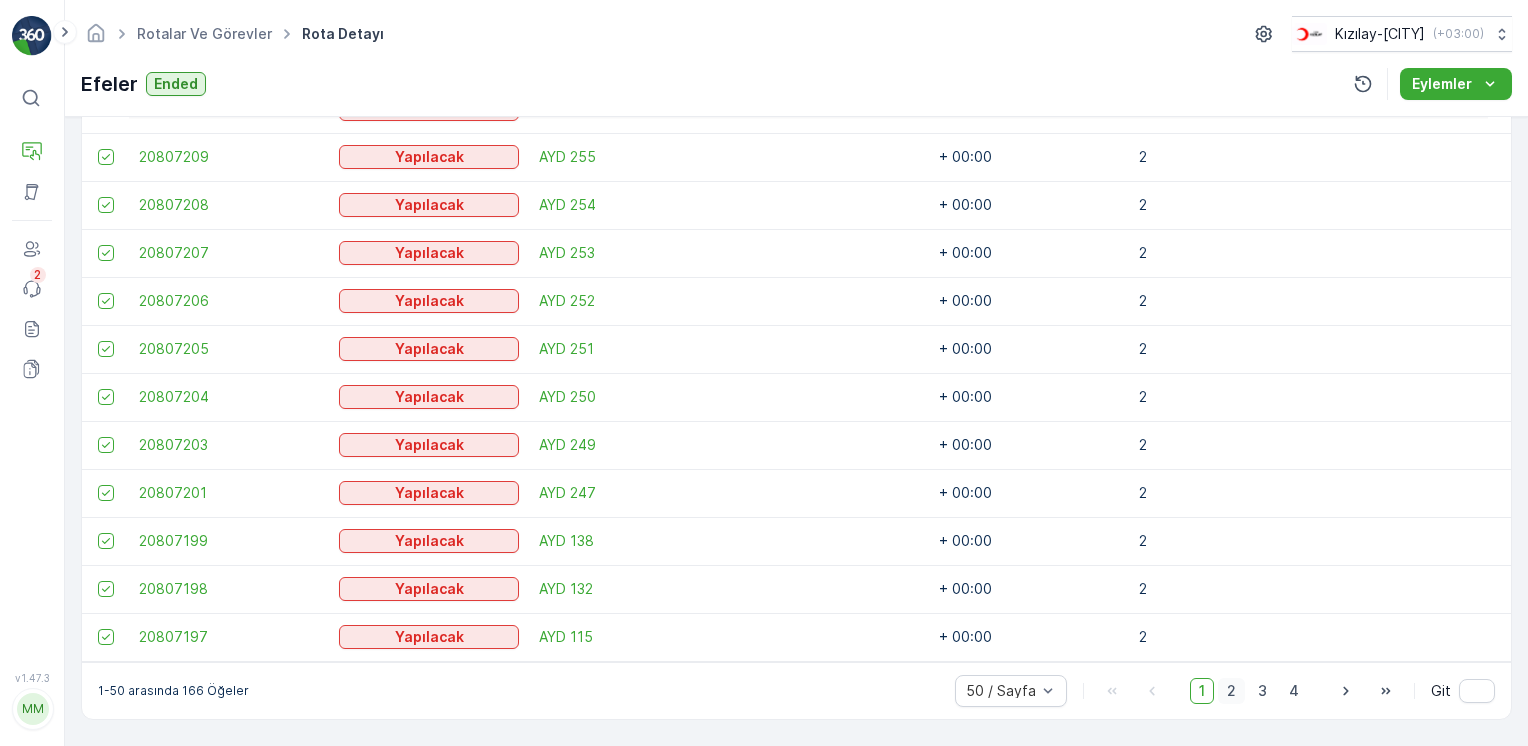 click on "2" at bounding box center (1231, 691) 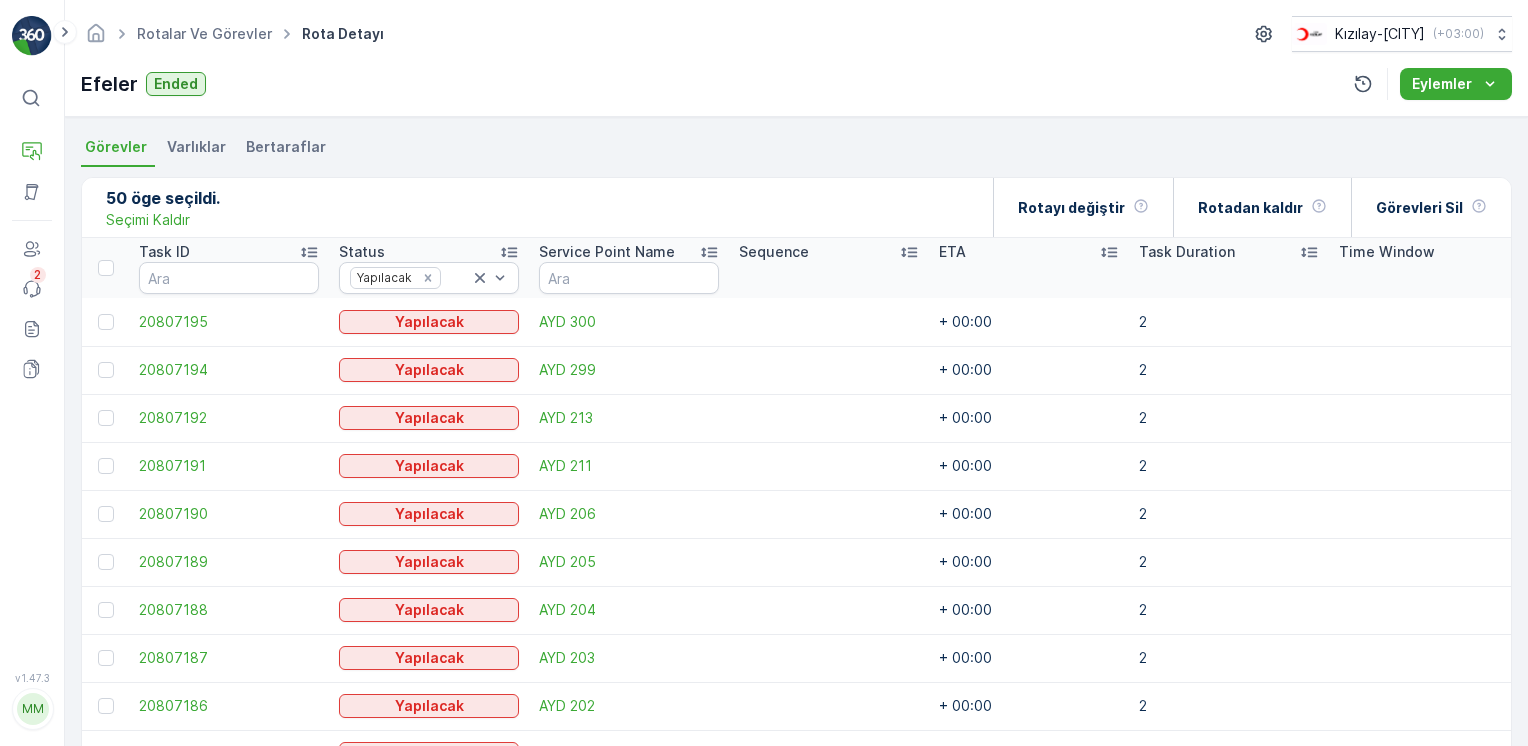 scroll, scrollTop: 393, scrollLeft: 0, axis: vertical 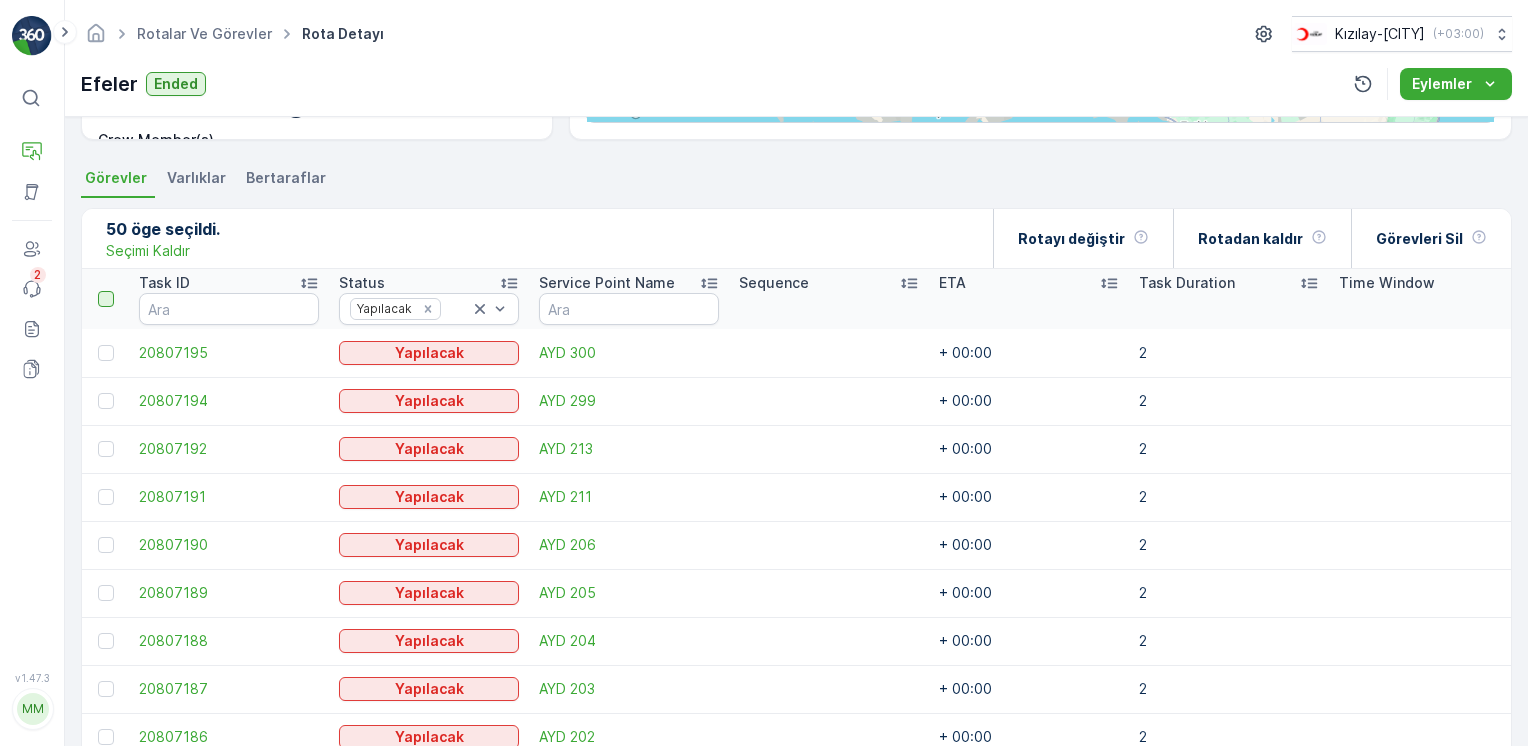 click at bounding box center (106, 299) 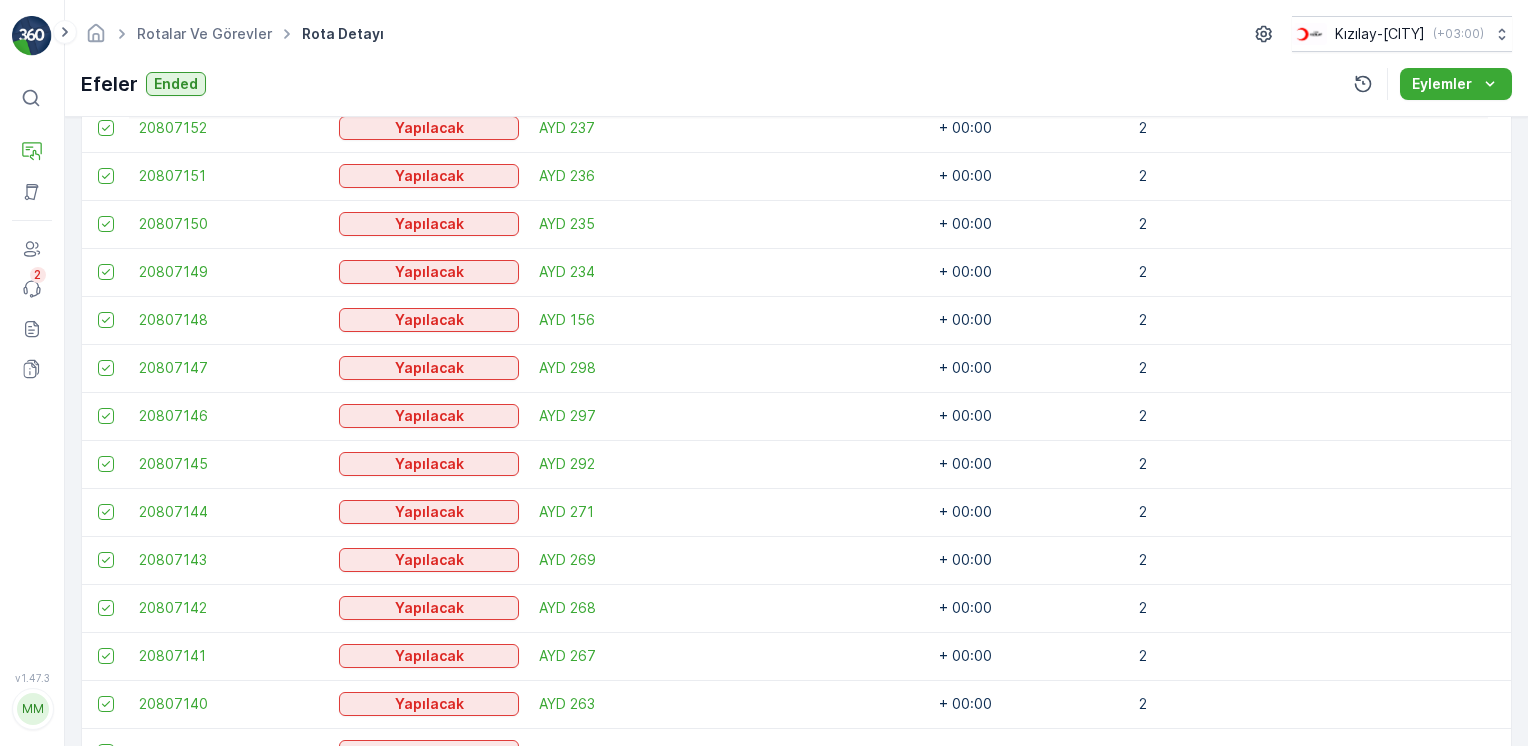scroll, scrollTop: 2468, scrollLeft: 0, axis: vertical 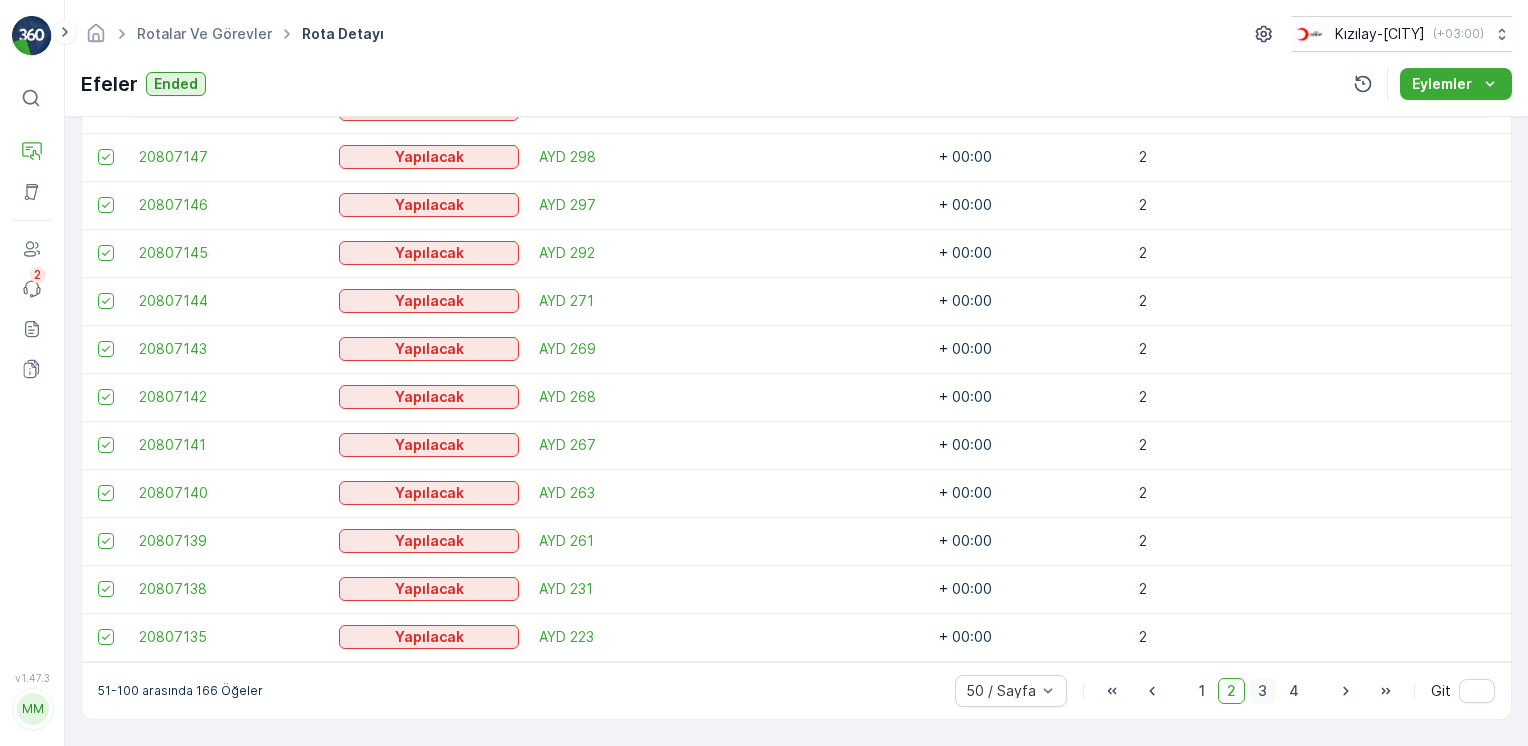 click on "3" at bounding box center [1262, 691] 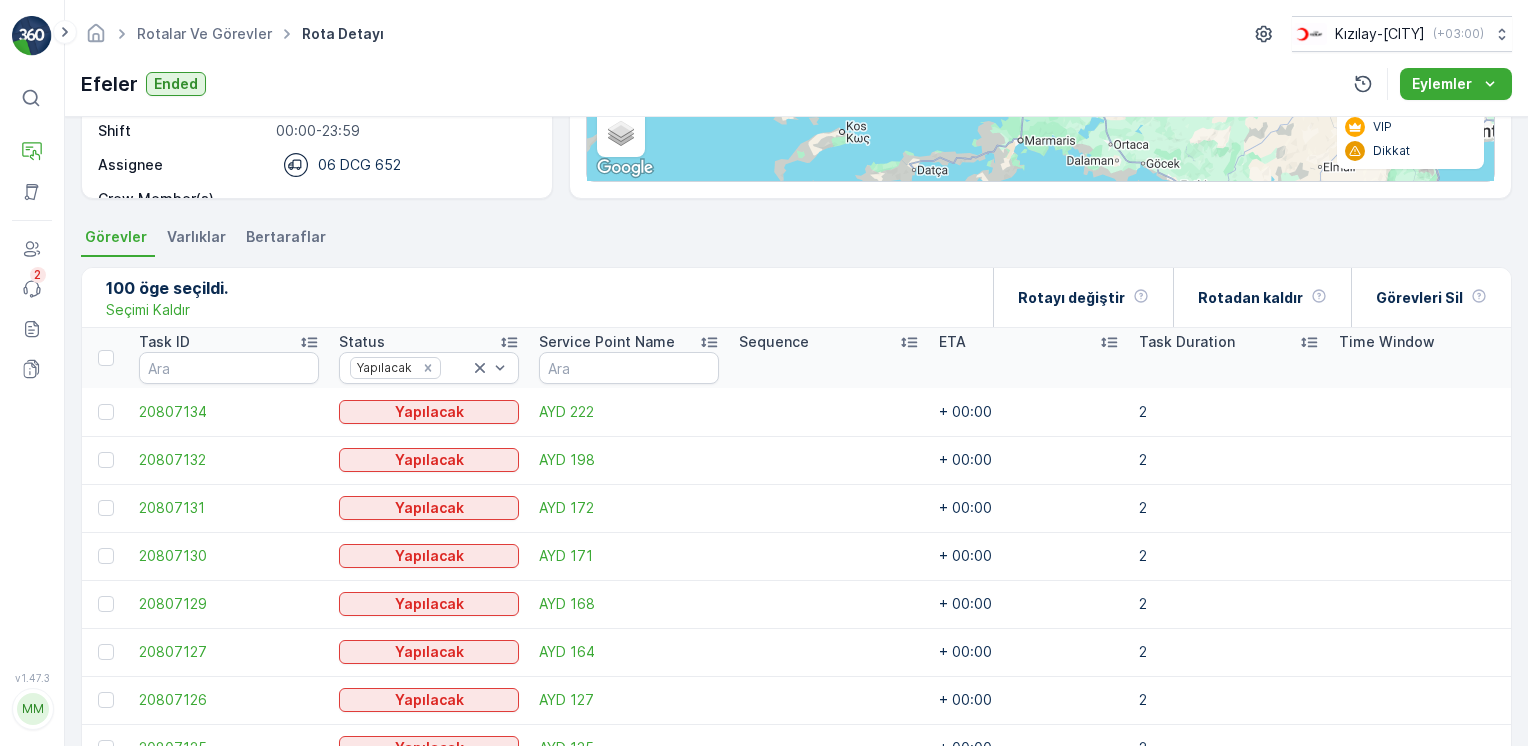 scroll, scrollTop: 350, scrollLeft: 0, axis: vertical 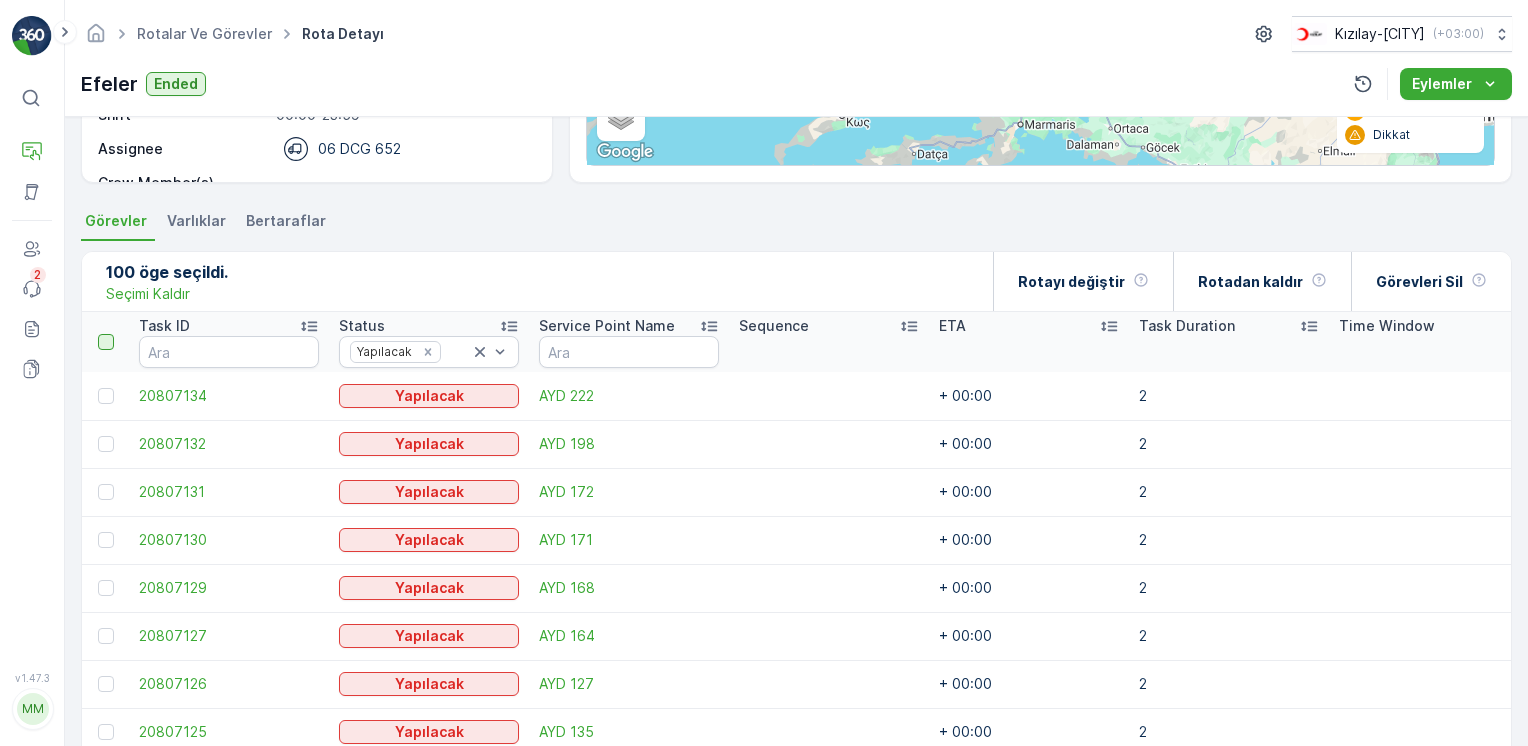 click at bounding box center (106, 342) 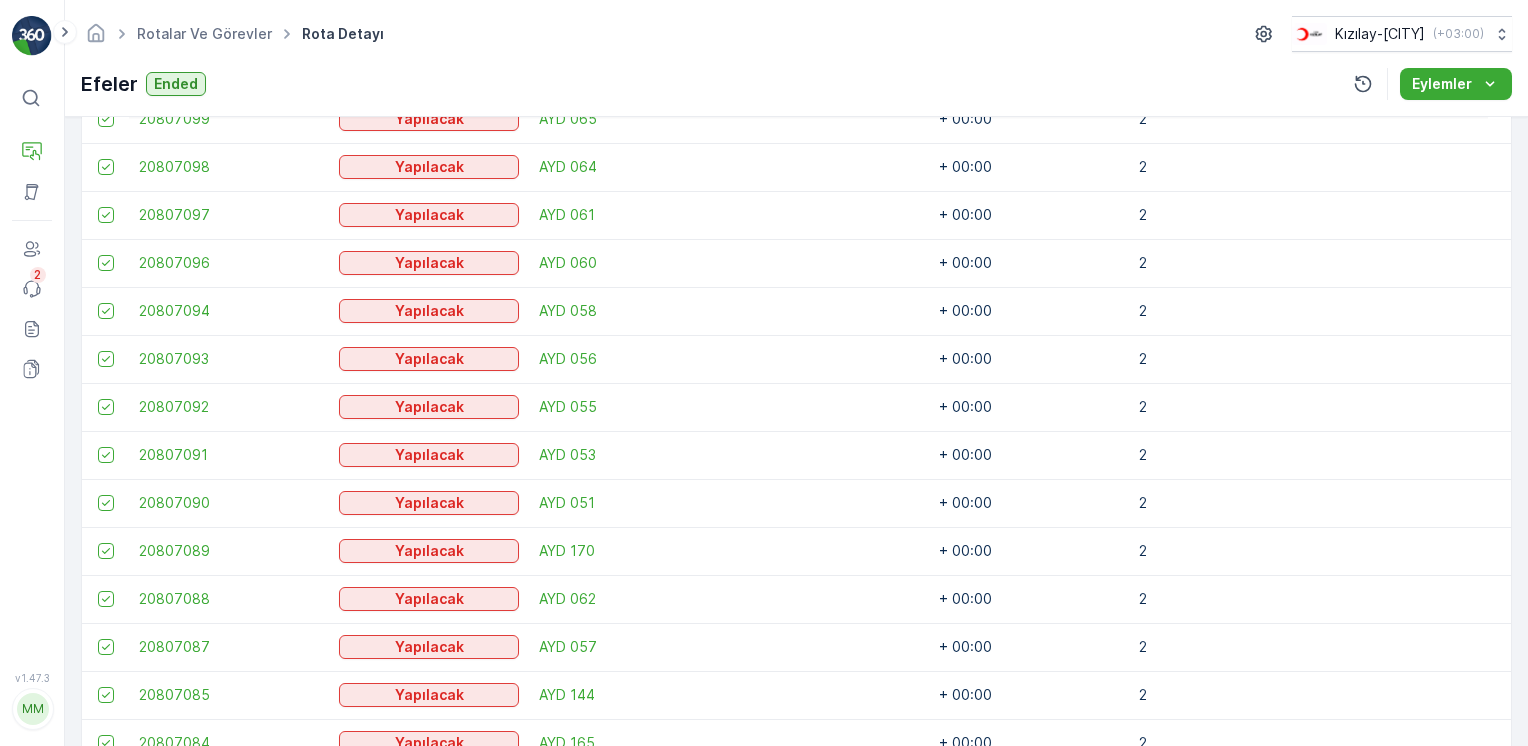 scroll, scrollTop: 2468, scrollLeft: 0, axis: vertical 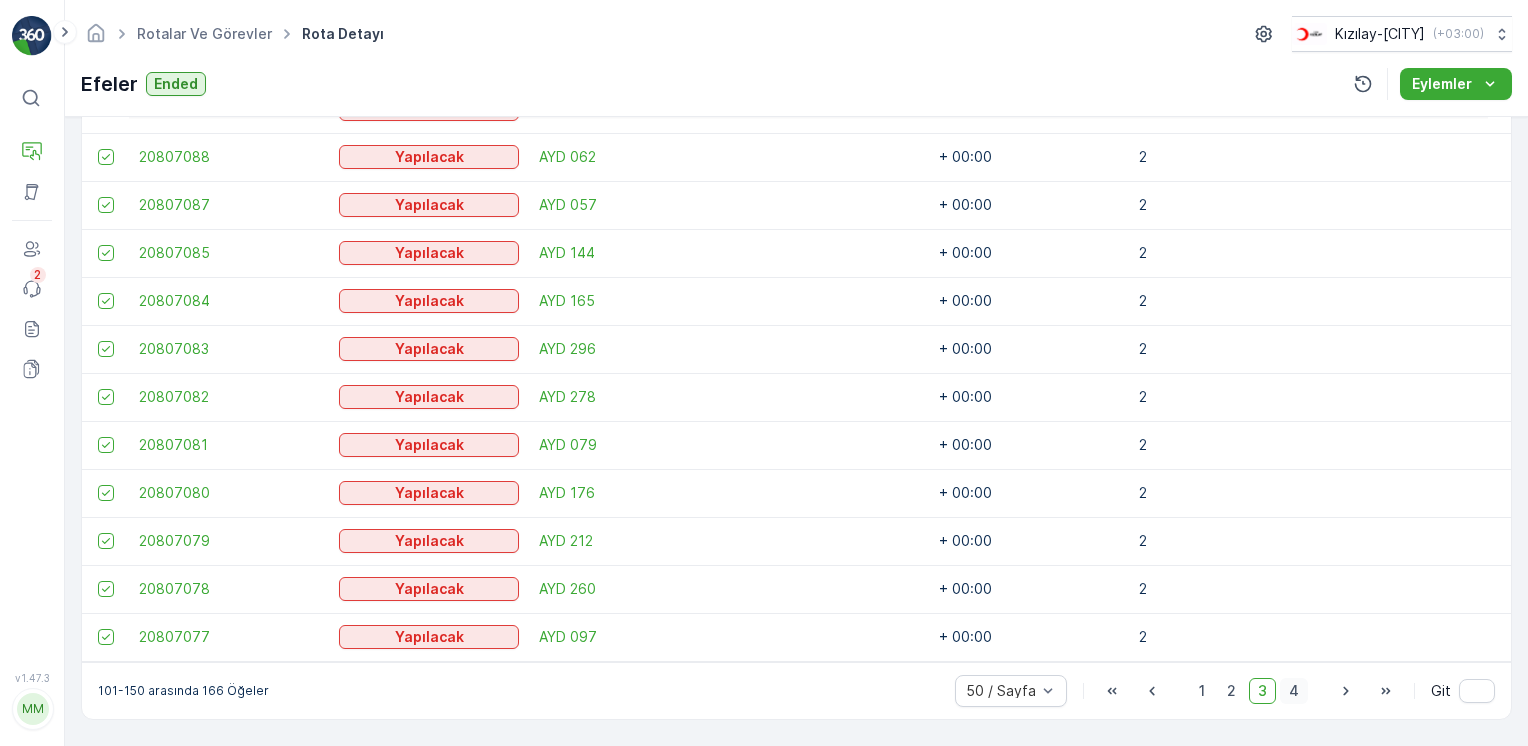 click on "4" at bounding box center [1294, 691] 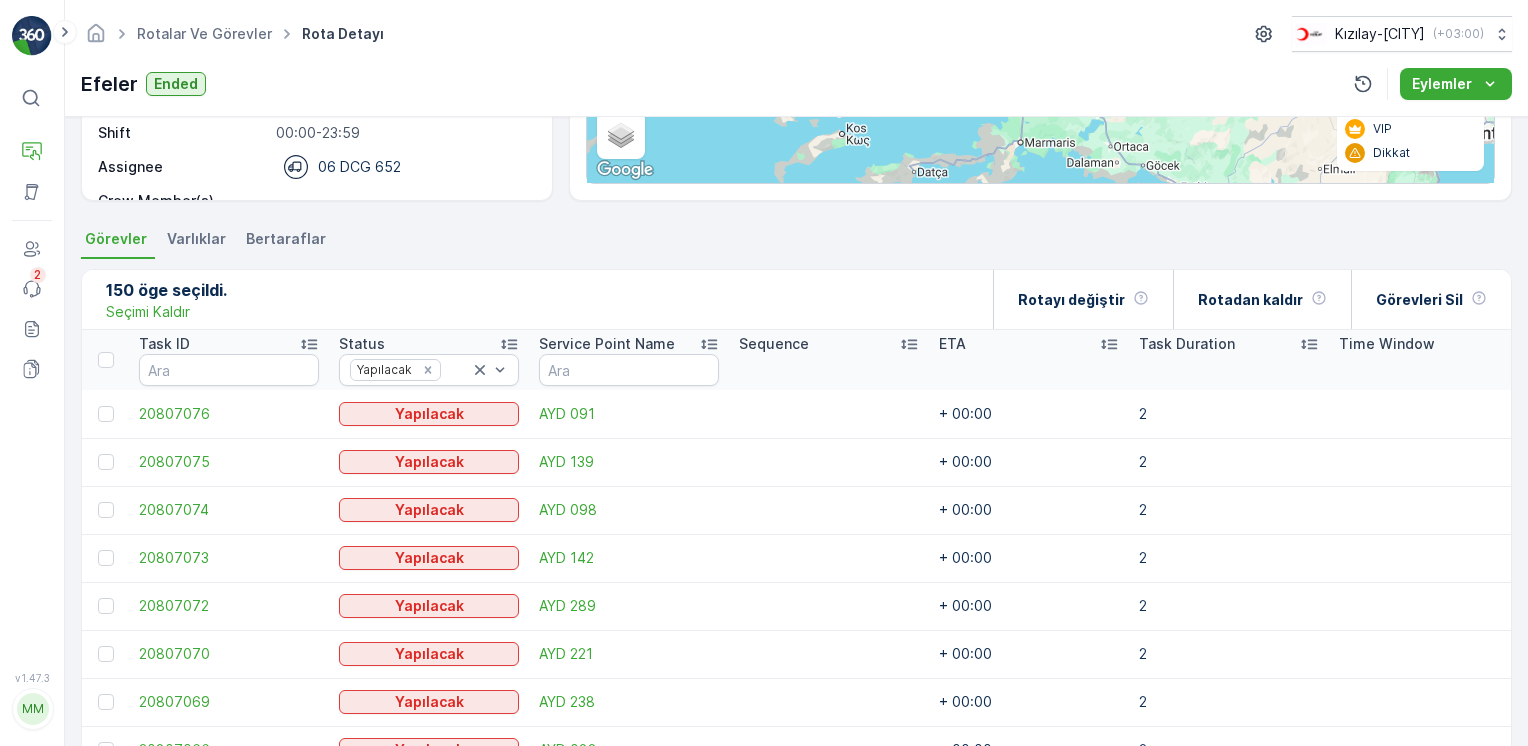scroll, scrollTop: 335, scrollLeft: 0, axis: vertical 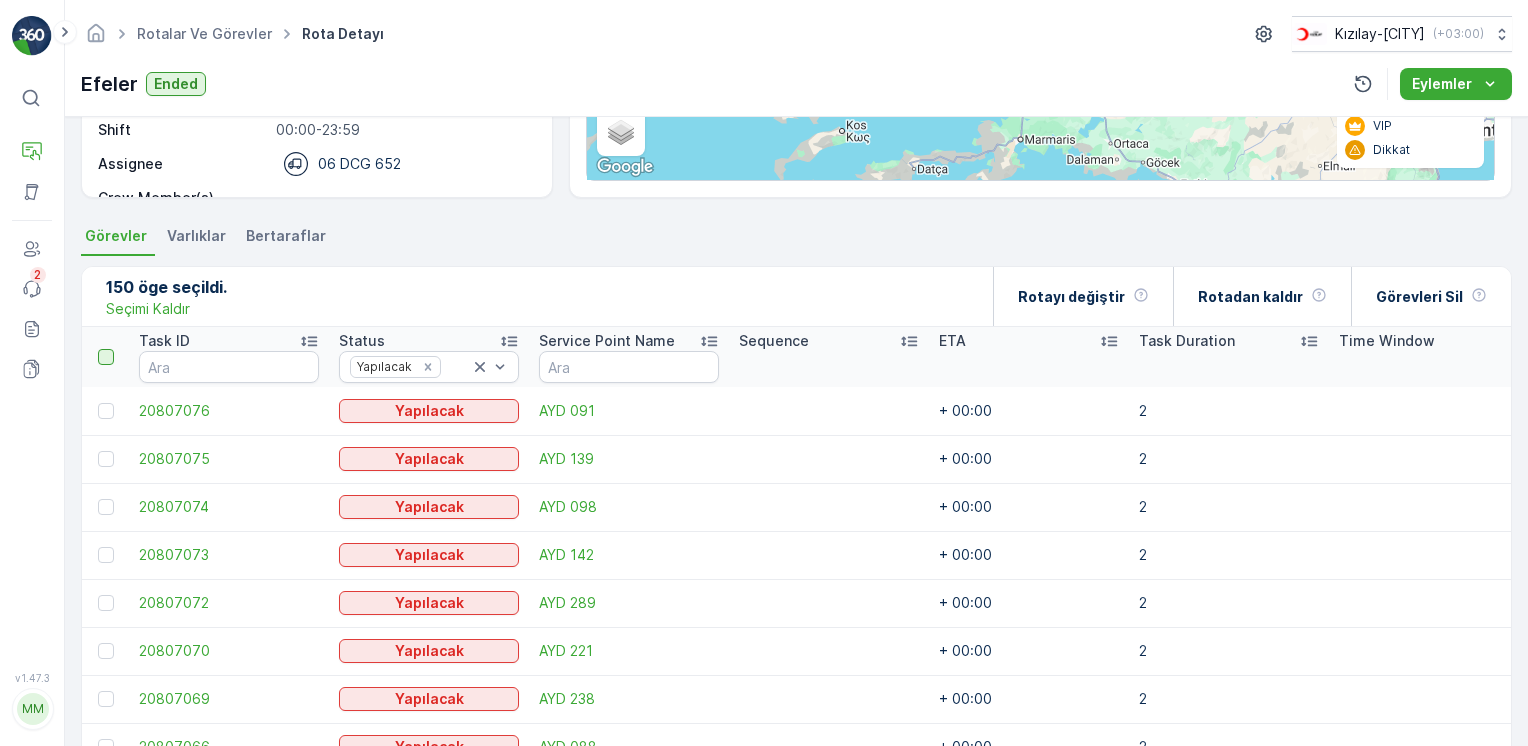 click at bounding box center (106, 357) 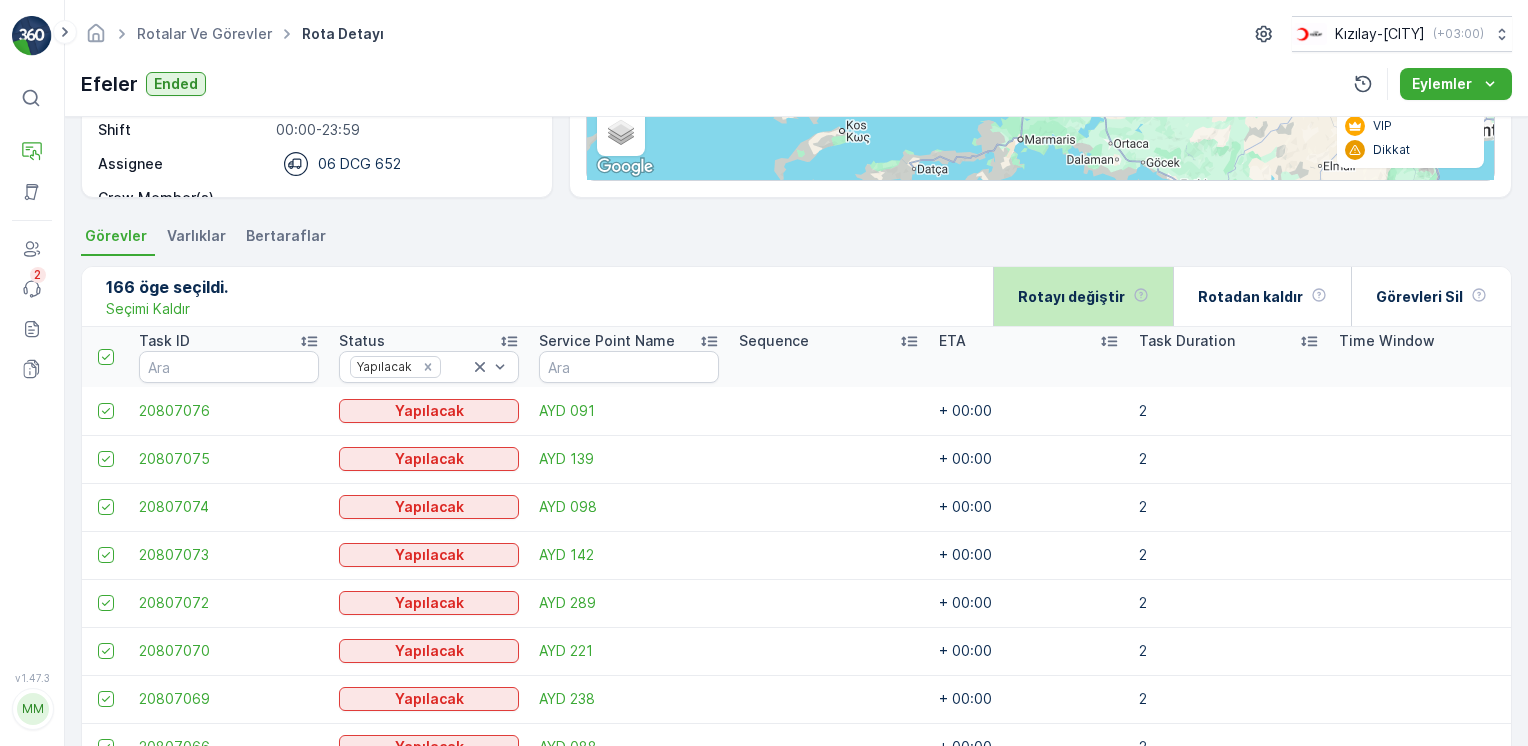 click on "Rotayı değiştir" at bounding box center [1071, 297] 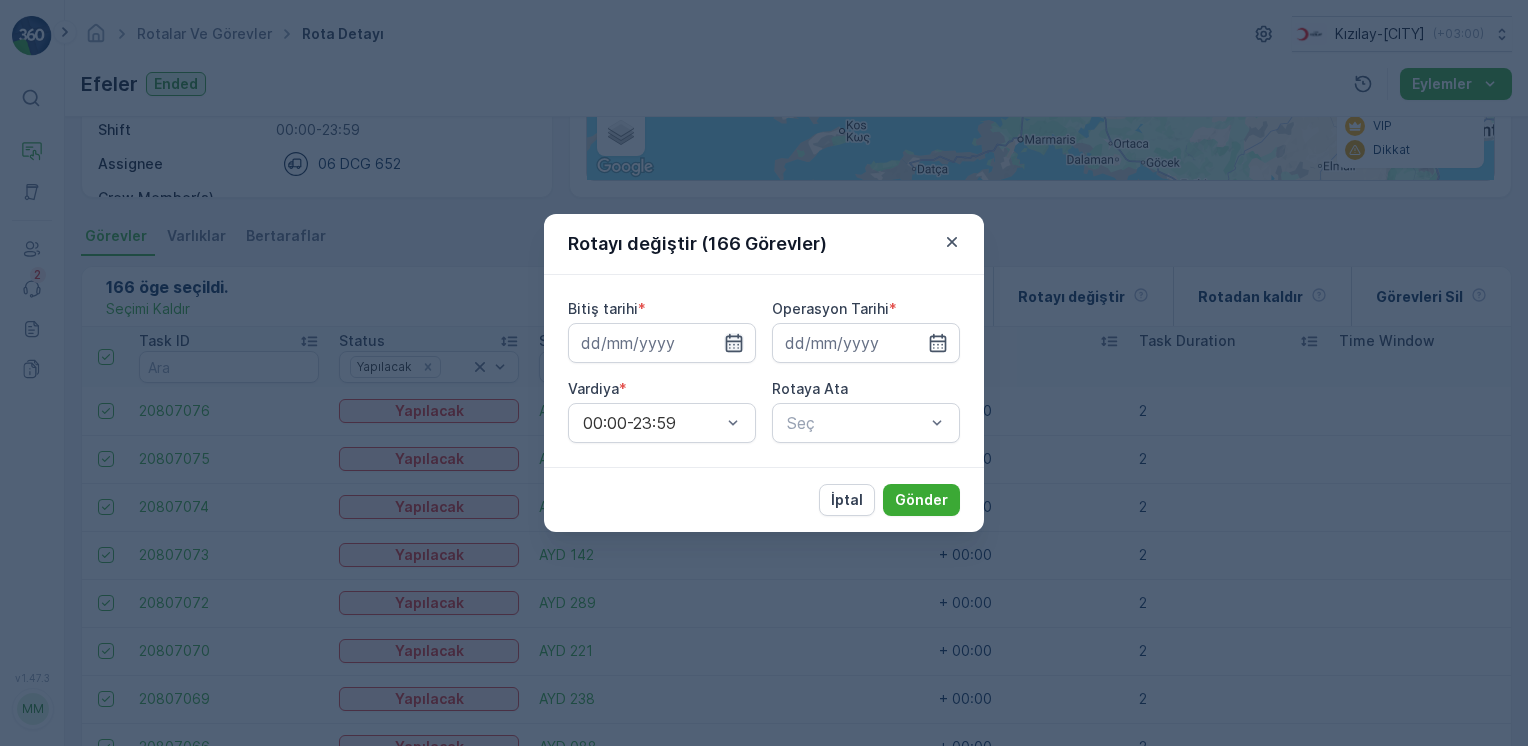 click 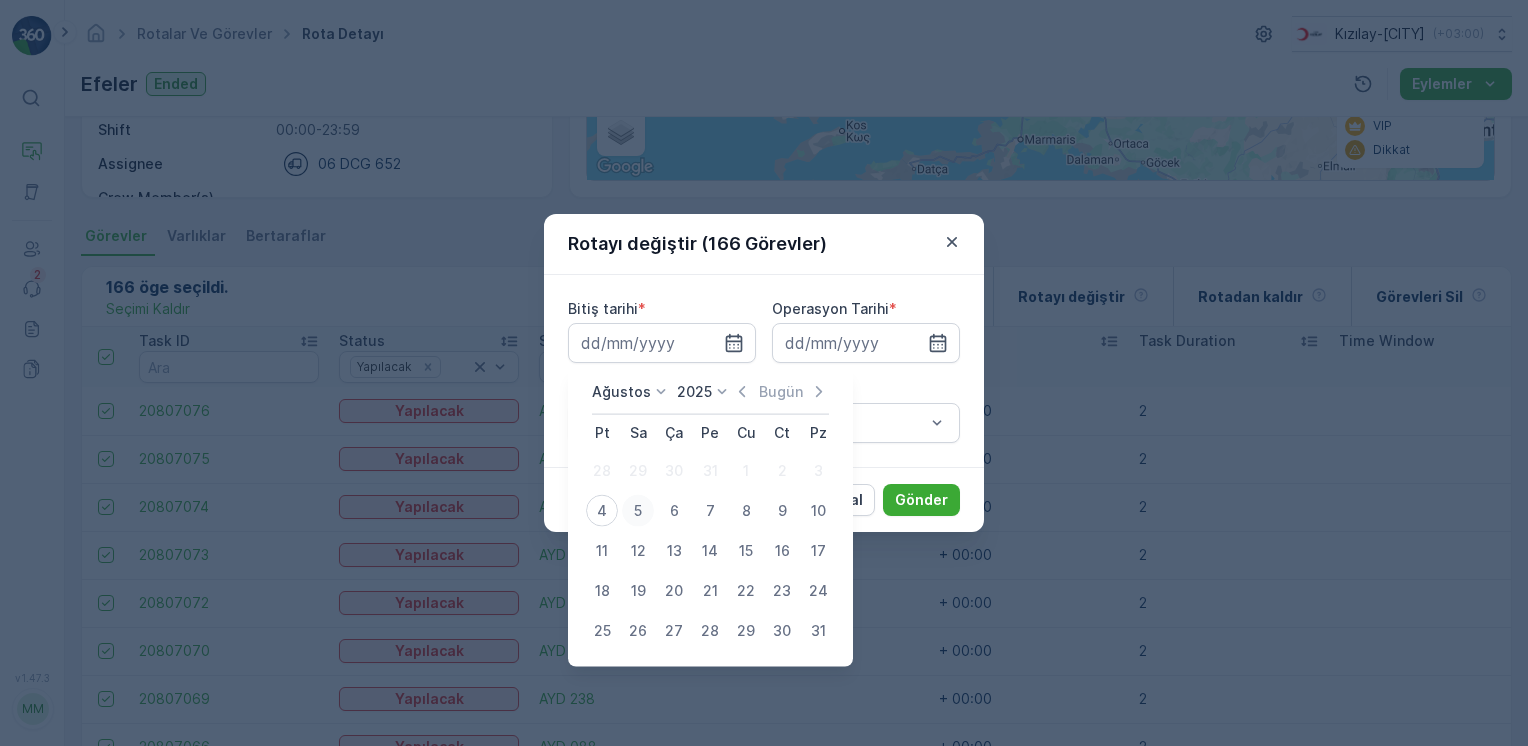 click on "5" at bounding box center [638, 511] 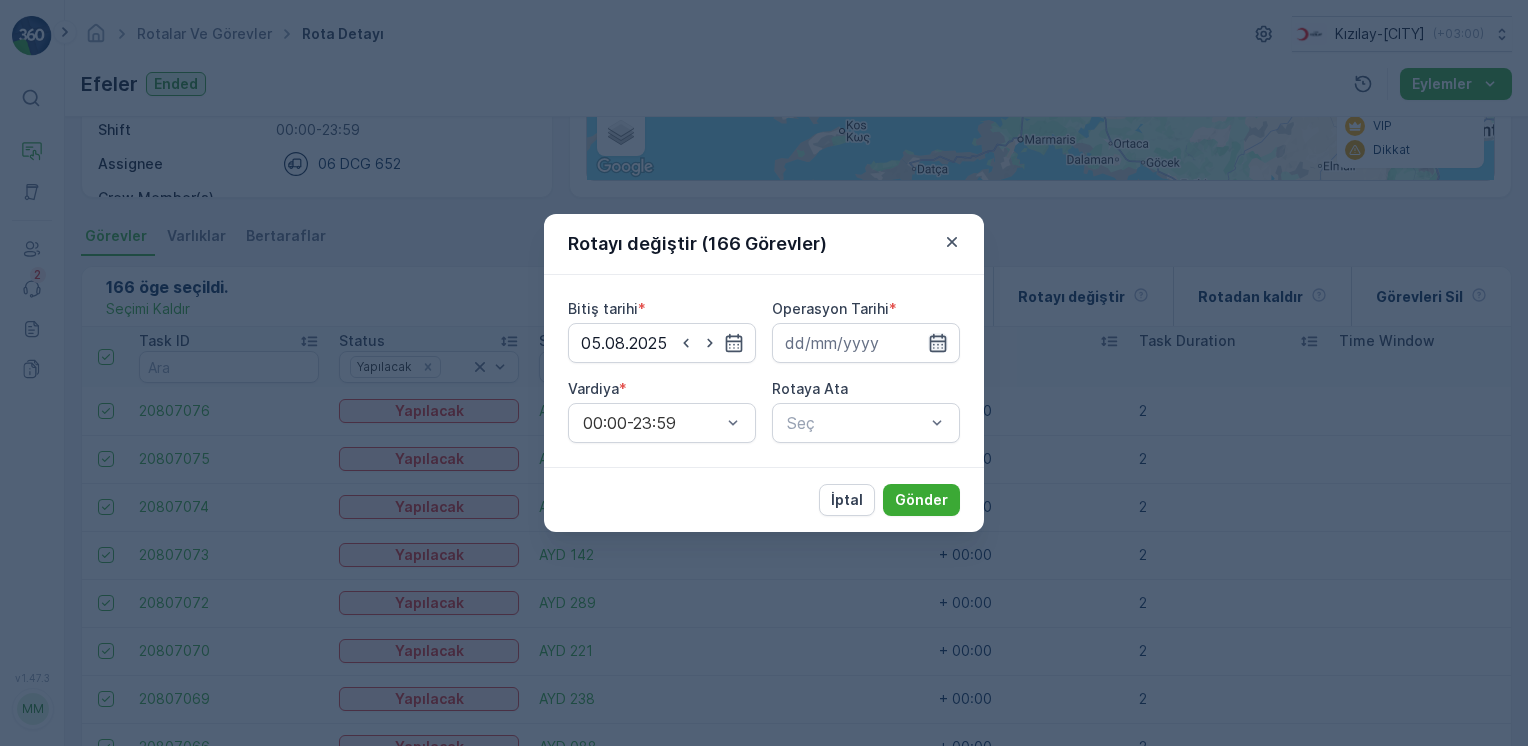 click 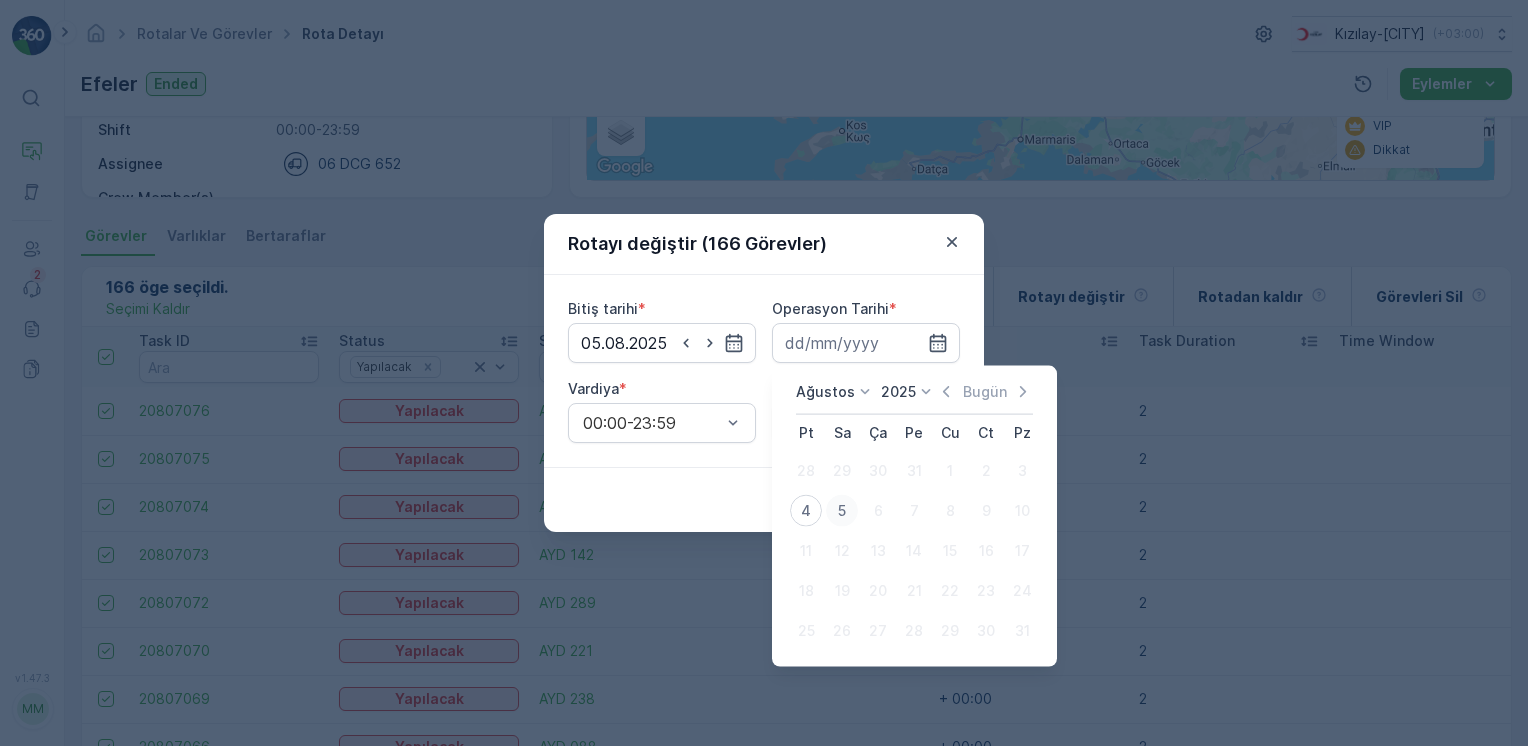 click on "5" at bounding box center [842, 511] 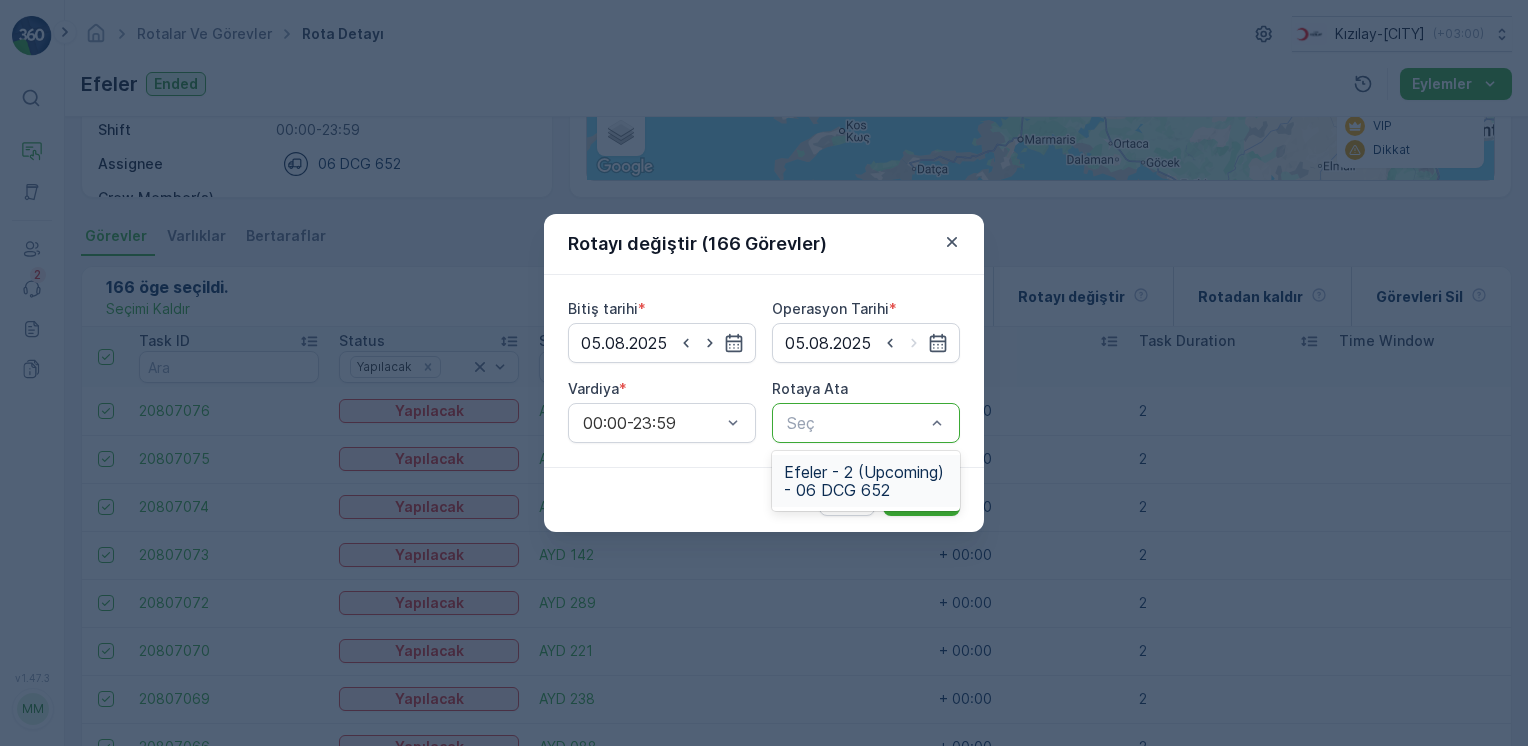 click at bounding box center (856, 423) 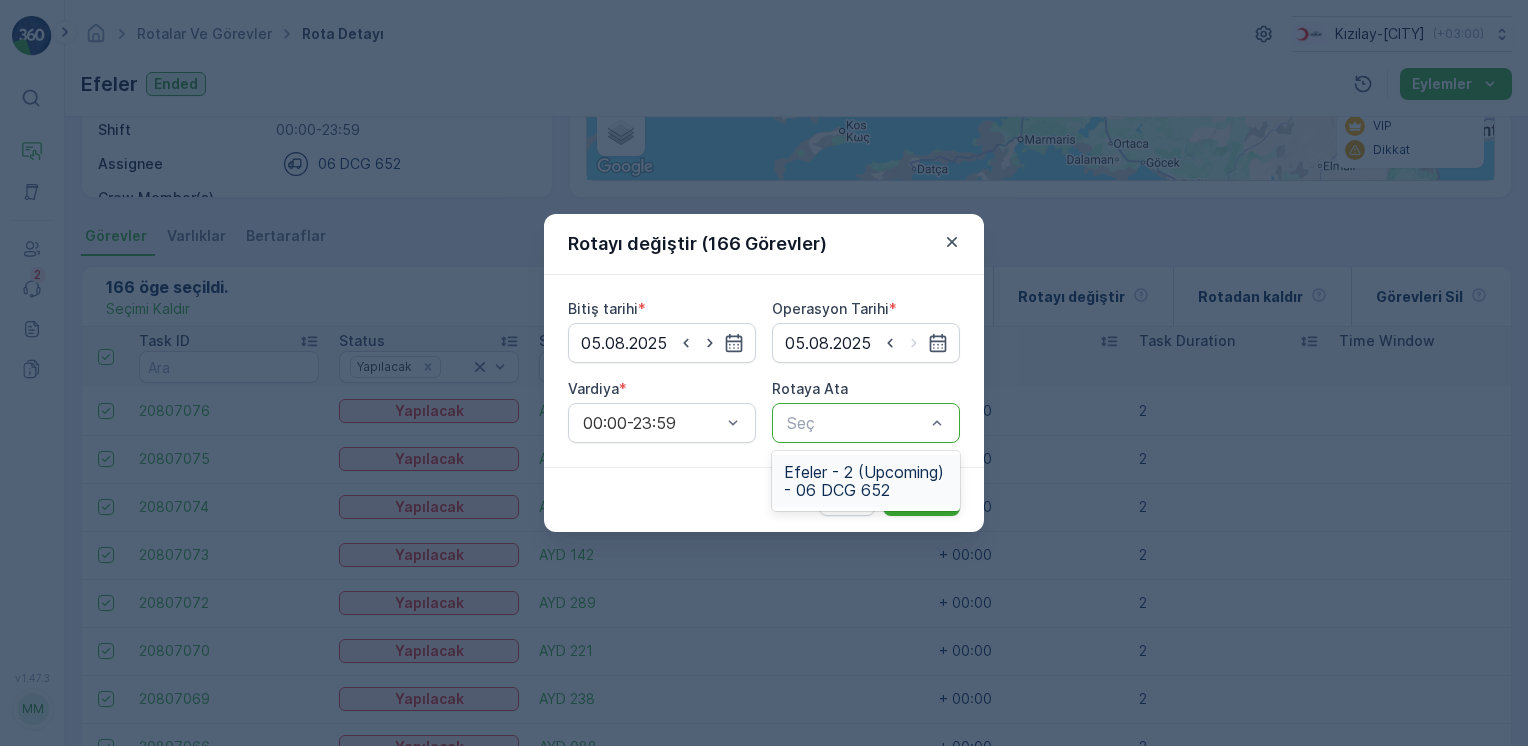 click on "Efeler - 2 (Upcoming) - 06 DCG 652" at bounding box center (866, 481) 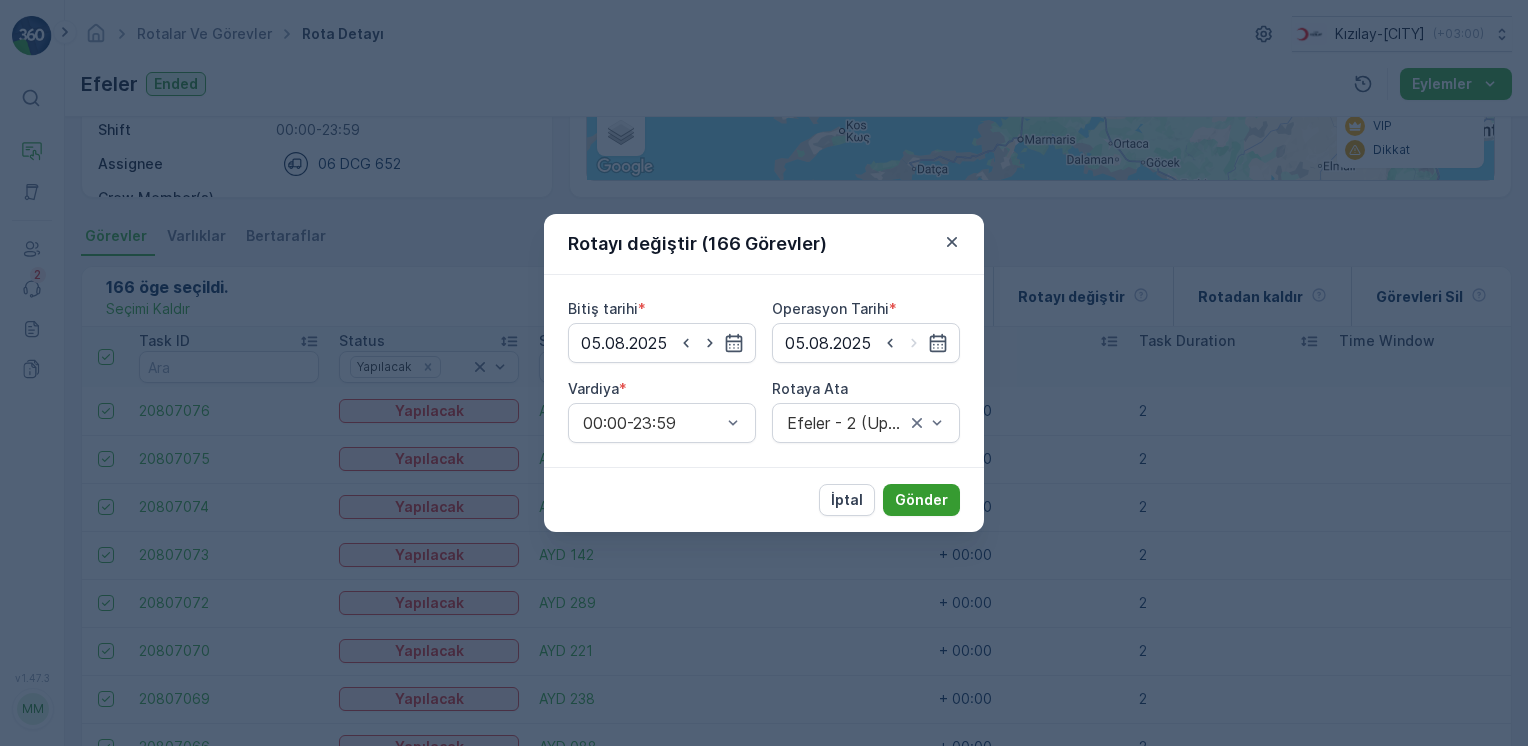 click on "Gönder" at bounding box center (921, 500) 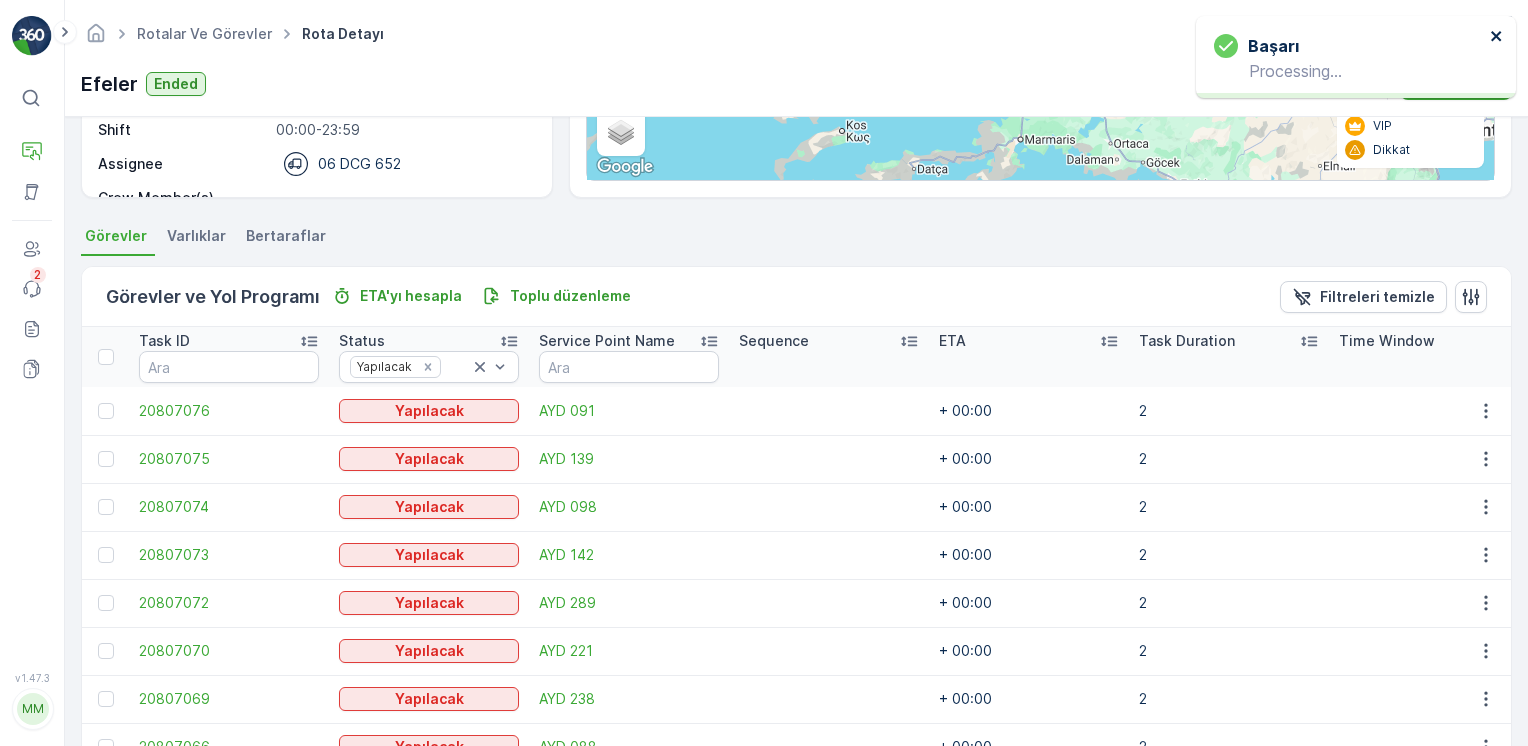 click 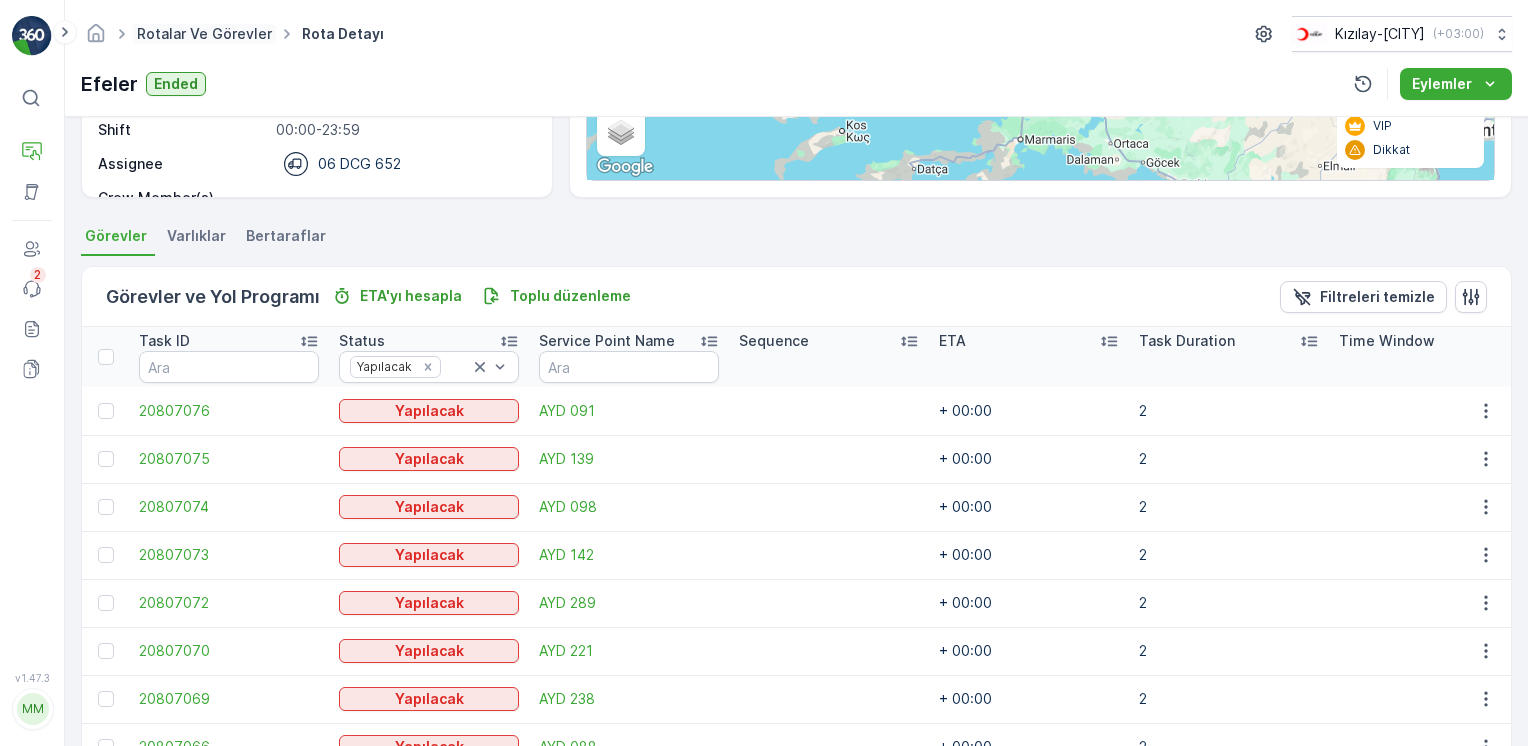 click on "Rotalar ve Görevler" at bounding box center (204, 33) 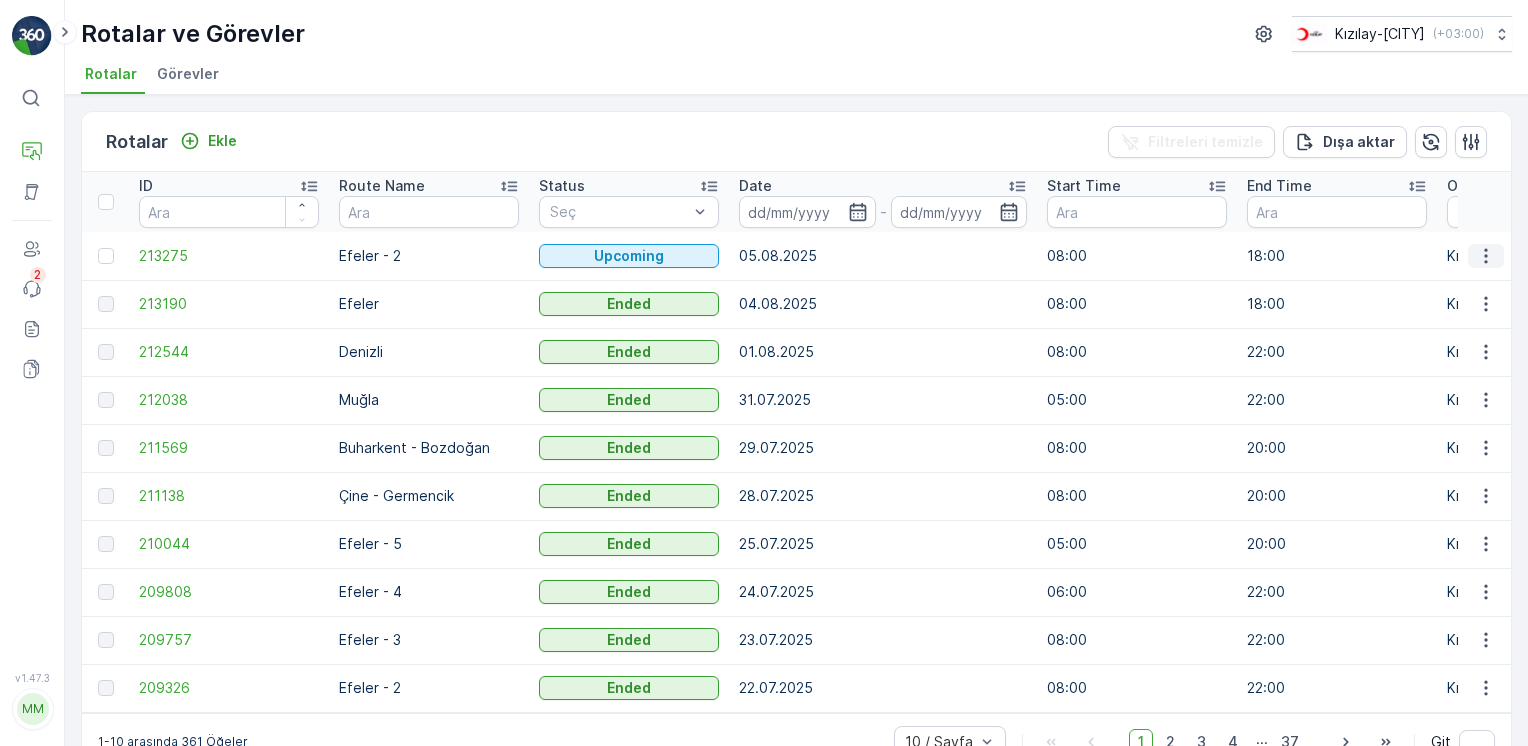 click 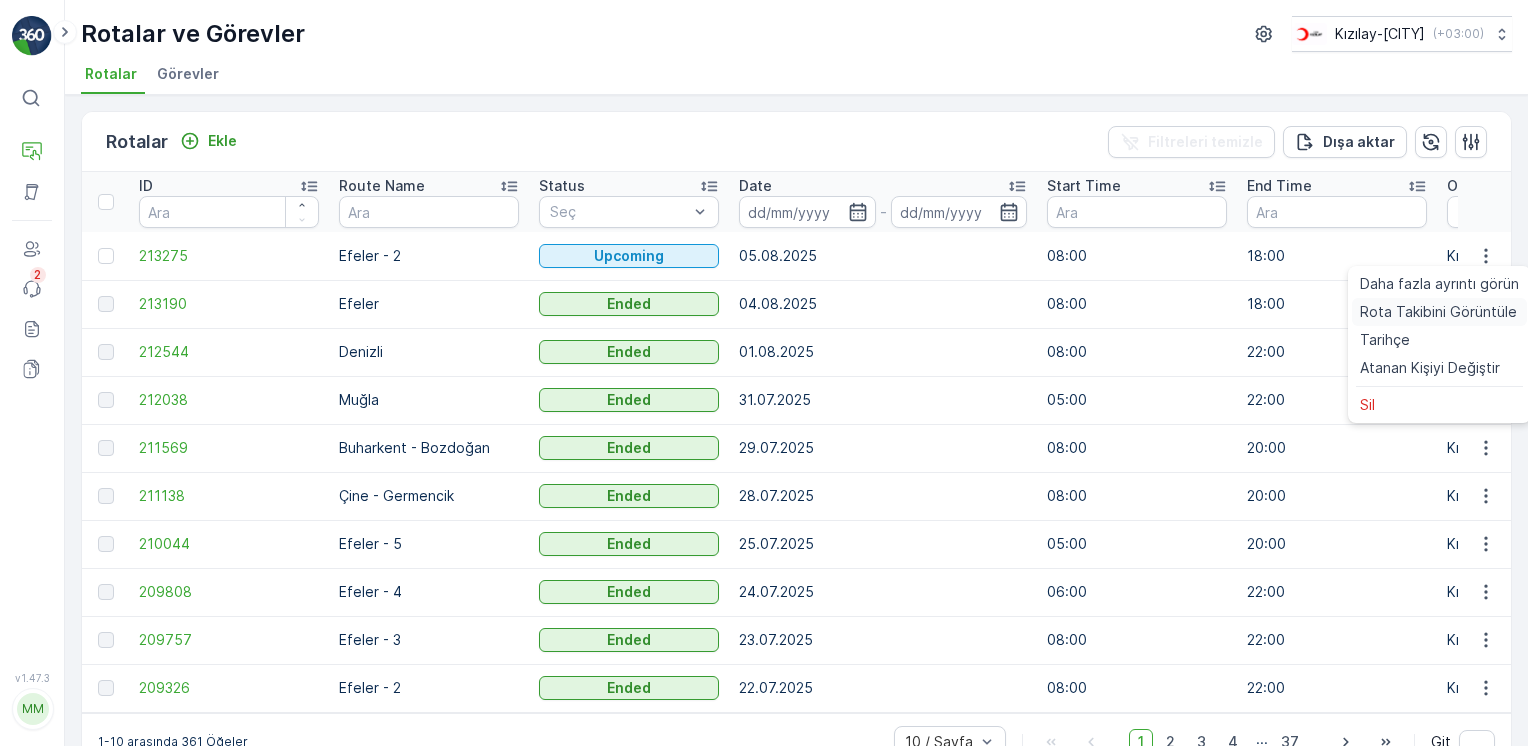 click on "Rota Takibini Görüntüle" at bounding box center [1438, 312] 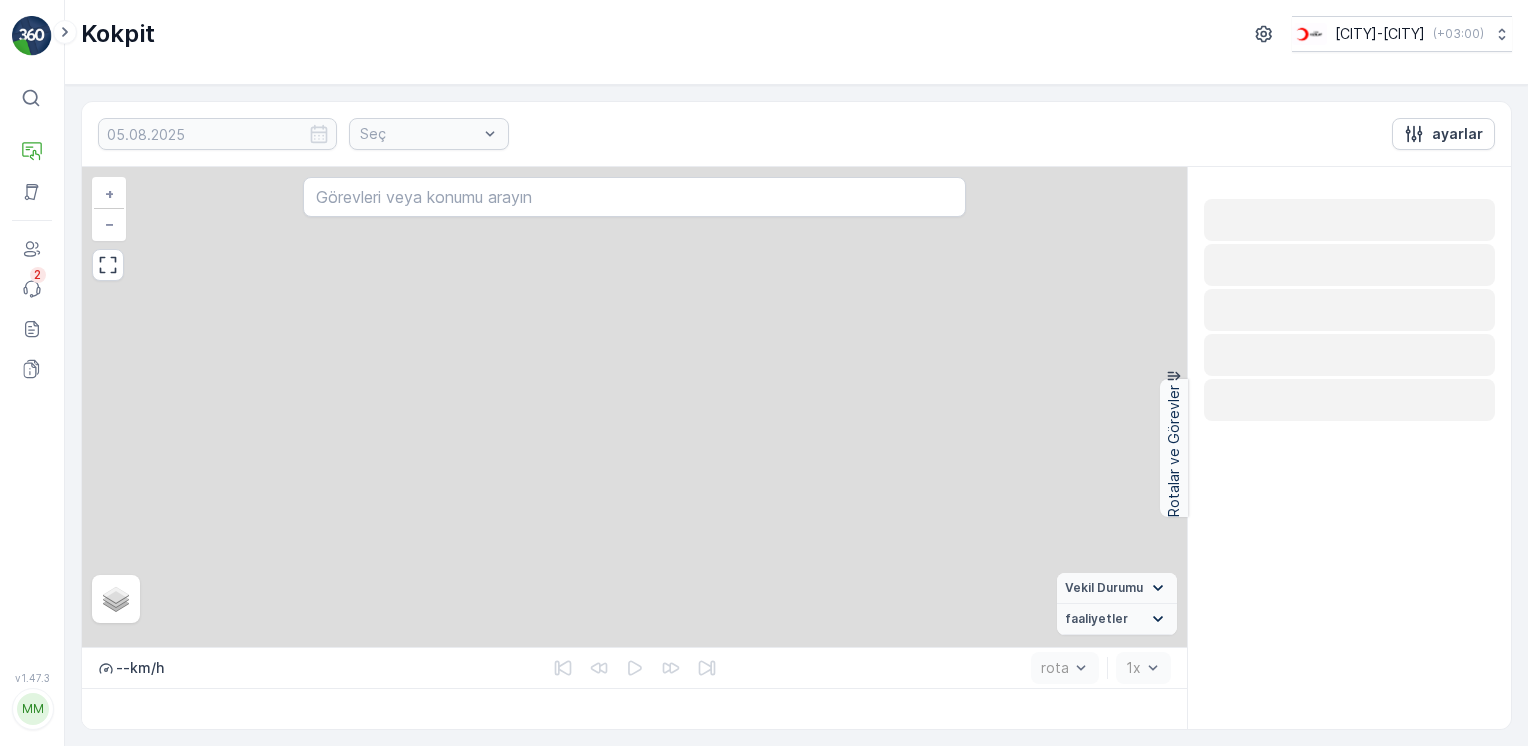scroll, scrollTop: 0, scrollLeft: 0, axis: both 